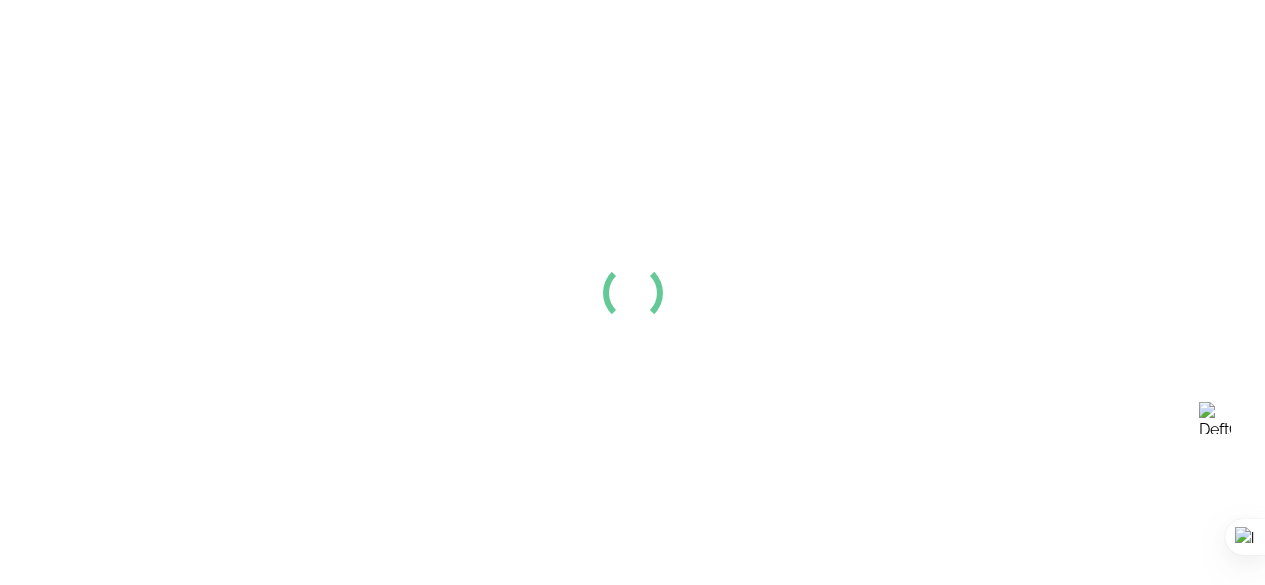 scroll, scrollTop: 0, scrollLeft: 0, axis: both 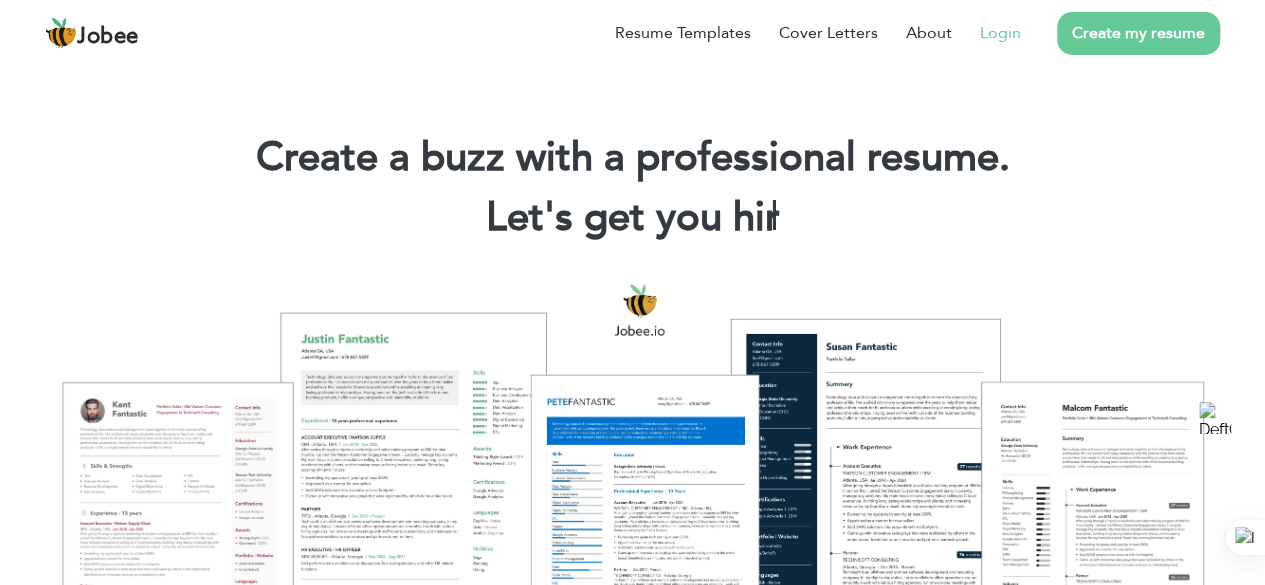 click on "Login" at bounding box center (1000, 33) 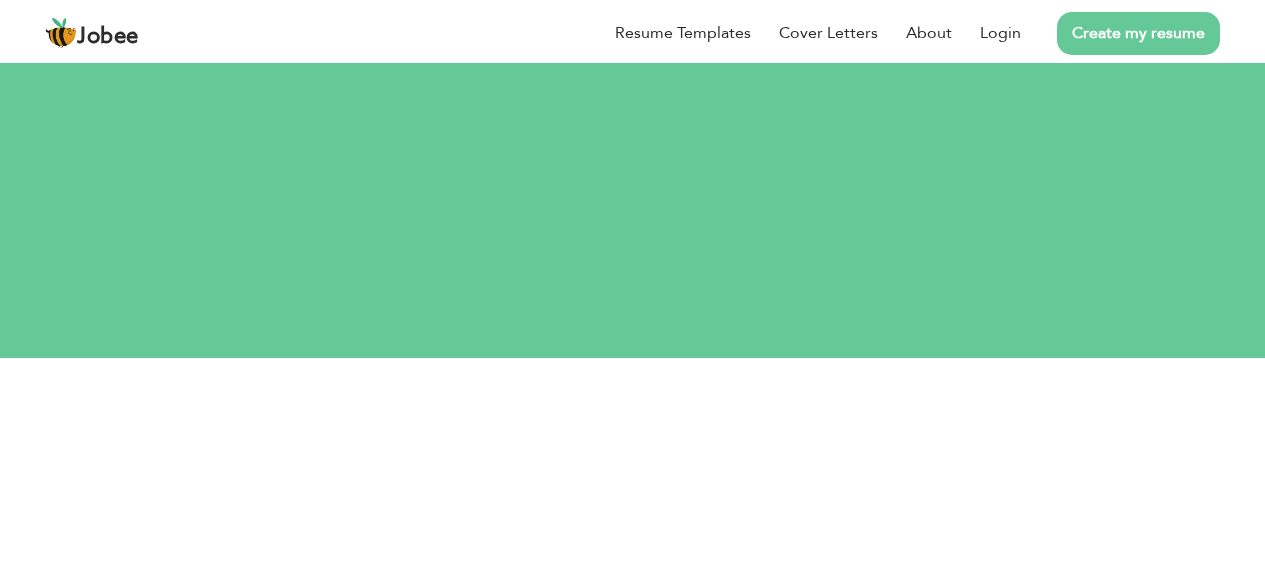 scroll, scrollTop: 0, scrollLeft: 0, axis: both 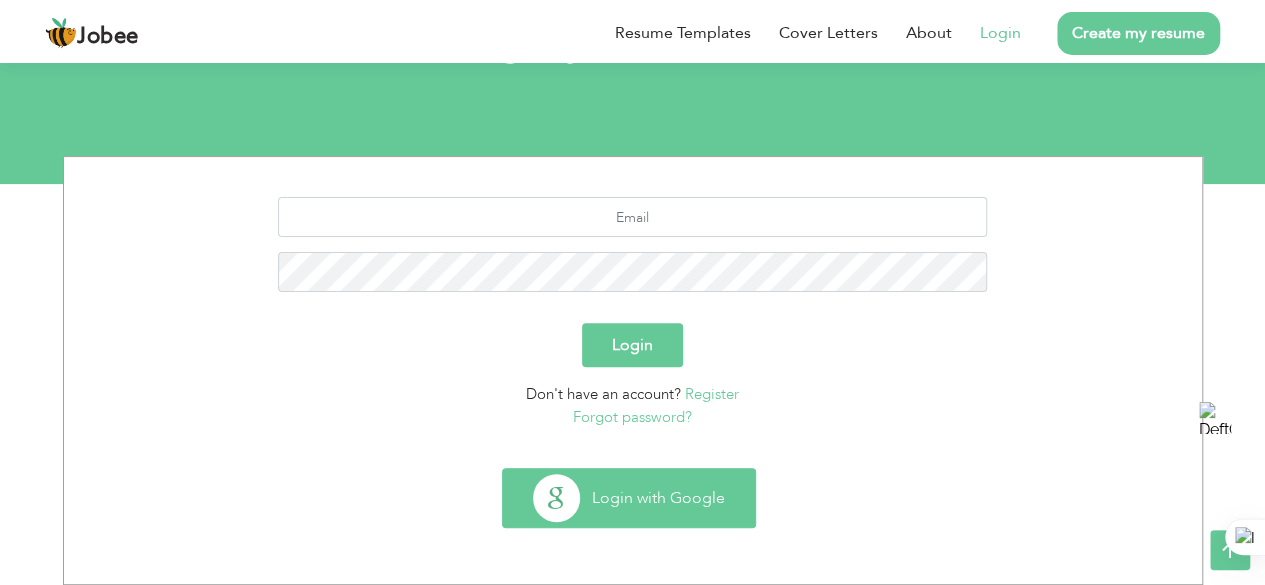 click on "Login with Google" at bounding box center (629, 498) 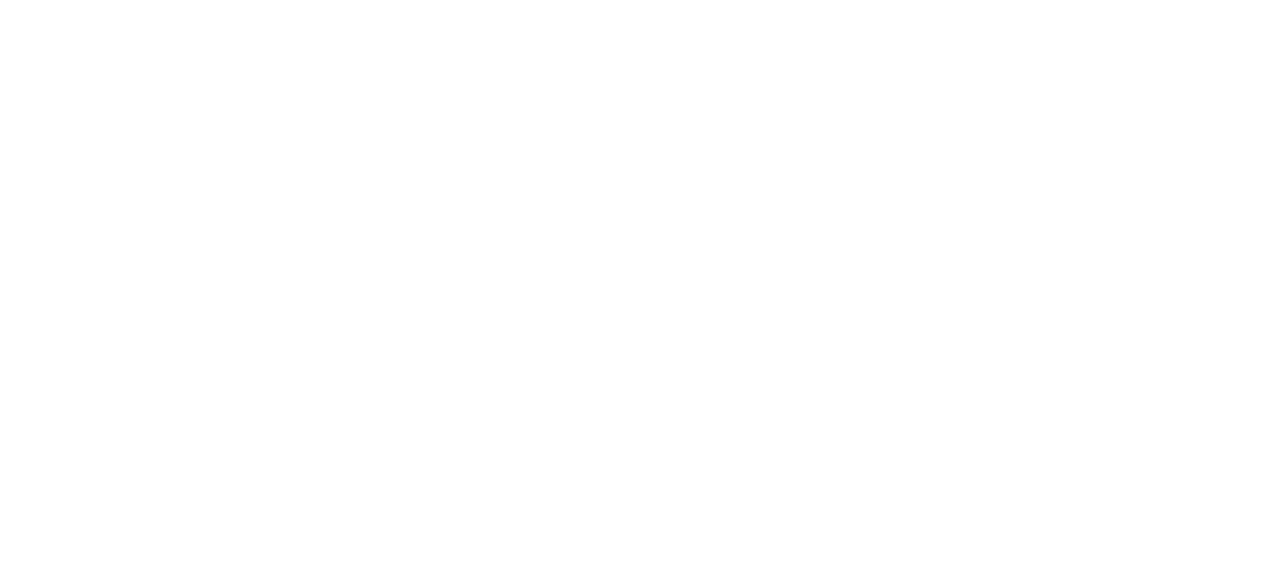 scroll, scrollTop: 0, scrollLeft: 0, axis: both 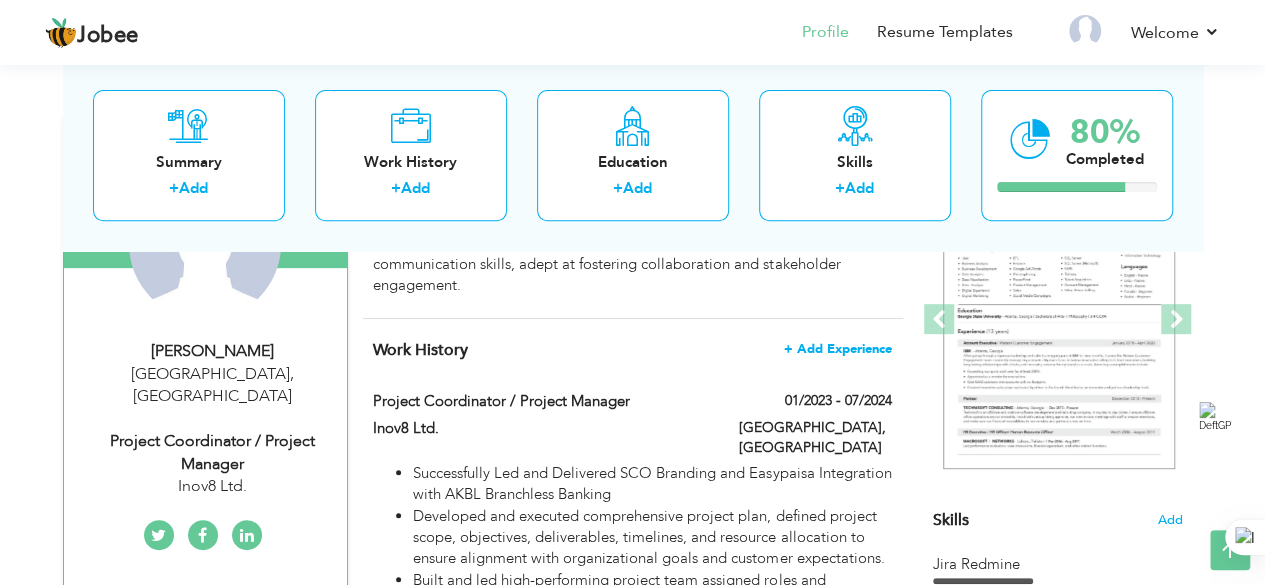 click on "+ Add Experience" at bounding box center [838, 349] 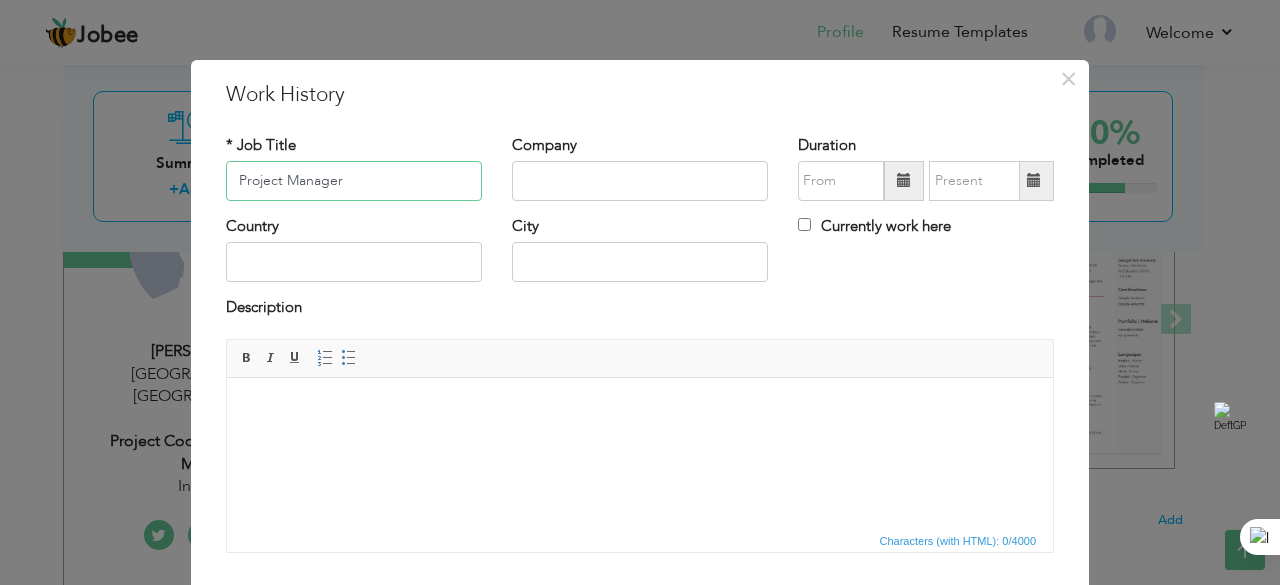 type on "Project Manager" 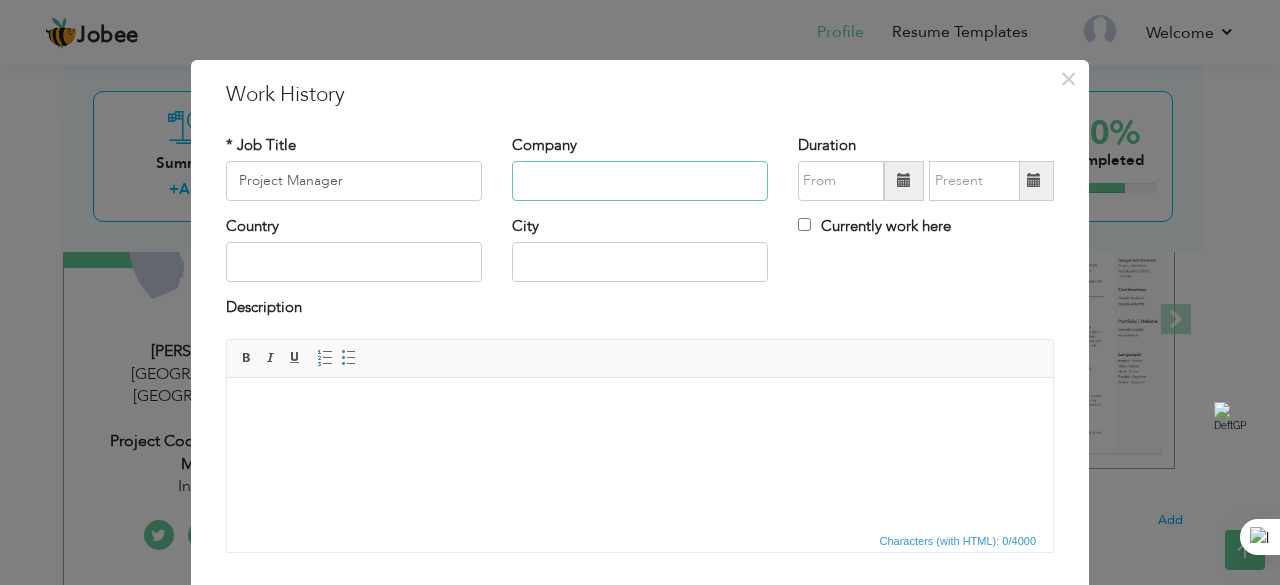 click at bounding box center (640, 181) 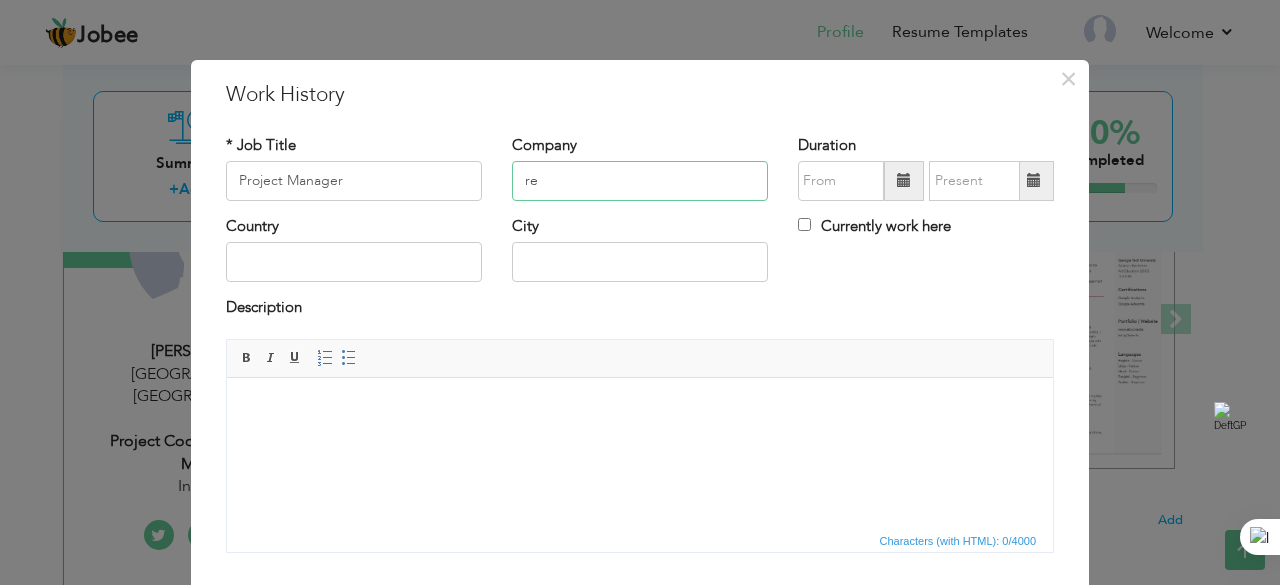 type on "r" 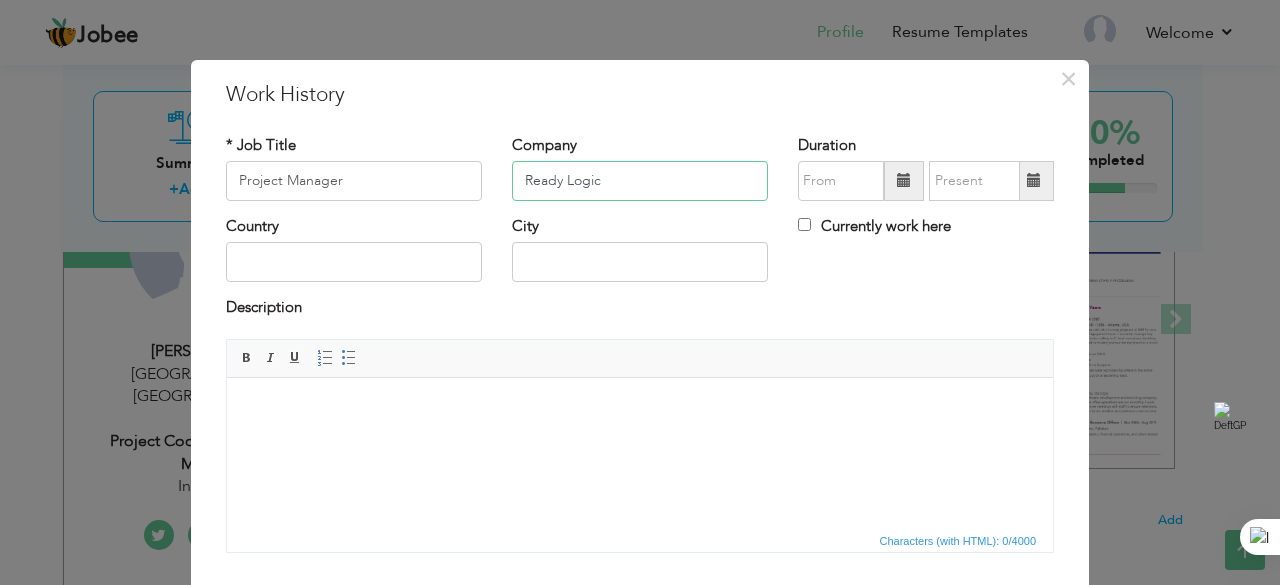 type on "Ready Logic" 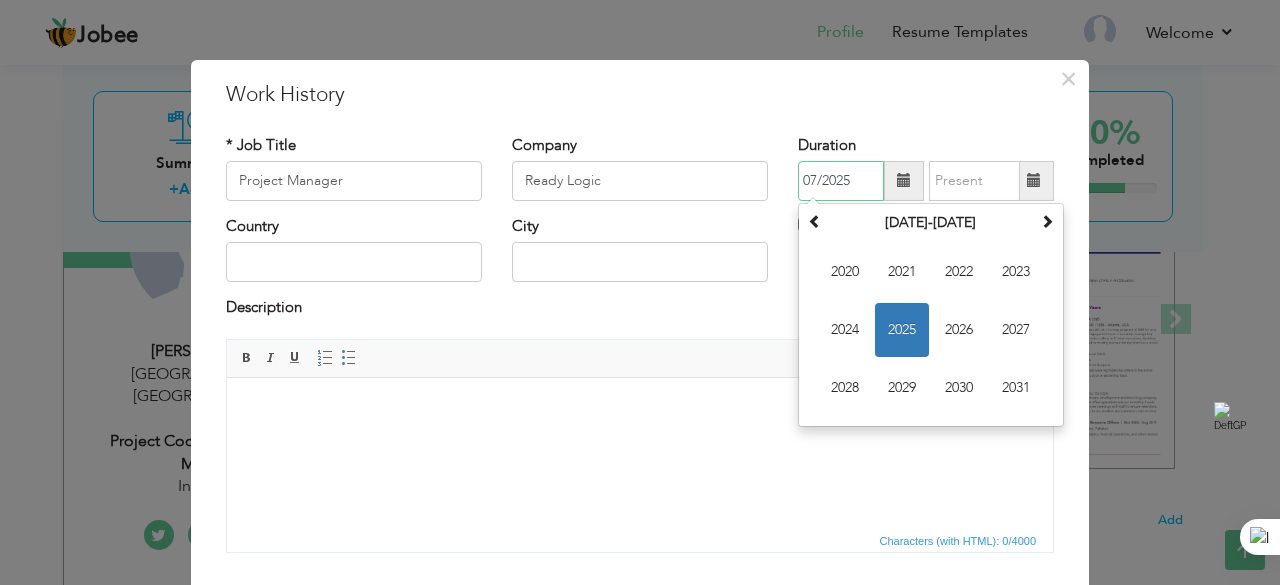 click on "07/2025" at bounding box center (841, 181) 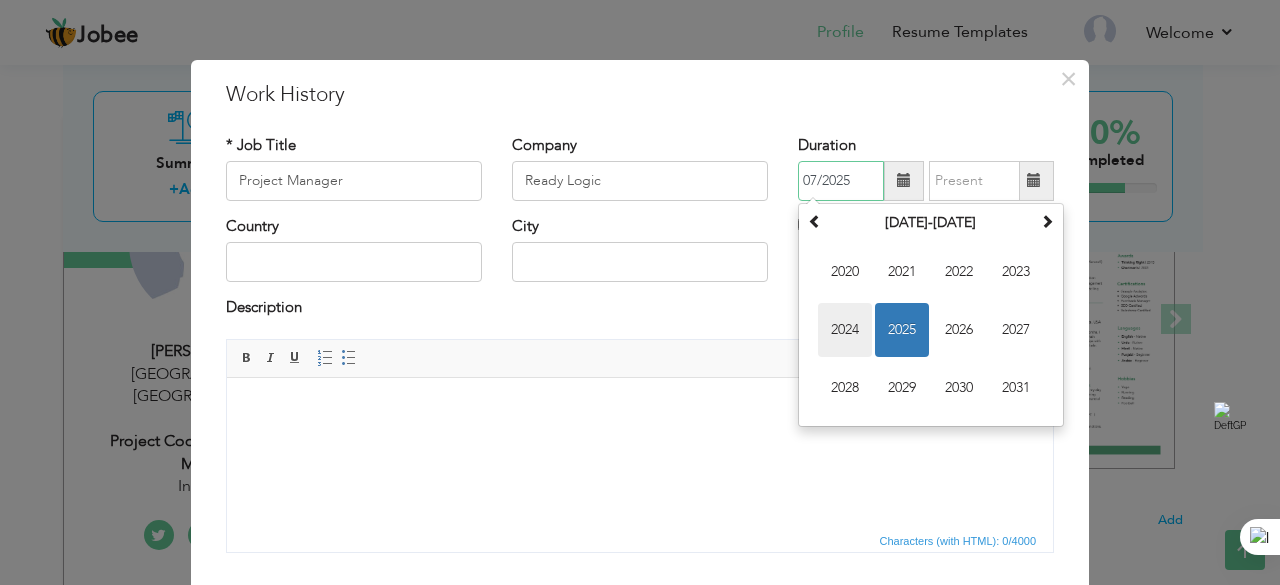 click on "2024" at bounding box center [845, 330] 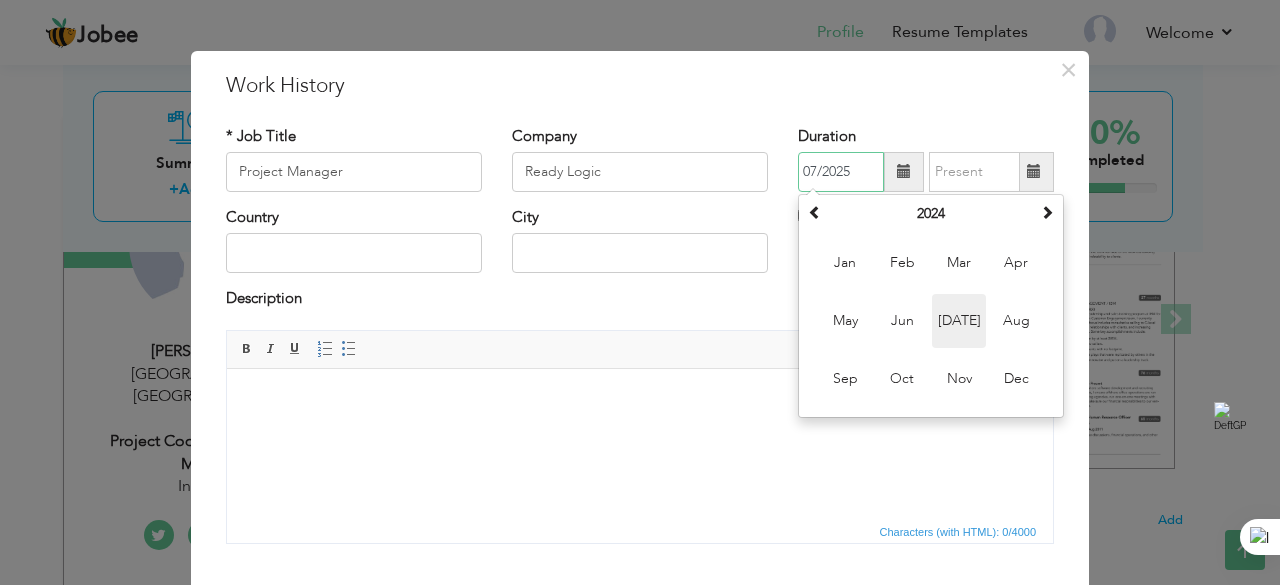 scroll, scrollTop: 0, scrollLeft: 0, axis: both 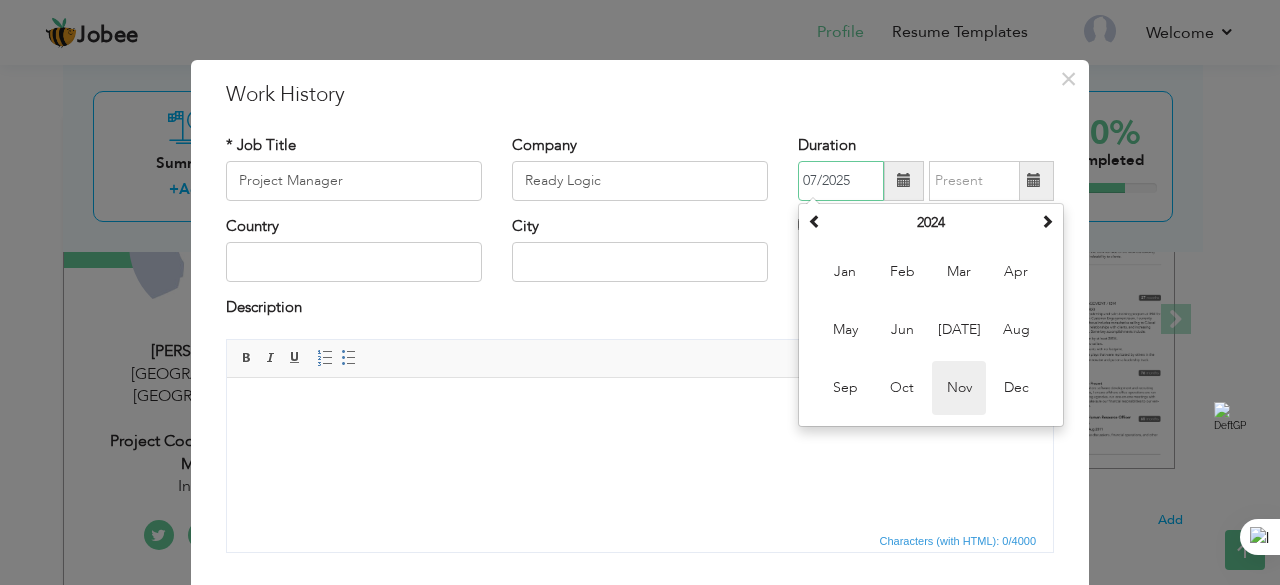 click on "Nov" at bounding box center [959, 388] 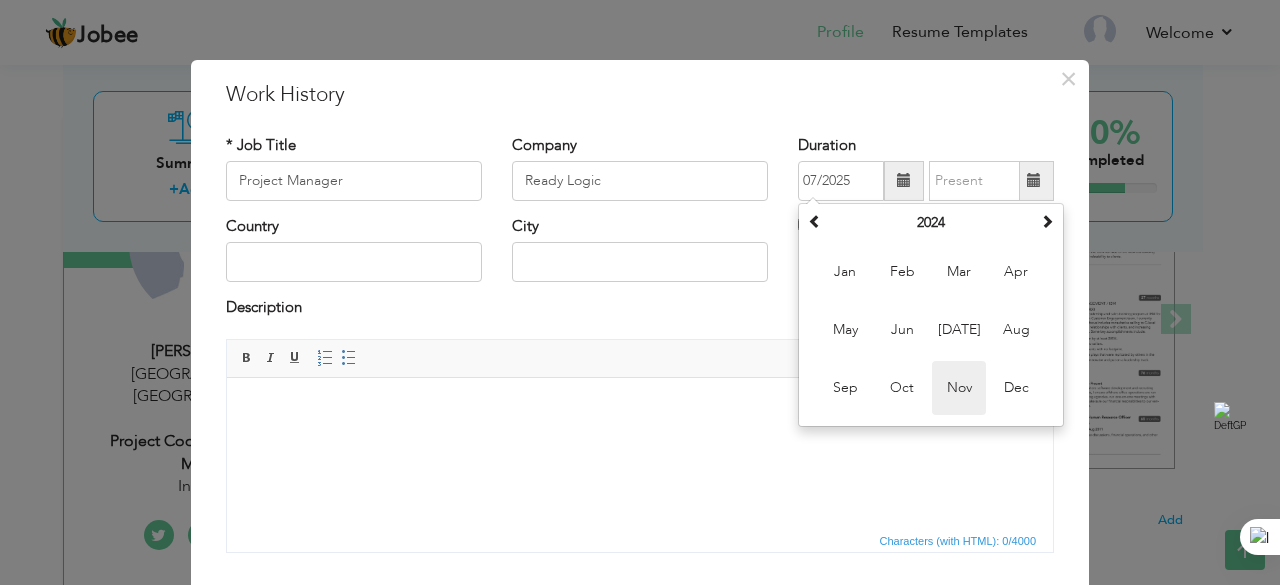 type on "11/2024" 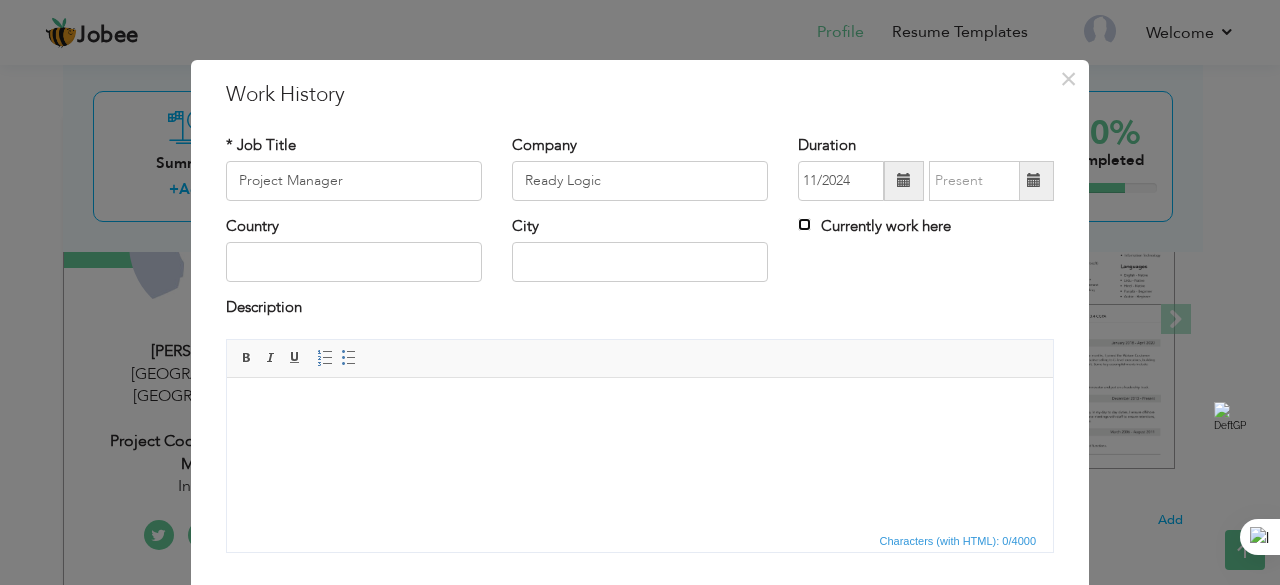 click on "Currently work here" at bounding box center [804, 224] 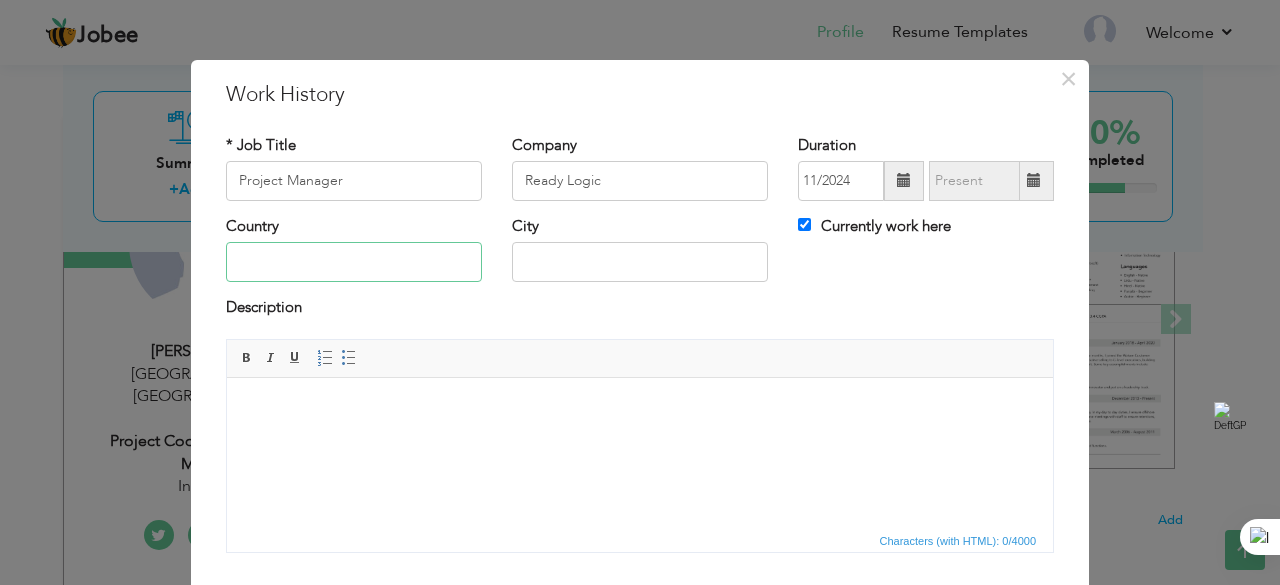 click at bounding box center (354, 262) 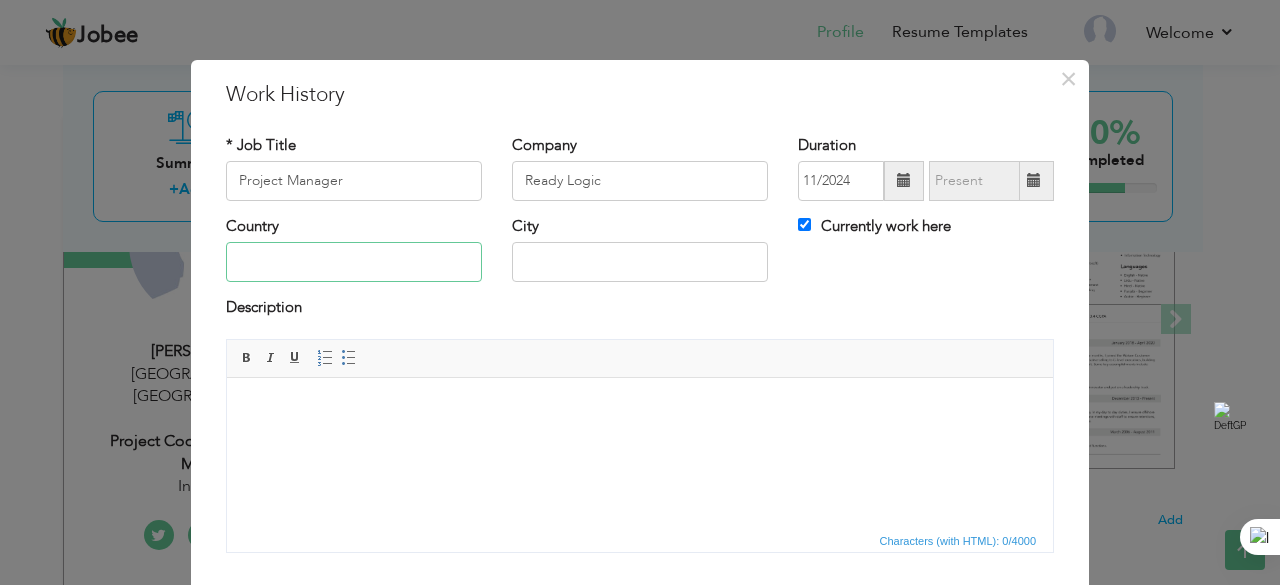 type on "[GEOGRAPHIC_DATA]" 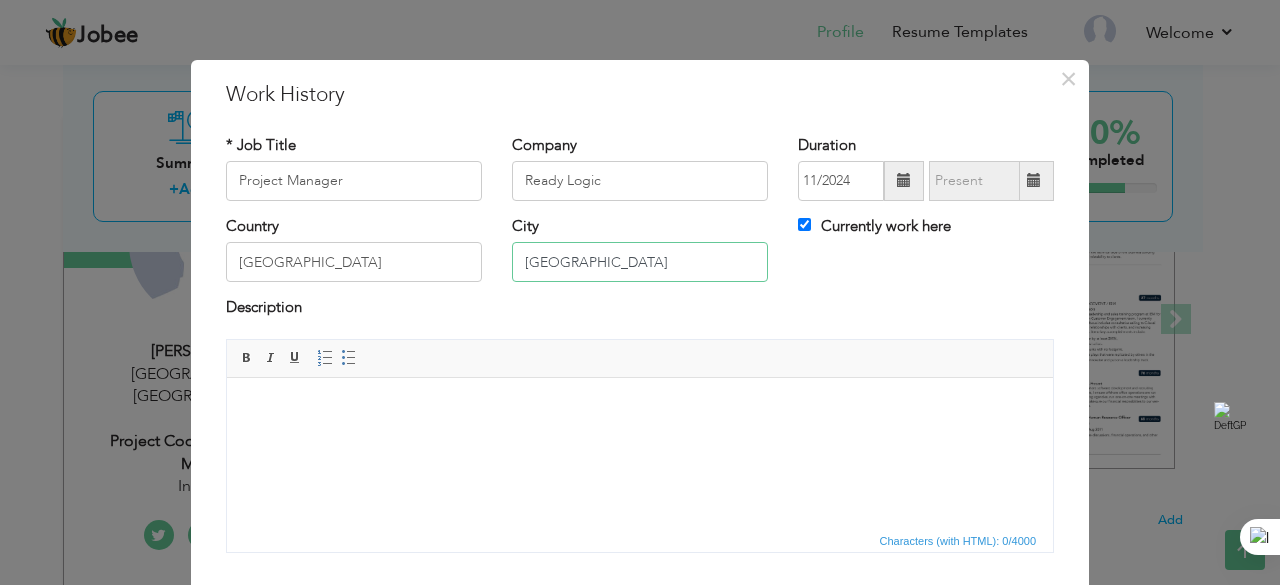 click on "Islamabad" at bounding box center [640, 262] 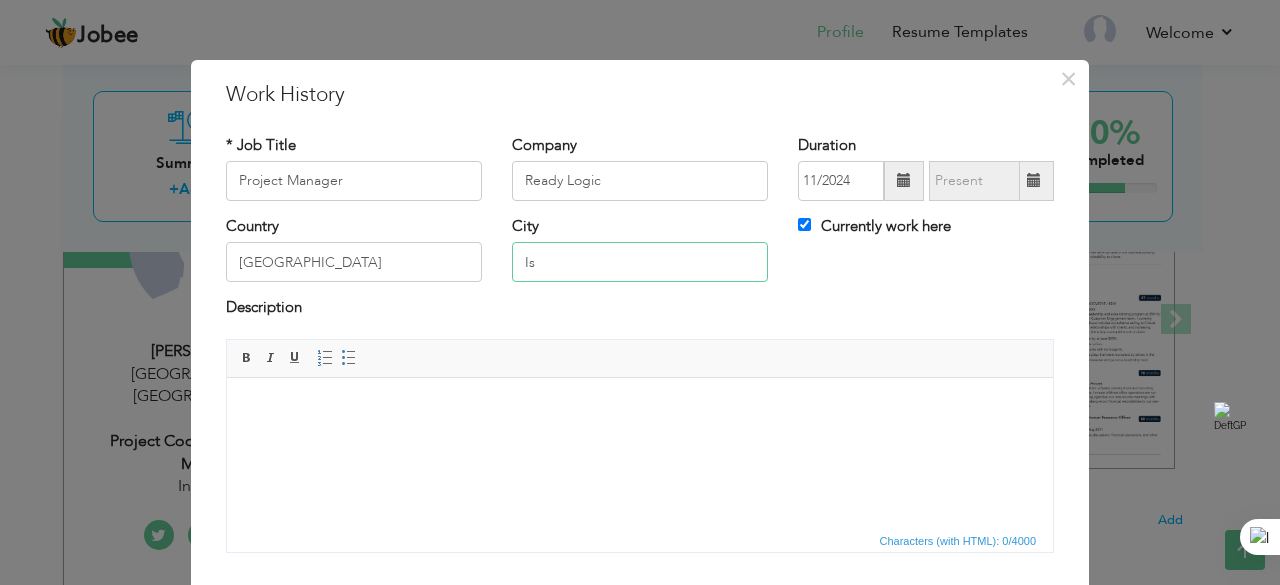 type on "I" 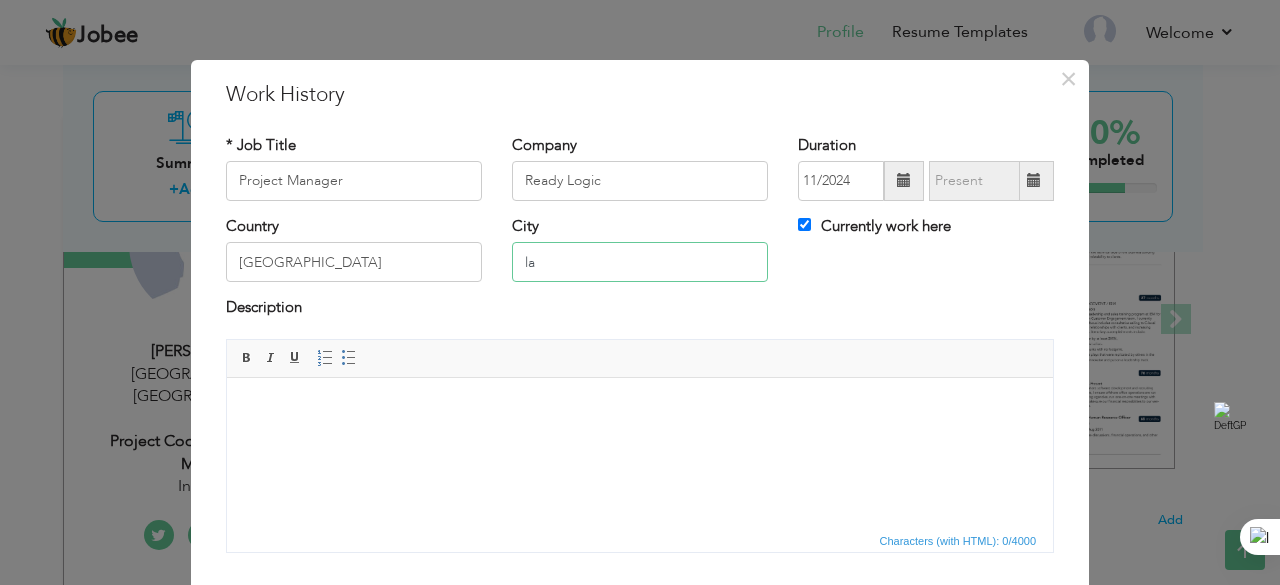 type on "l" 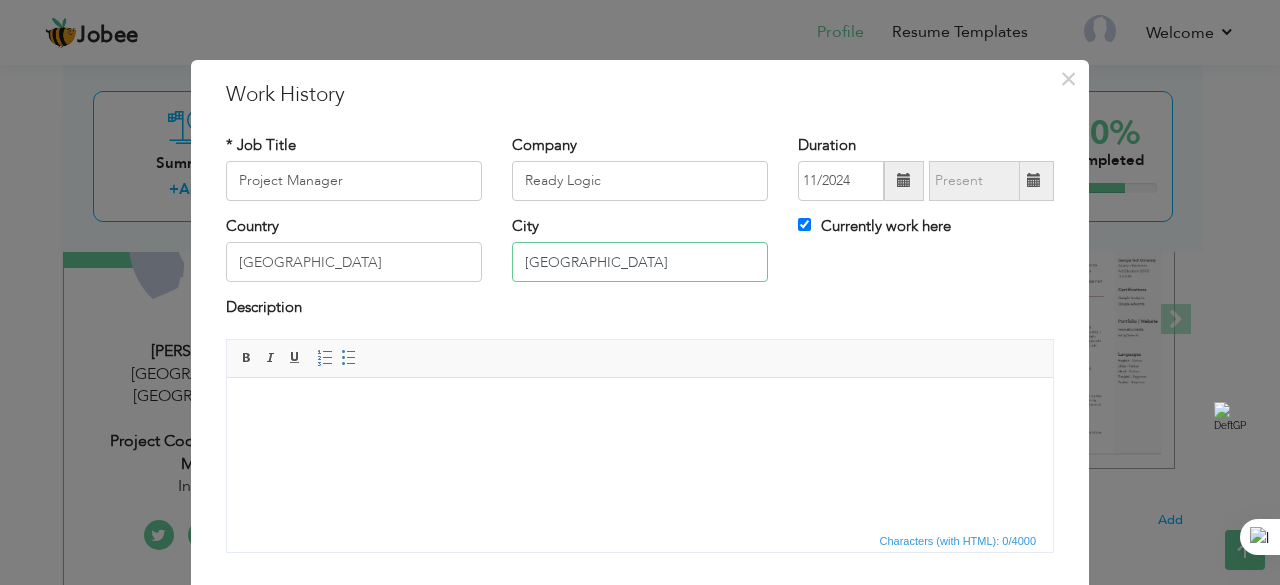 type on "[GEOGRAPHIC_DATA]" 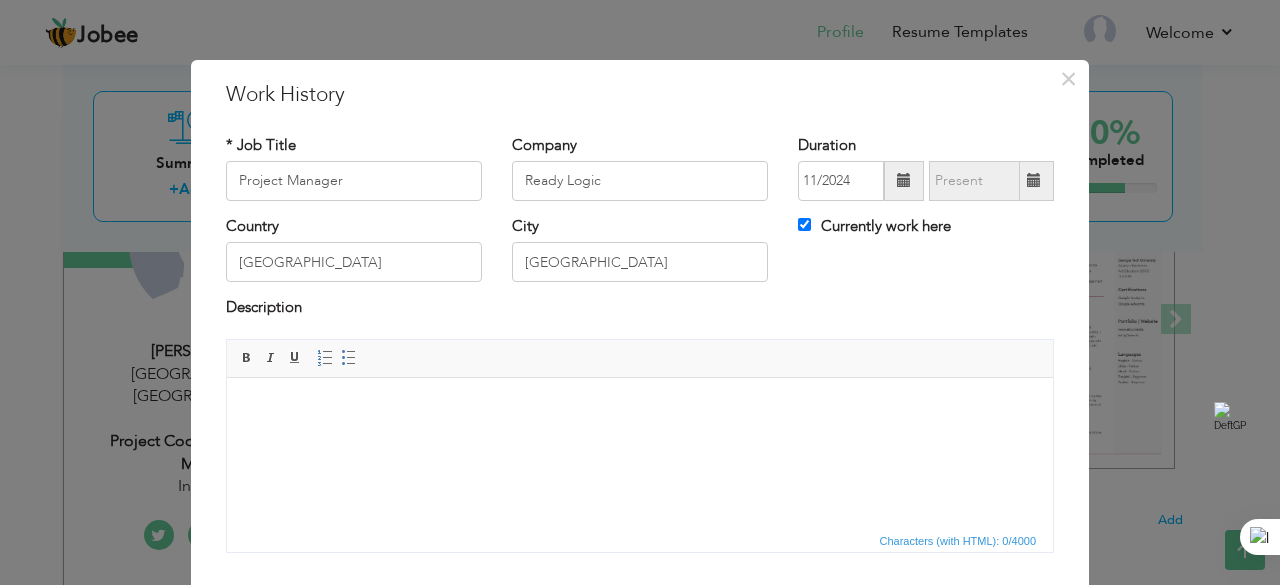 click at bounding box center (640, 407) 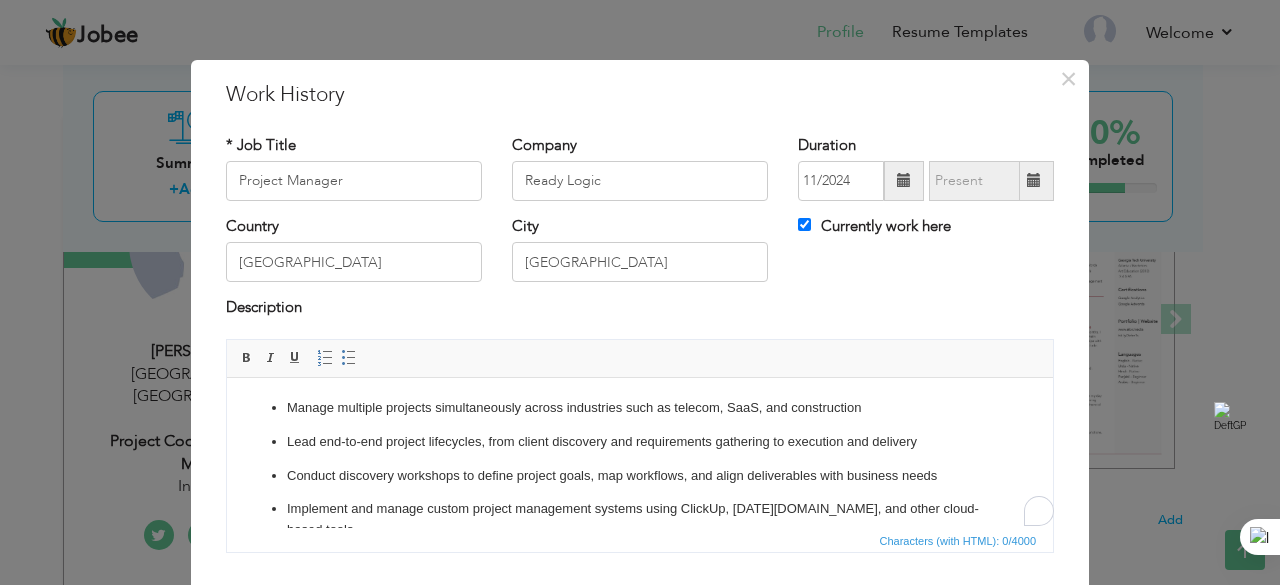 scroll, scrollTop: 124, scrollLeft: 0, axis: vertical 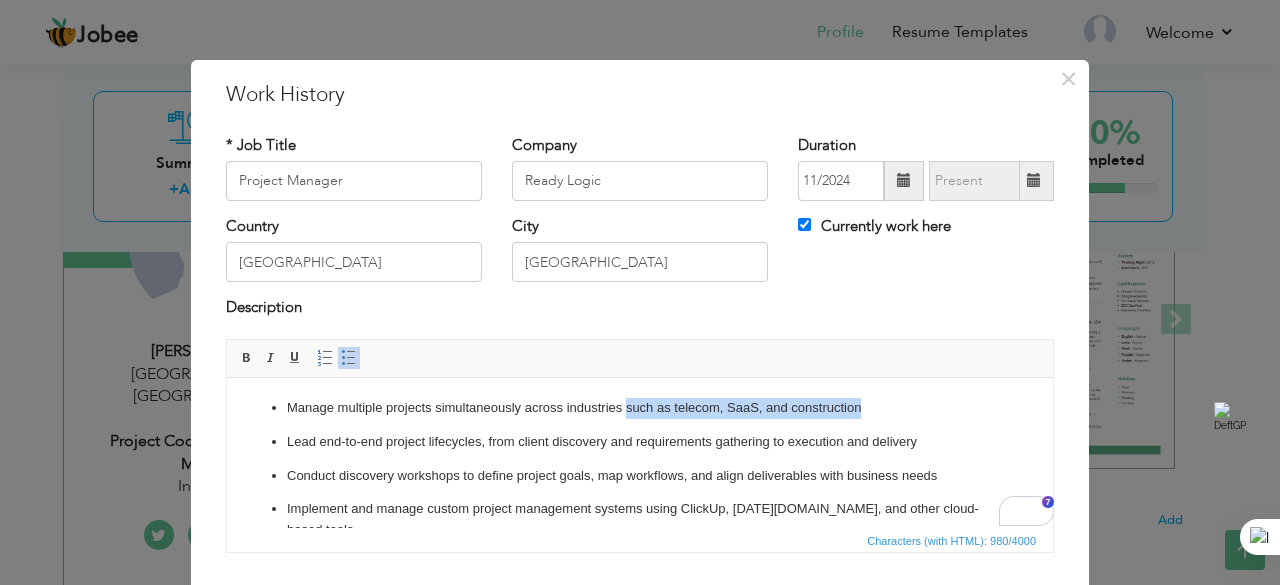 drag, startPoint x: 867, startPoint y: 409, endPoint x: 624, endPoint y: 404, distance: 243.05144 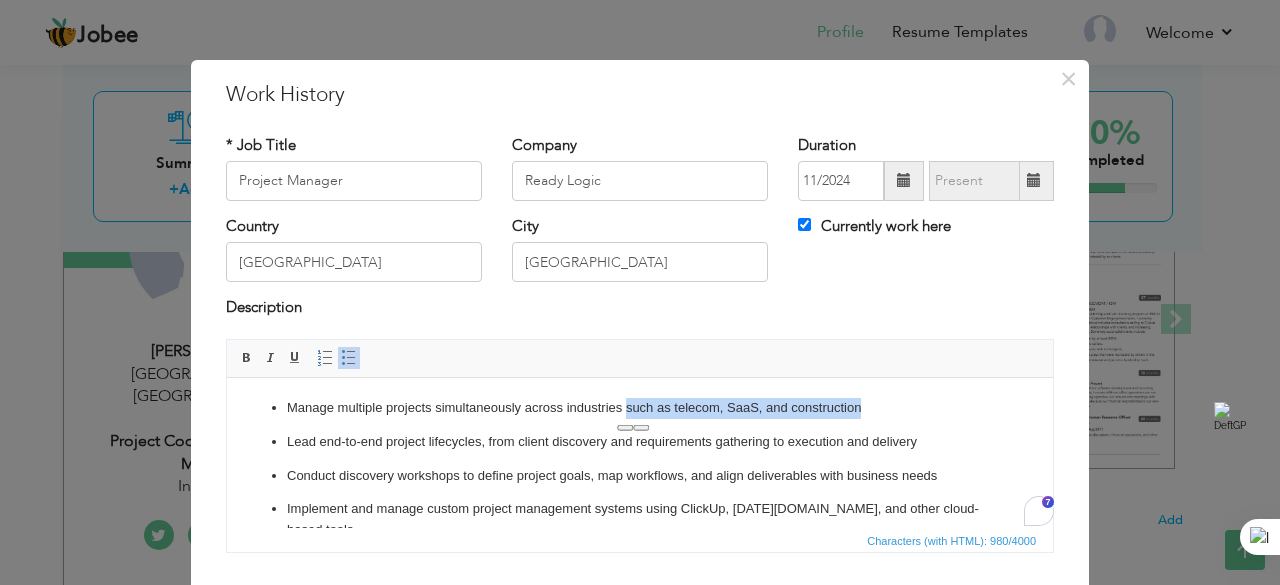 click on "Manage multiple projects simultaneously across industries such as telecom, SaaS, and construction" at bounding box center [640, 407] 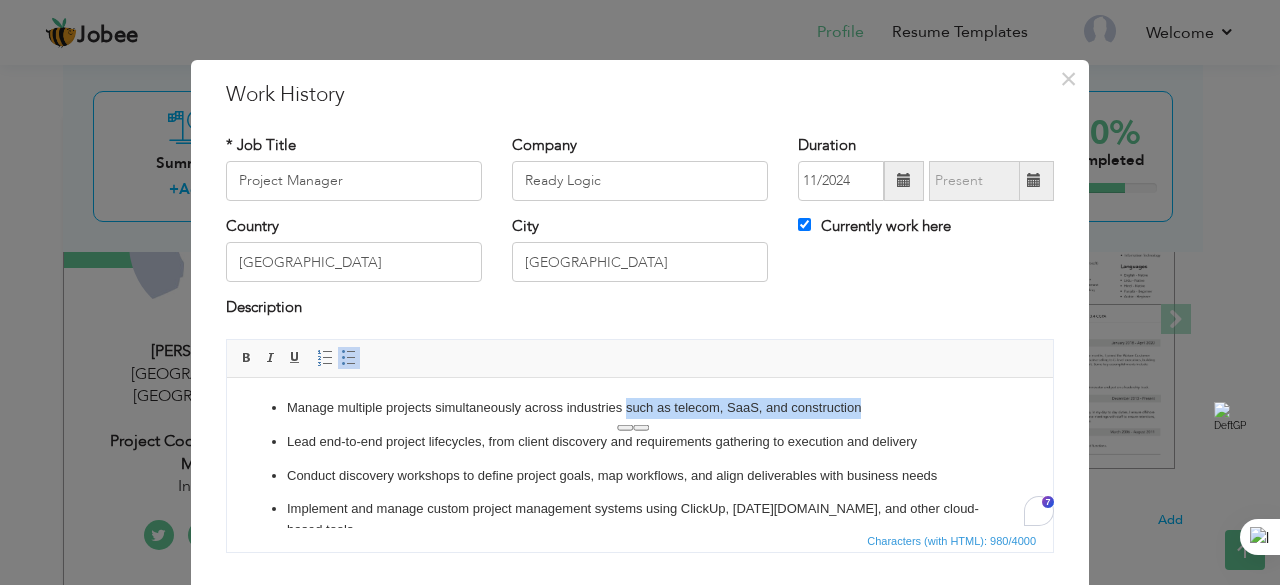 drag, startPoint x: 874, startPoint y: 411, endPoint x: 628, endPoint y: 413, distance: 246.00813 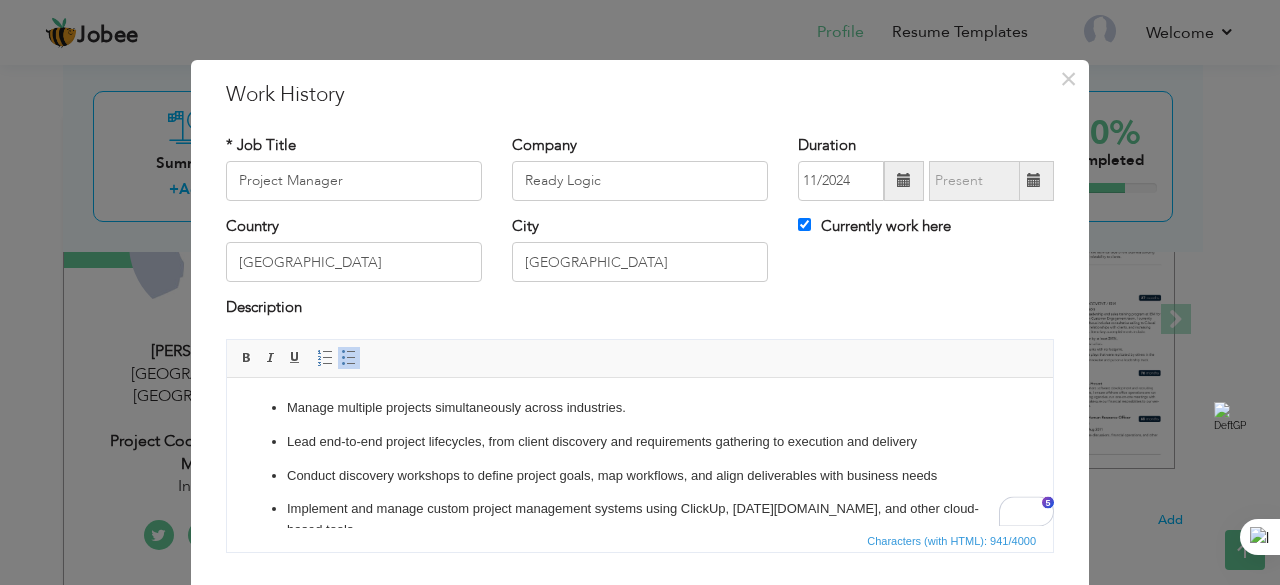 click on "Conduct discovery workshops to define project goals, map workflows, and align deliverables with business needs" at bounding box center (640, 475) 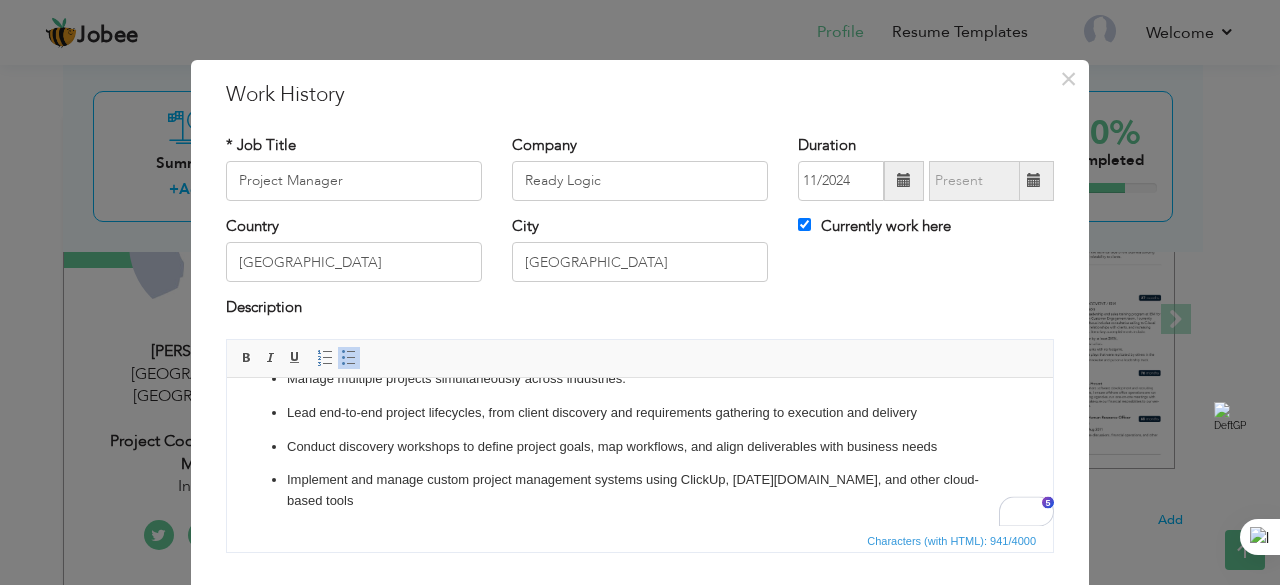 scroll, scrollTop: 30, scrollLeft: 0, axis: vertical 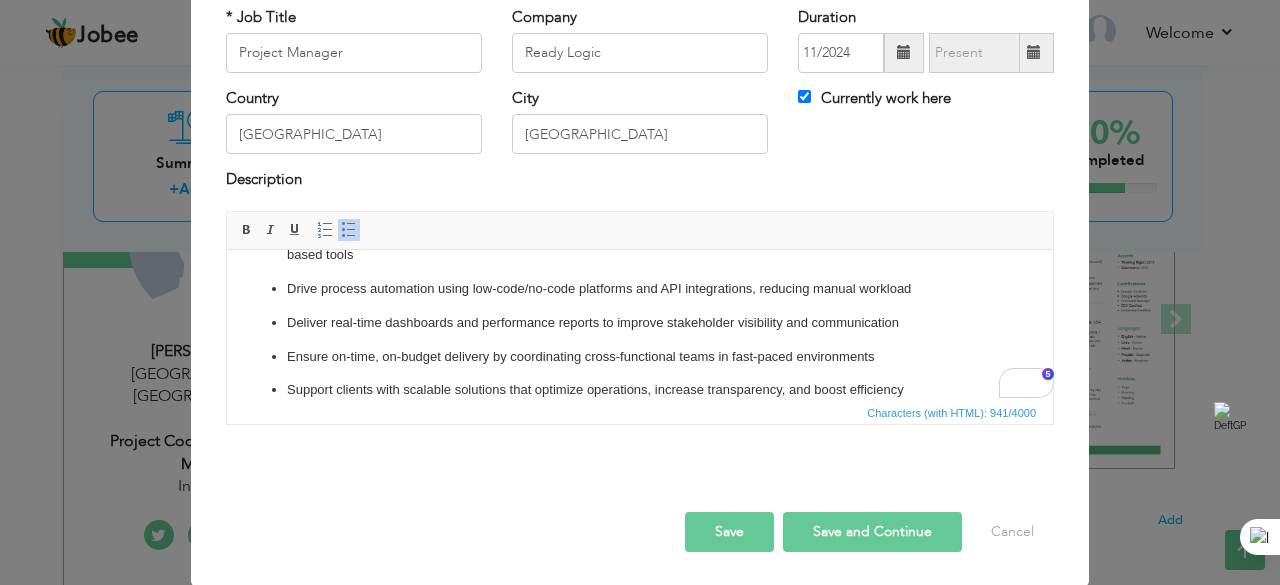 click on "Save and Continue" at bounding box center [872, 532] 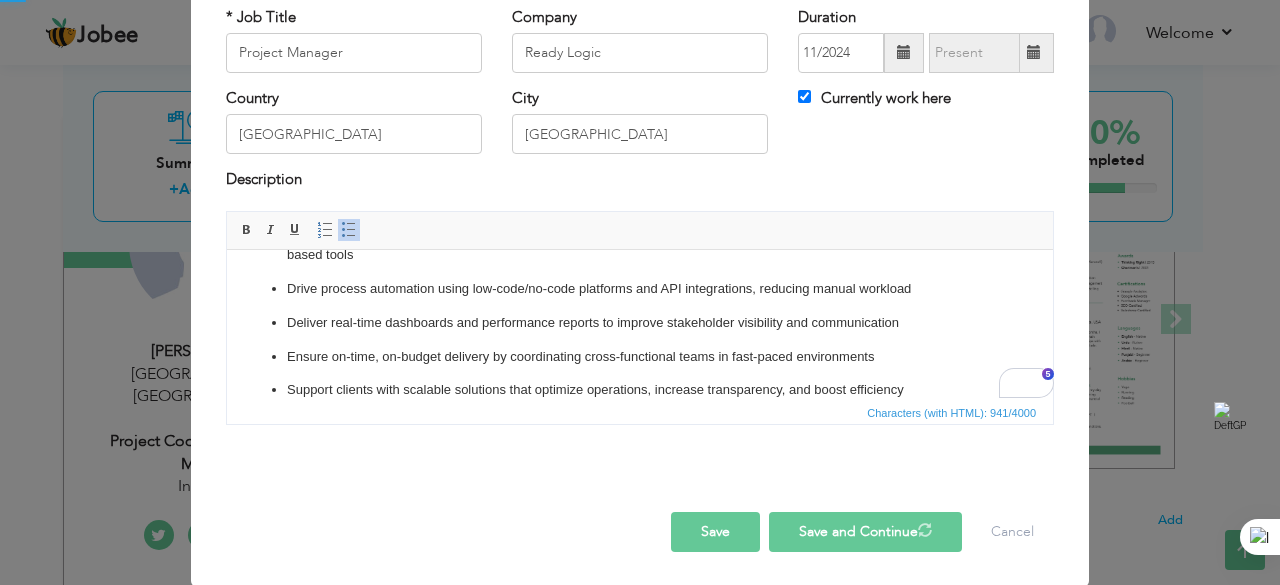 type 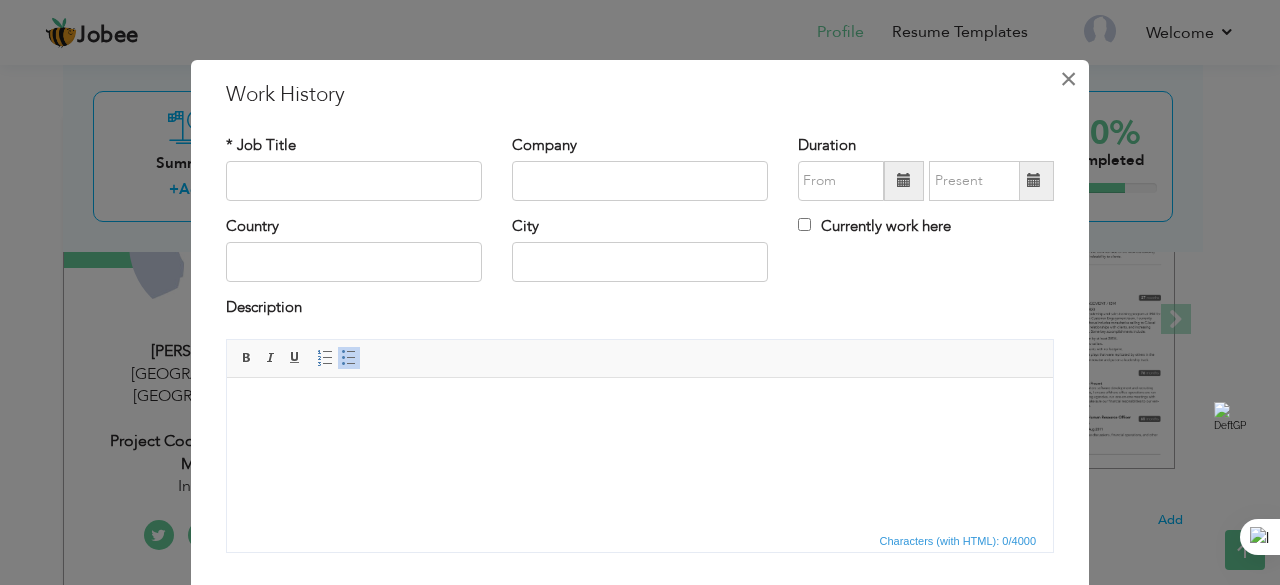 click on "×" at bounding box center (1068, 79) 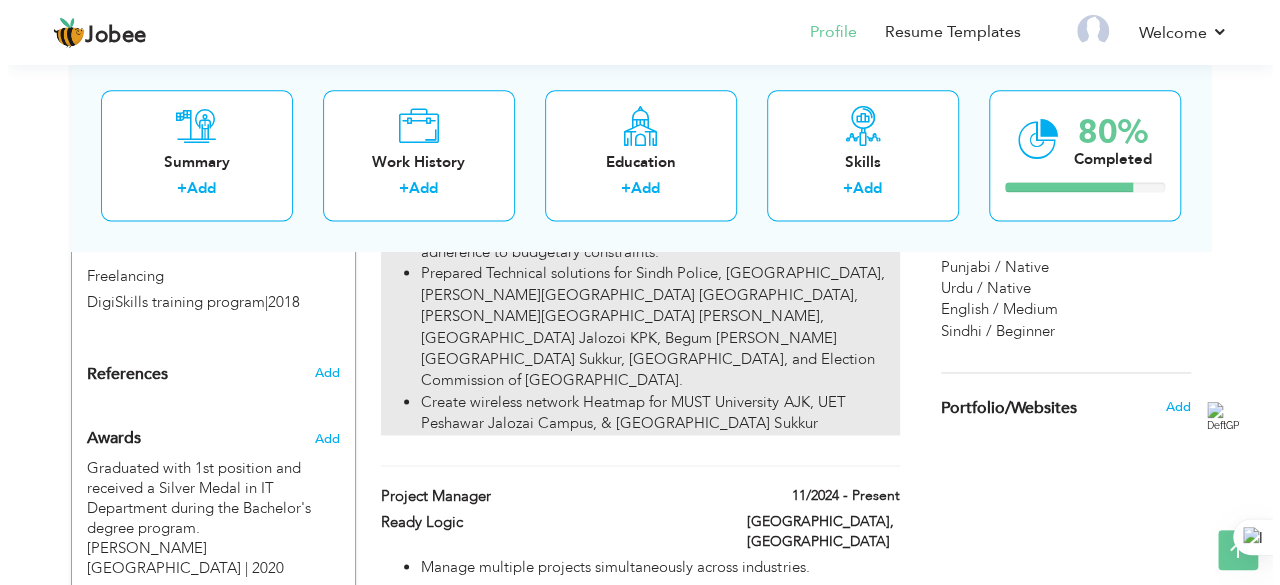 scroll, scrollTop: 1274, scrollLeft: 0, axis: vertical 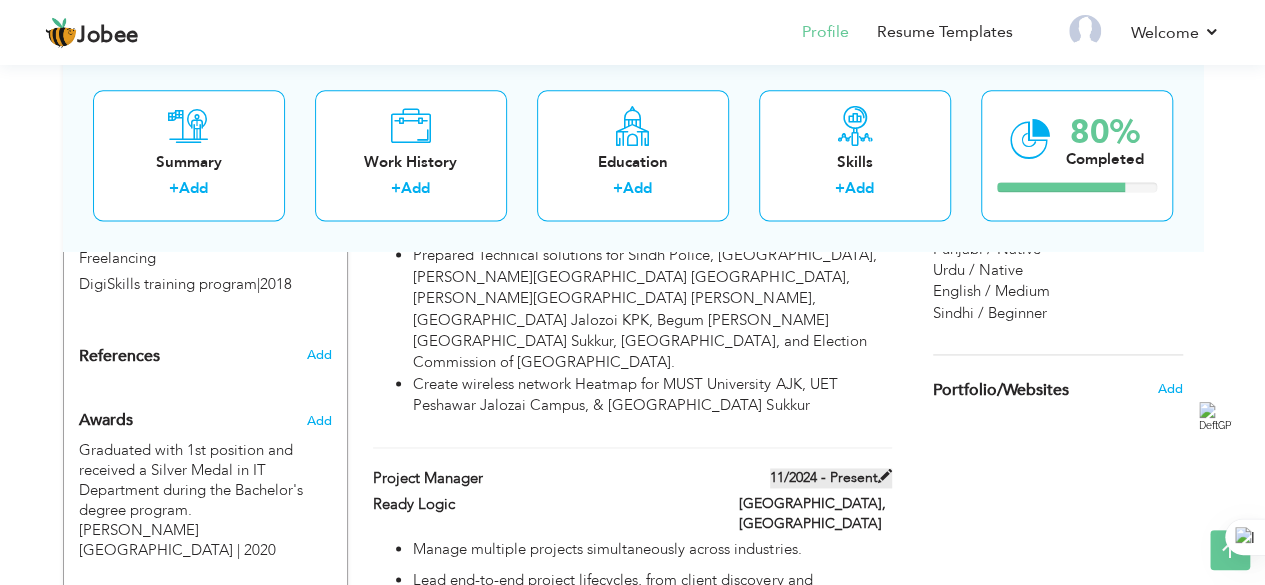 click on "11/2024 - Present" at bounding box center (831, 478) 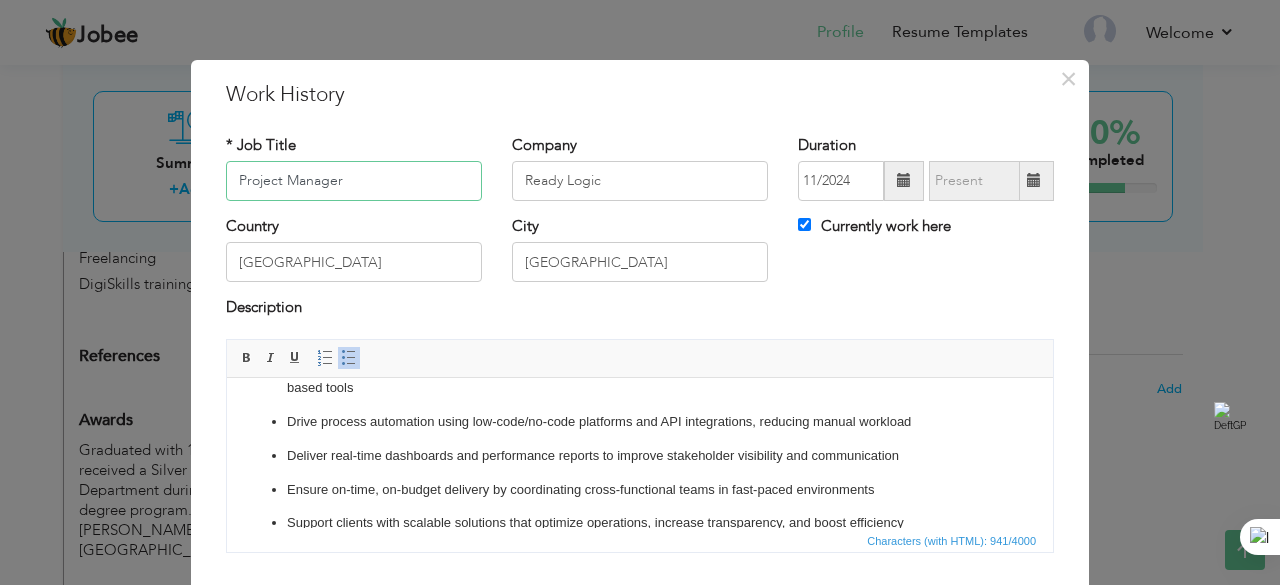scroll, scrollTop: 147, scrollLeft: 0, axis: vertical 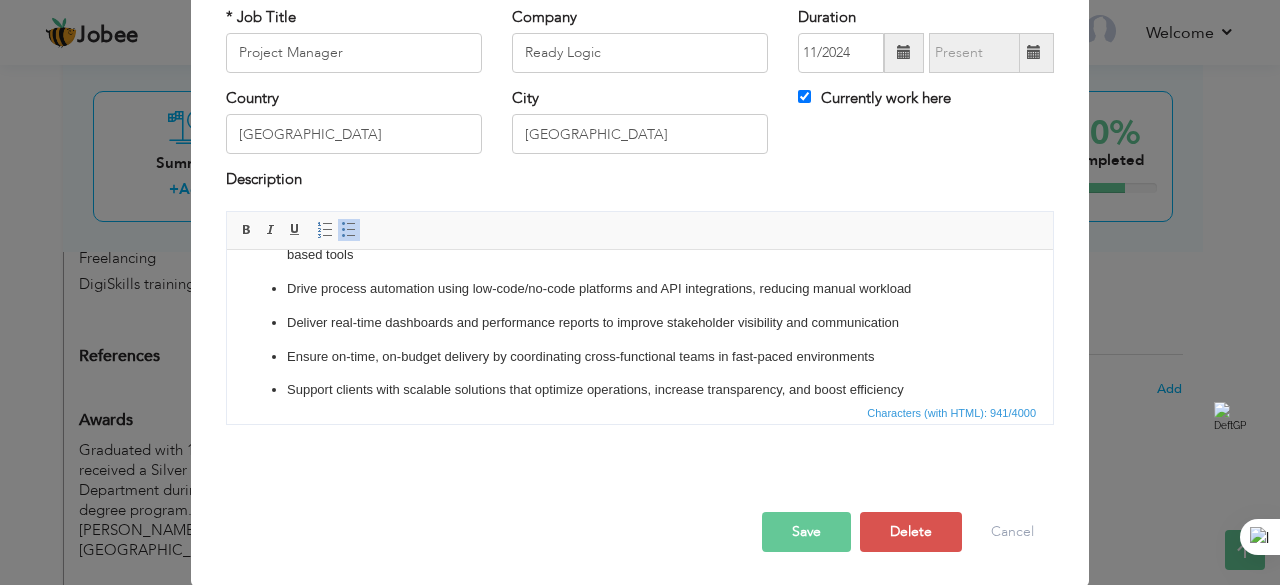 click on "Save" at bounding box center [806, 532] 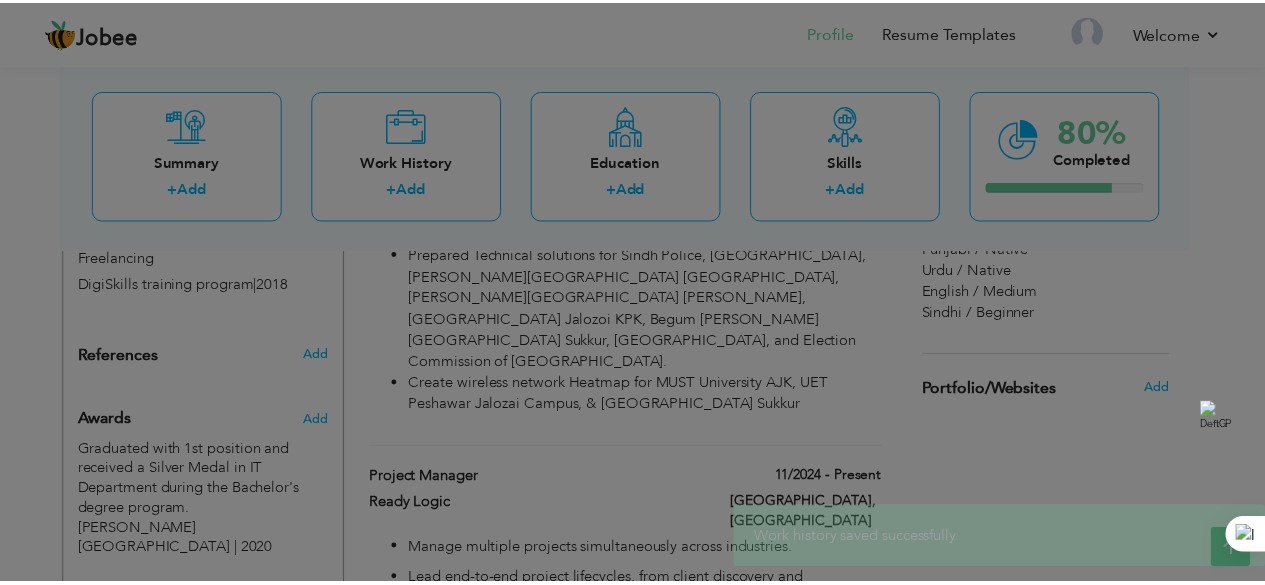 scroll, scrollTop: 0, scrollLeft: 0, axis: both 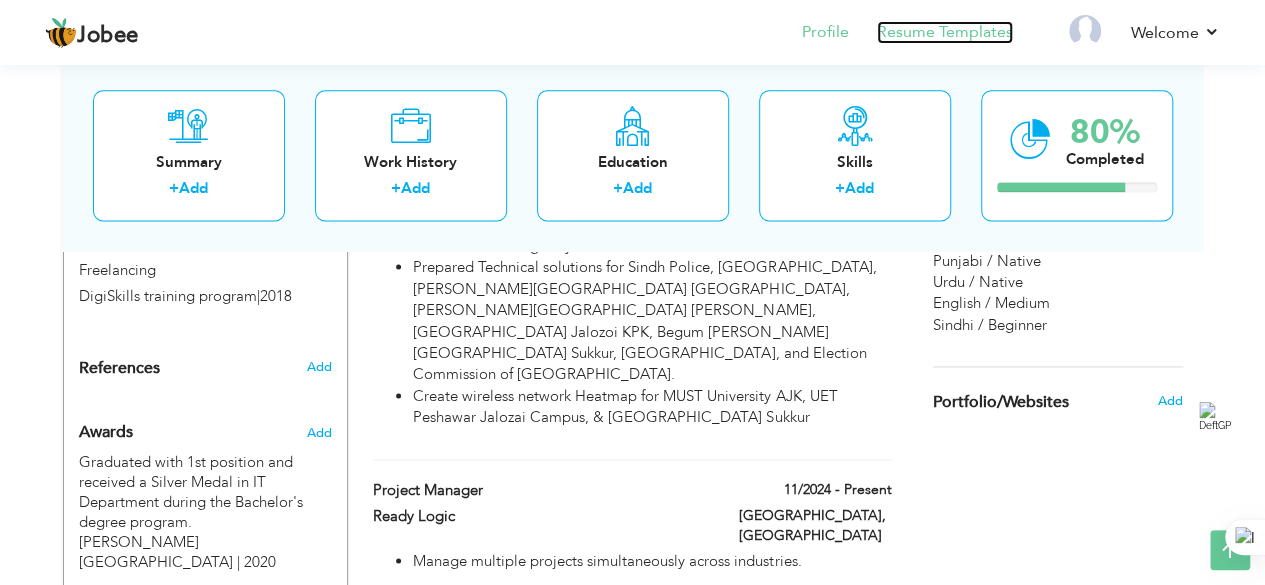 click on "Resume Templates" at bounding box center (945, 32) 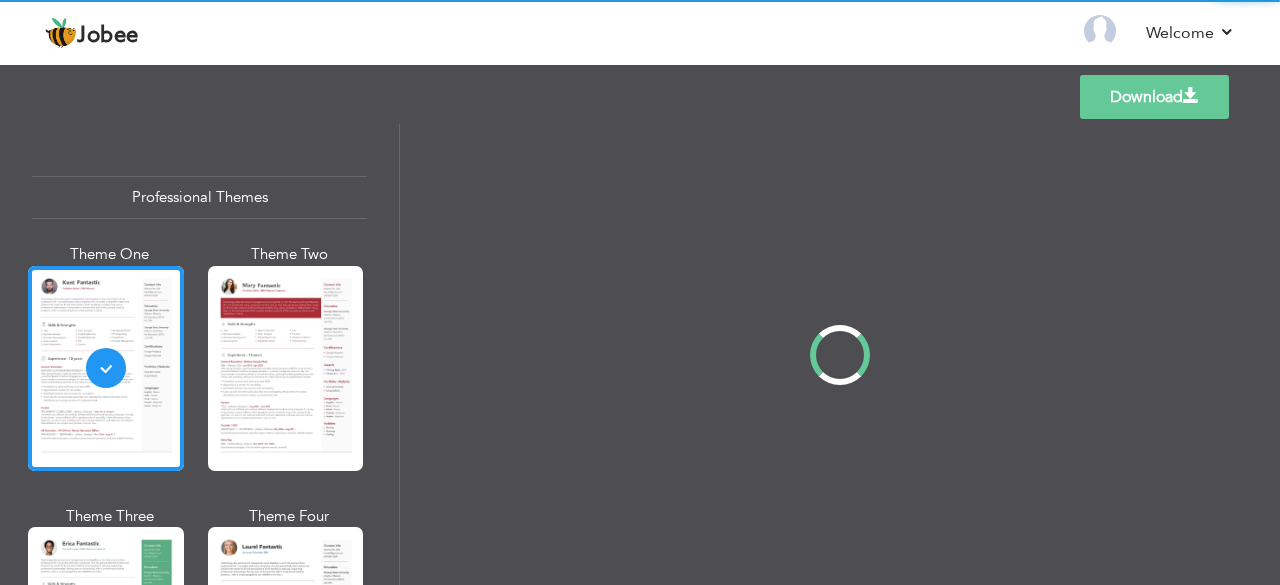 scroll, scrollTop: 0, scrollLeft: 0, axis: both 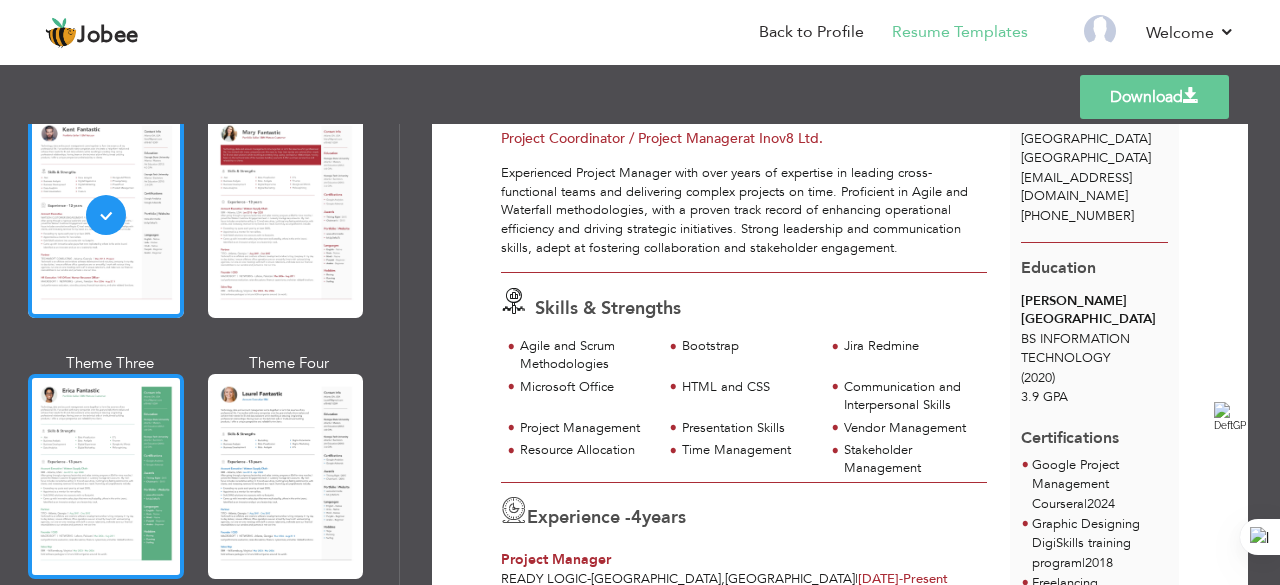 click at bounding box center (106, 476) 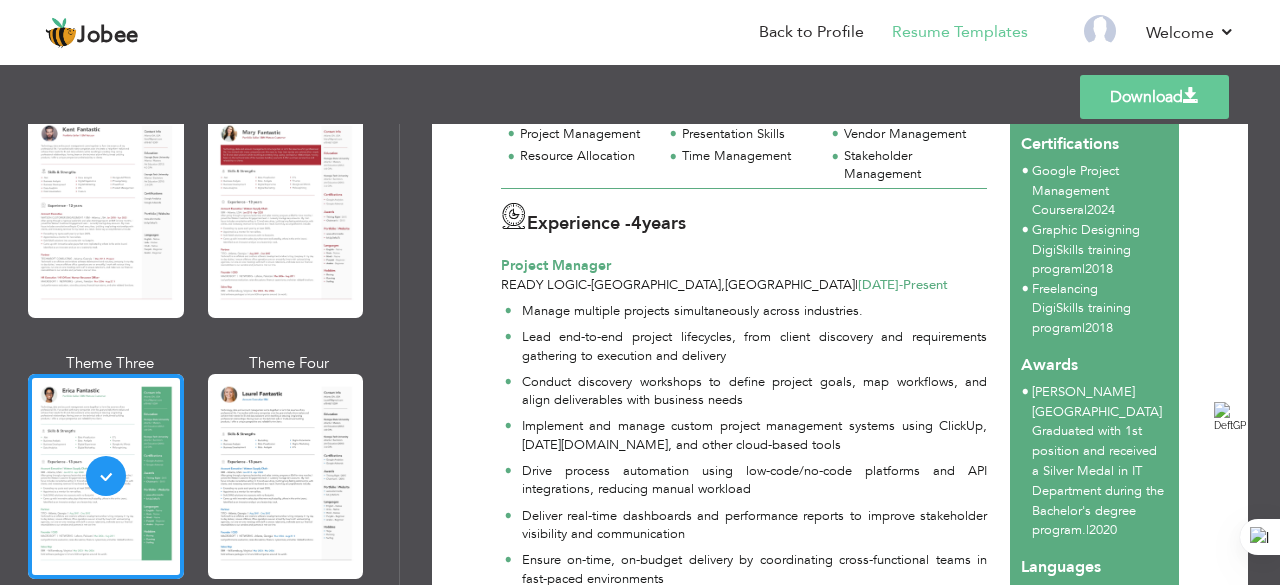 scroll, scrollTop: 0, scrollLeft: 0, axis: both 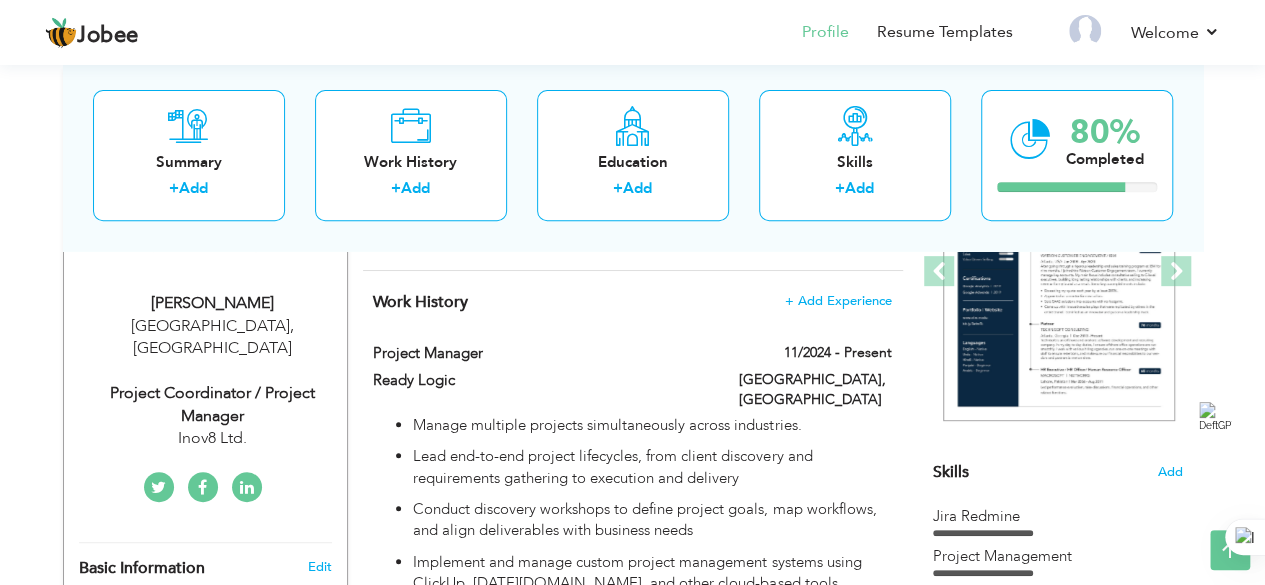click on "Project Coordinator / Project Manager" at bounding box center [213, 405] 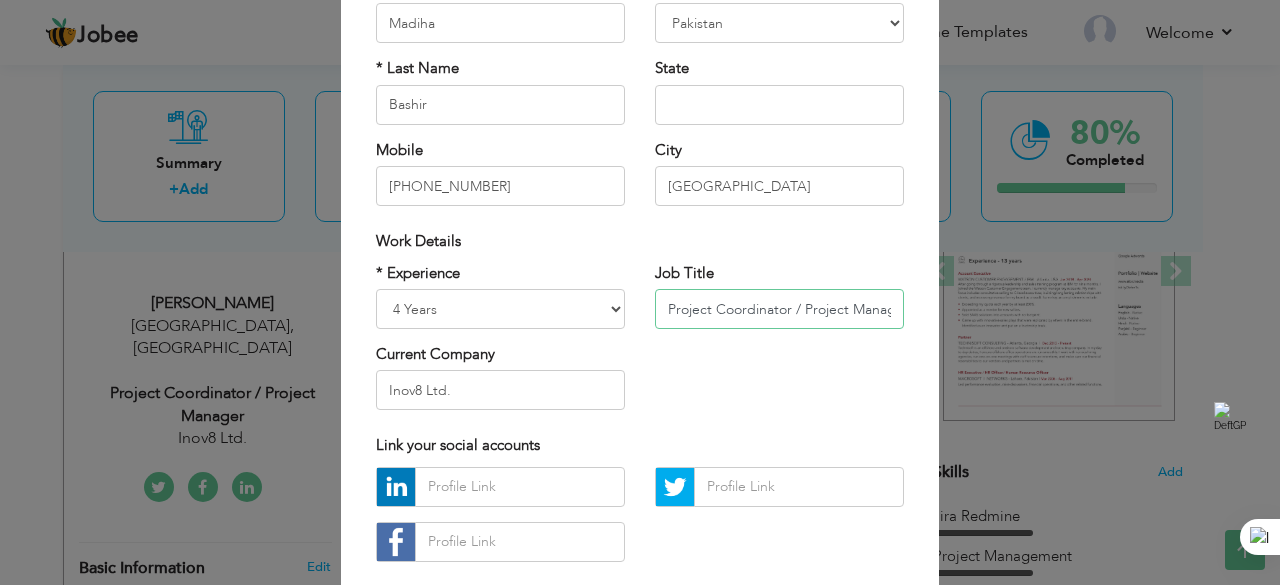 click on "Project Coordinator / Project Manager" at bounding box center [779, 309] 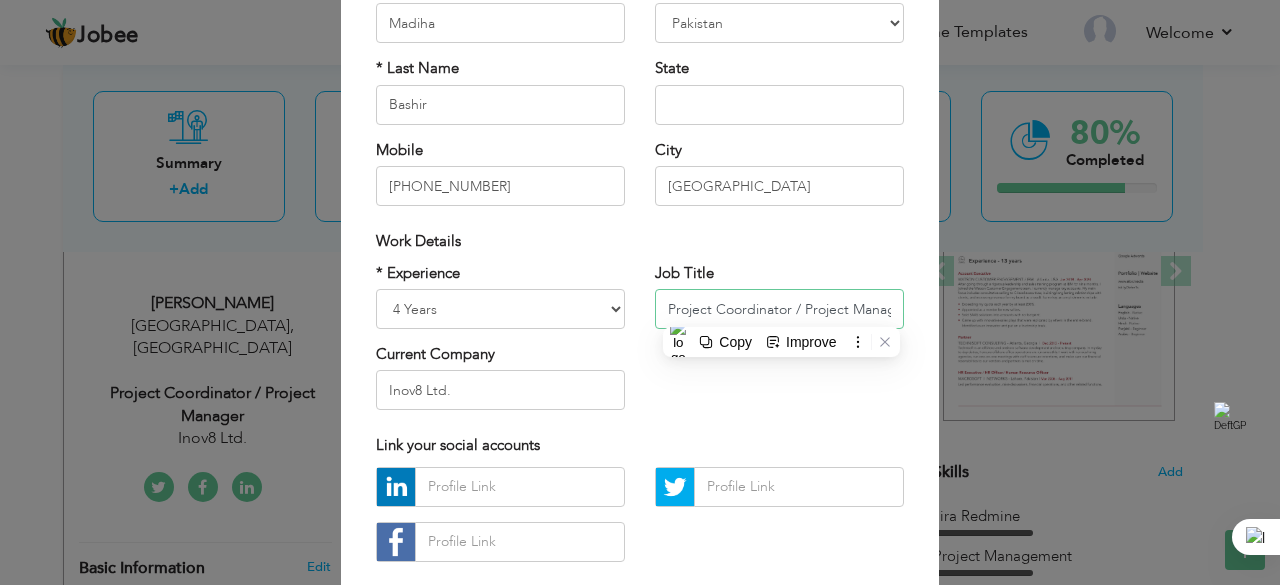 click on "Project Coordinator / Project Manager" at bounding box center [779, 309] 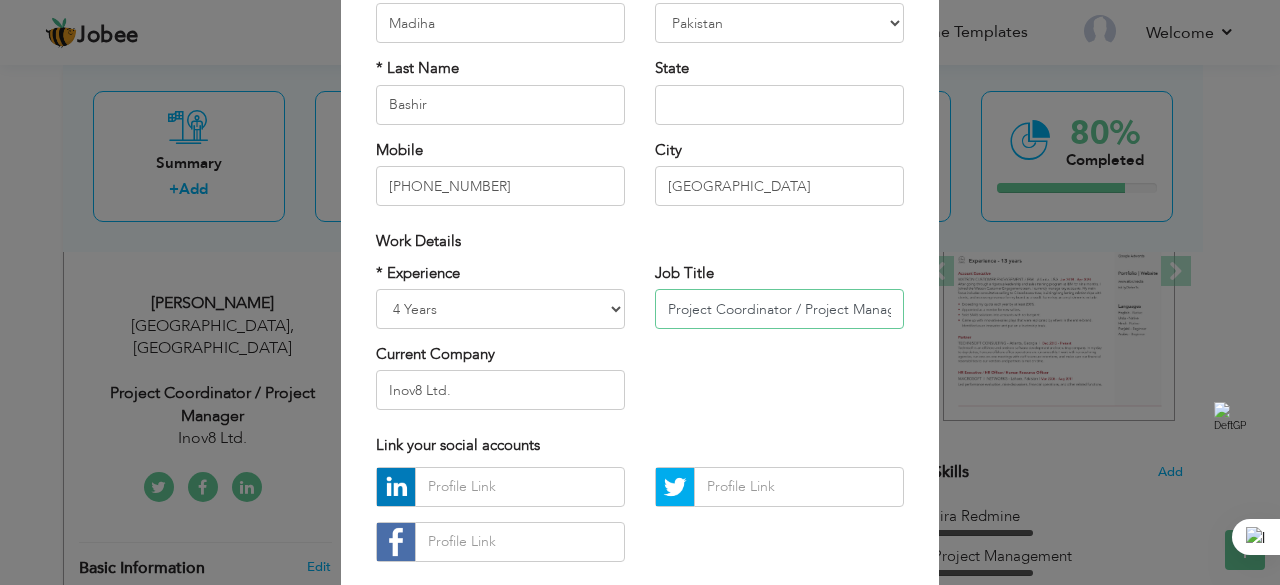 click on "Project Coordinator / Project Manager" at bounding box center (779, 309) 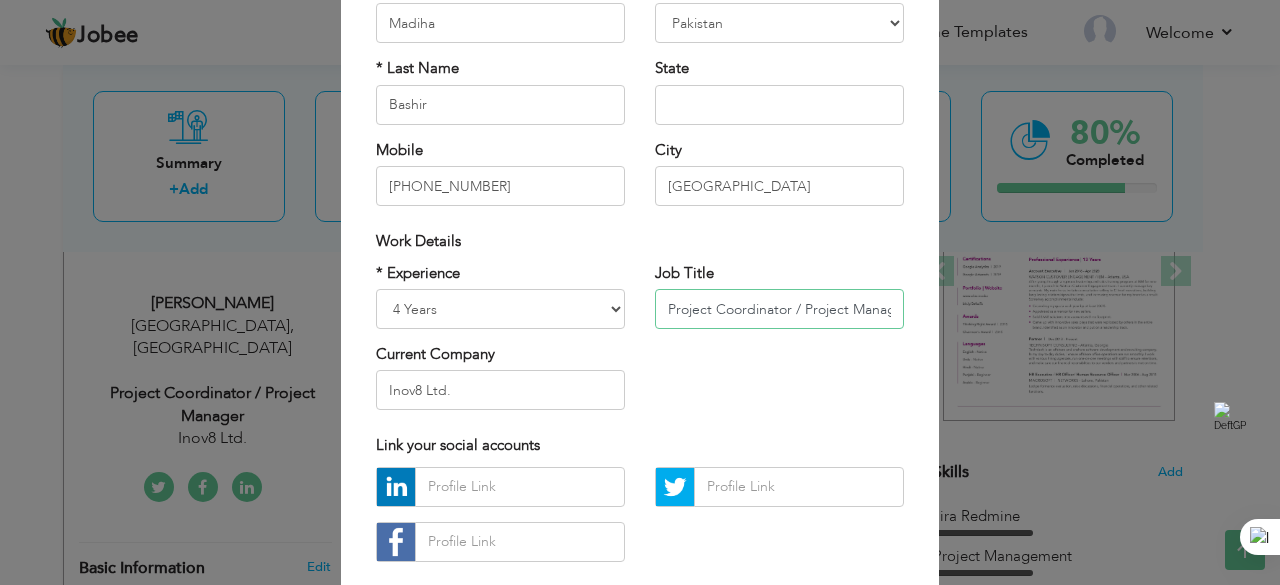 drag, startPoint x: 662, startPoint y: 303, endPoint x: 794, endPoint y: 287, distance: 132.96616 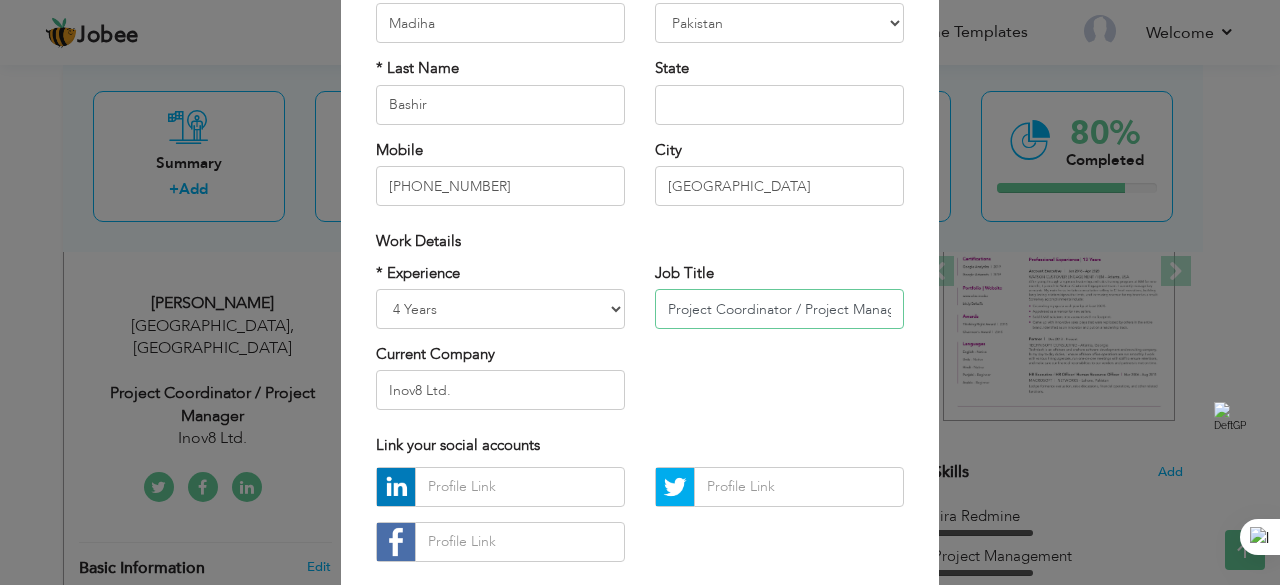 click on "Job Title
Project Coordinator / Project Manager" at bounding box center [779, 296] 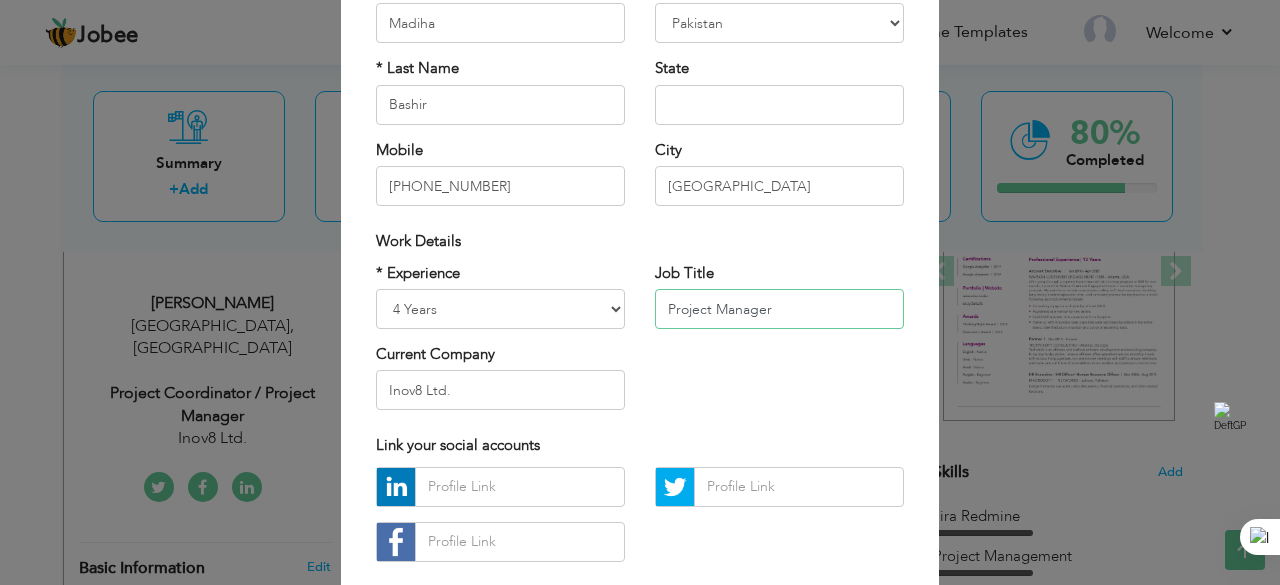 type on "Project Manager" 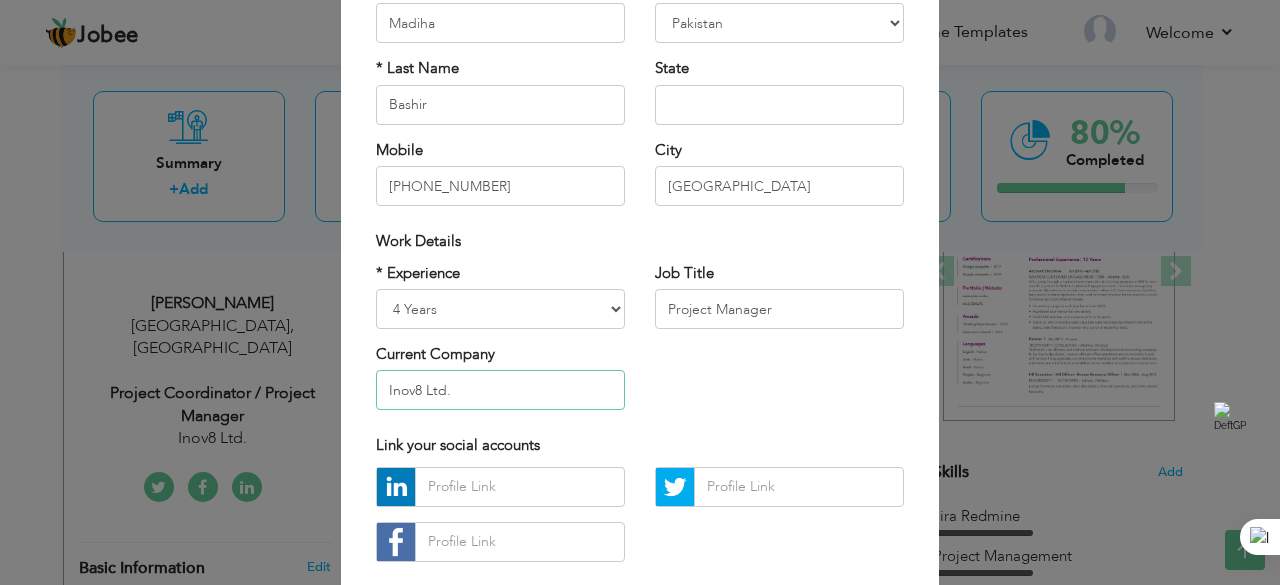 click on "Inov8 Ltd." at bounding box center [500, 390] 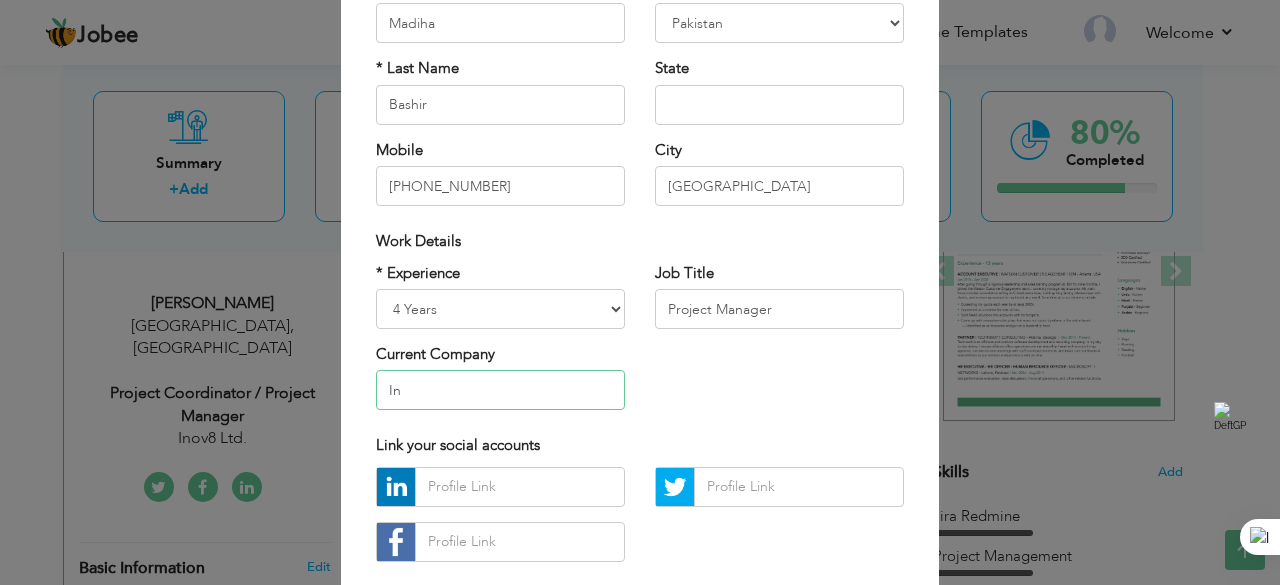 type on "I" 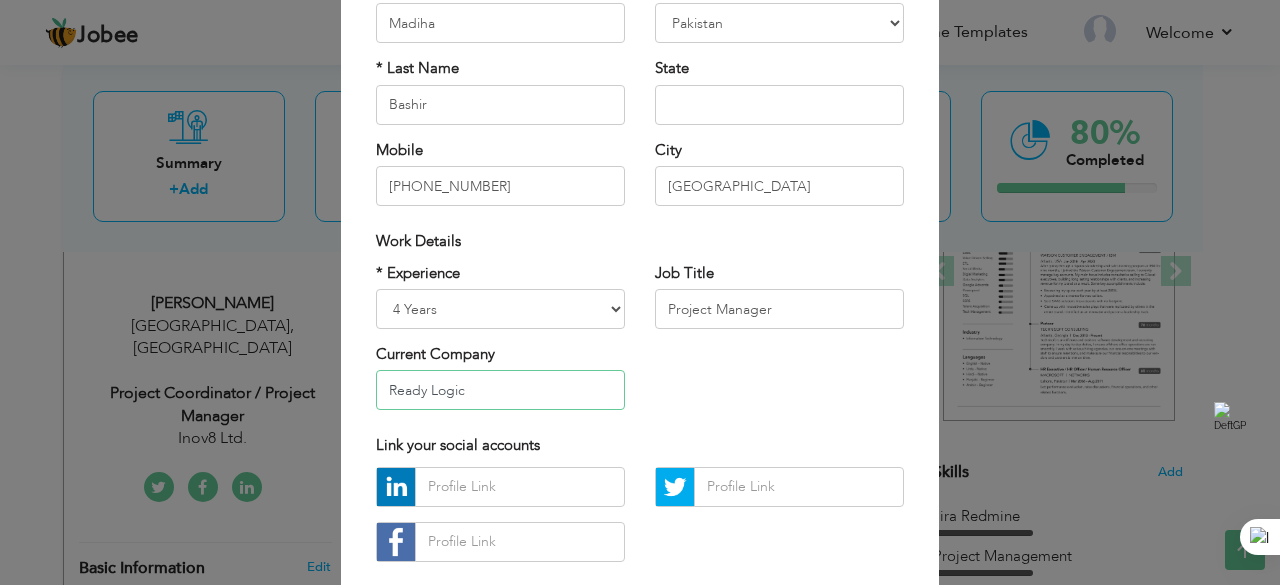 type on "Ready Logic" 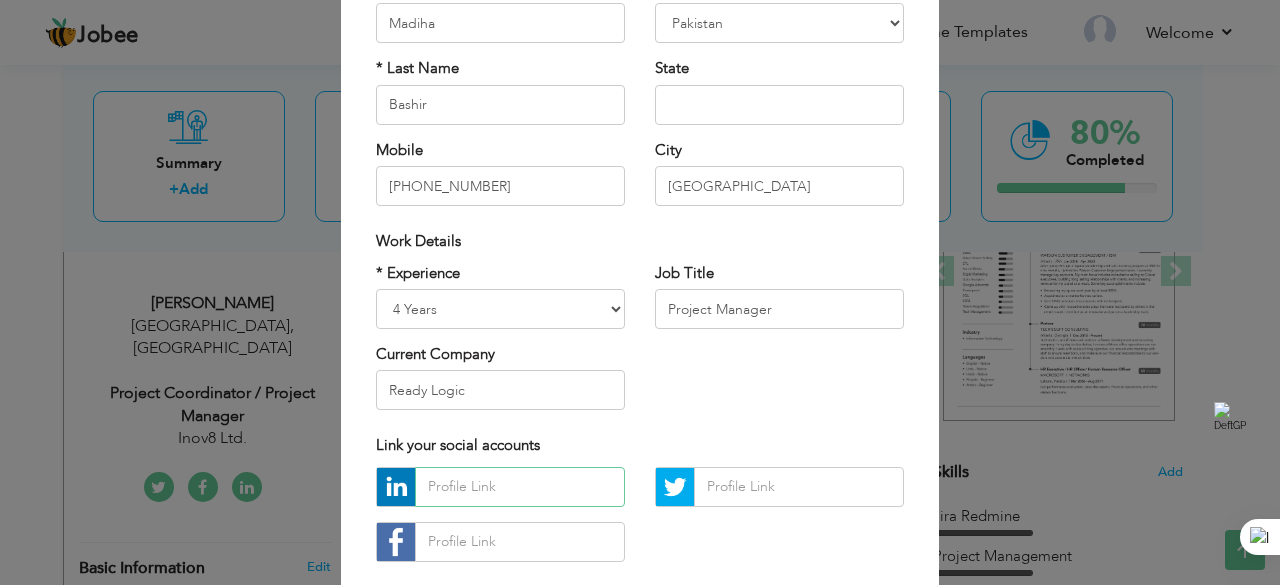 click at bounding box center (520, 487) 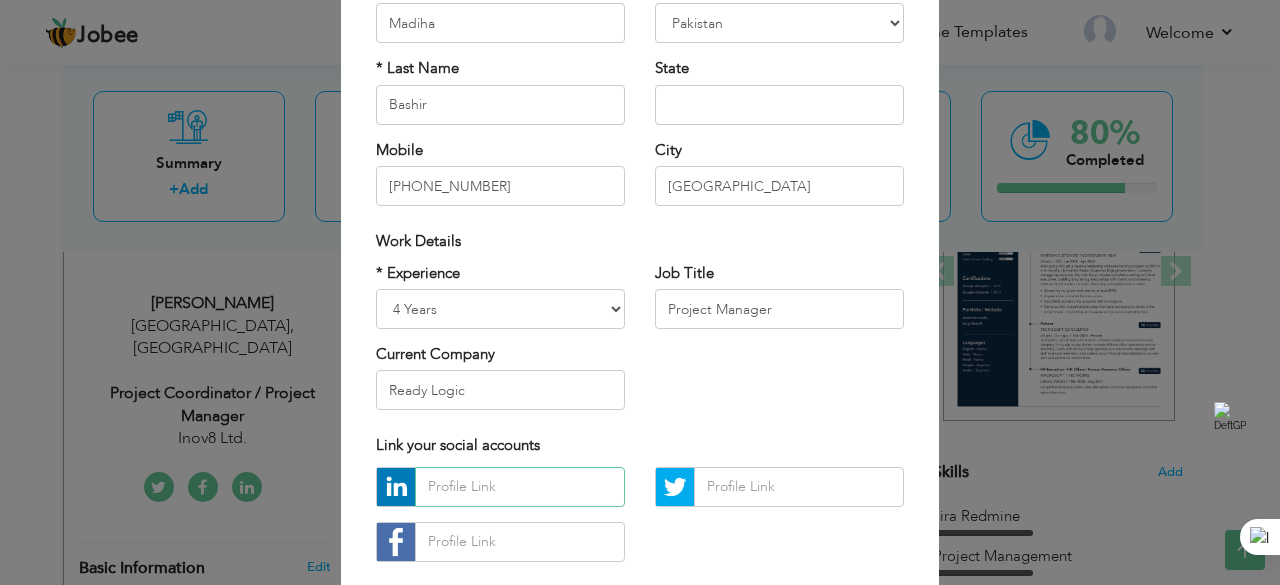 paste on "linkedin.com/in/madiha-bashir-mba123" 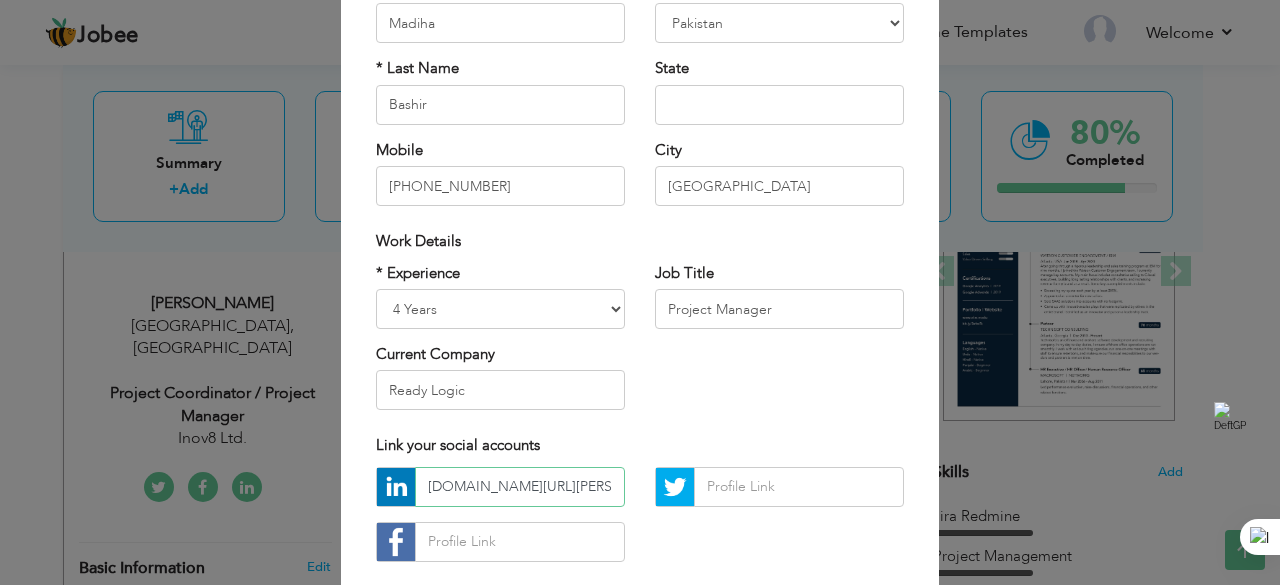 scroll, scrollTop: 0, scrollLeft: 57, axis: horizontal 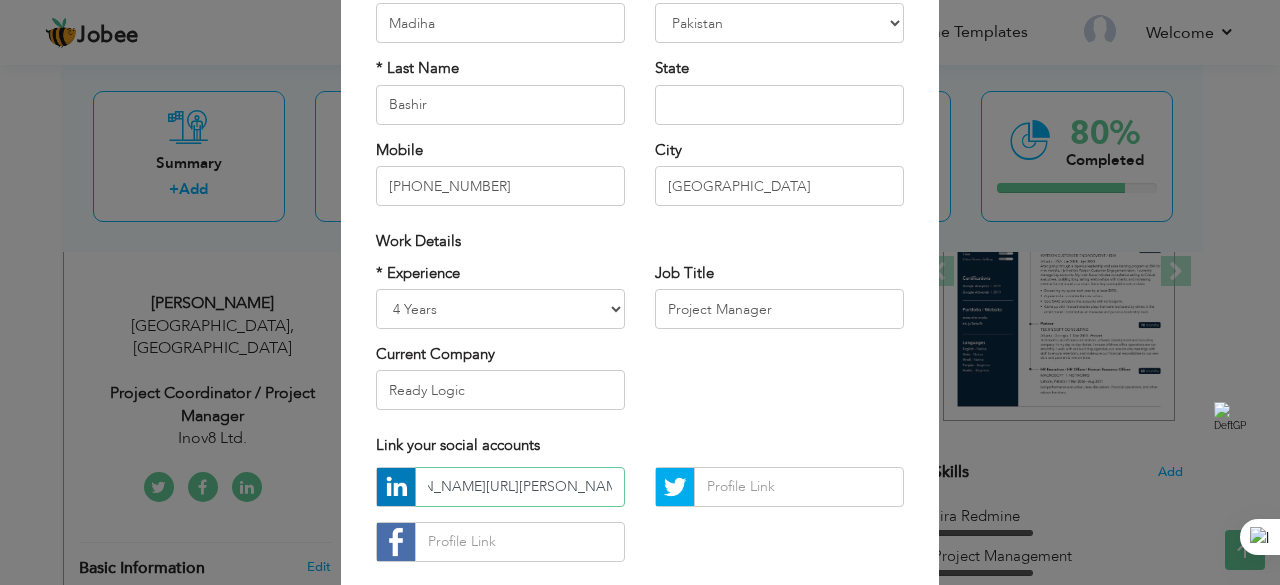 type on "linkedin.com/in/madiha-bashir-mba123" 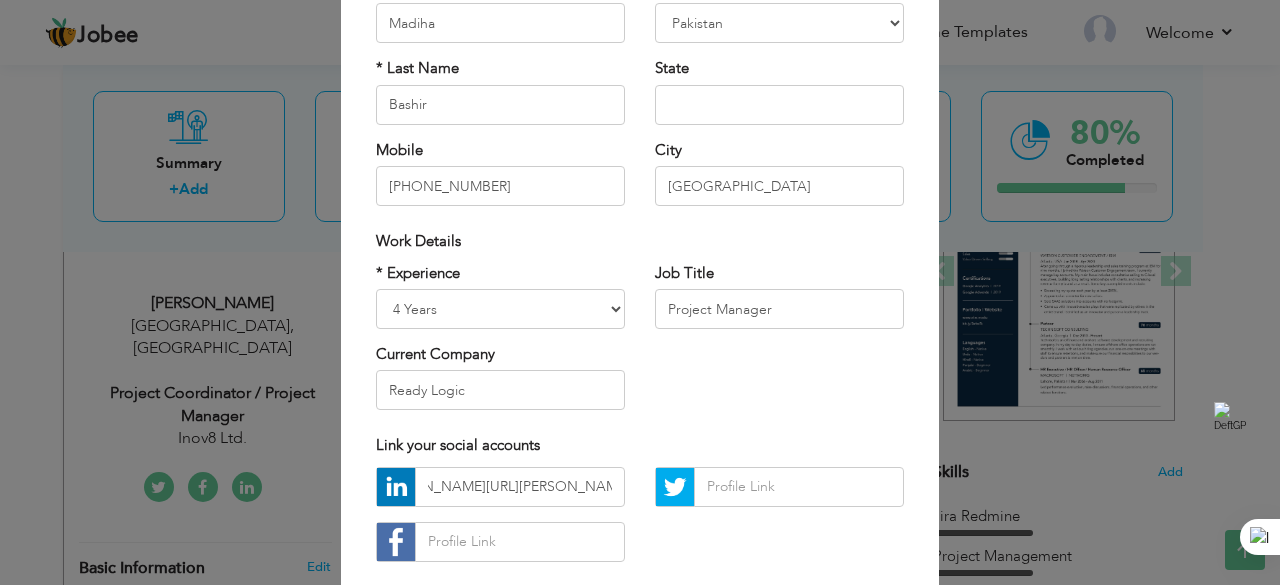 scroll, scrollTop: 0, scrollLeft: 0, axis: both 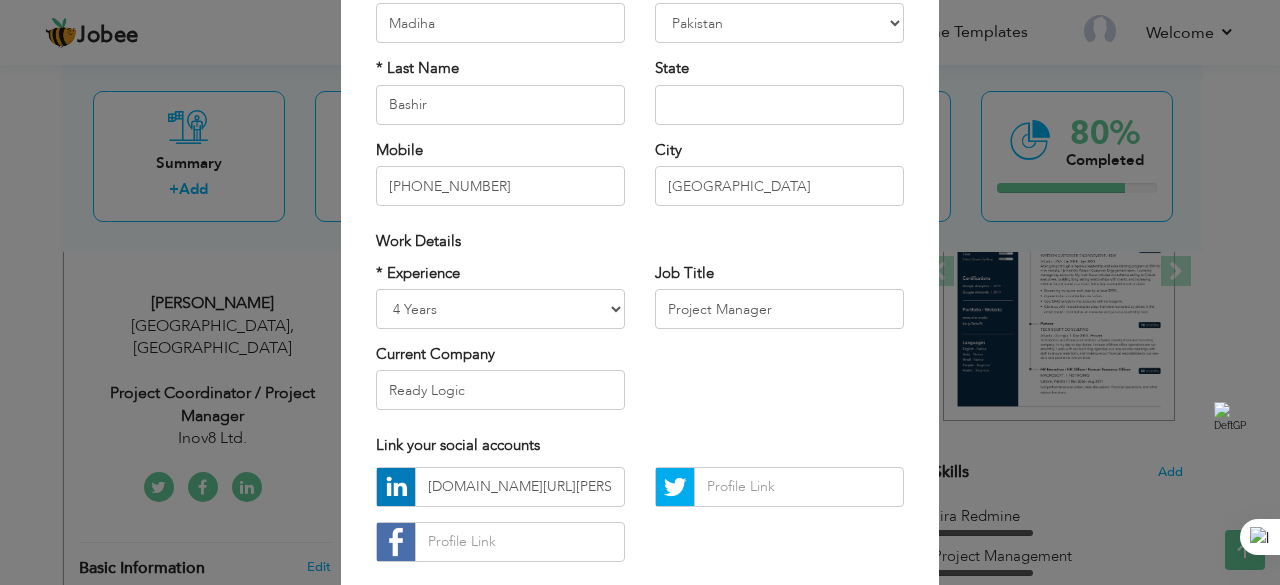 click on "* Experience
Entry Level Less than 1 Year 1 Year 2 Years 3 Years 4 Years 5 Years 6 Years 7 Years 8 Years 9 Years 10 Years 11 Years 12 Years 13 Years 14 Years 15 Years 16 Years 17 Years 18 Years 19 Years 20 Years 21 Years 22 Years 23 Years 24 Years 25 Years 26 Years 27 Years 28 Years 29 Years 30 Years 31 Years 32 Years 33 Years 34 Years 35 Years More than 35 Years
Current Company
Ready Logic
Job Title" at bounding box center (640, 344) 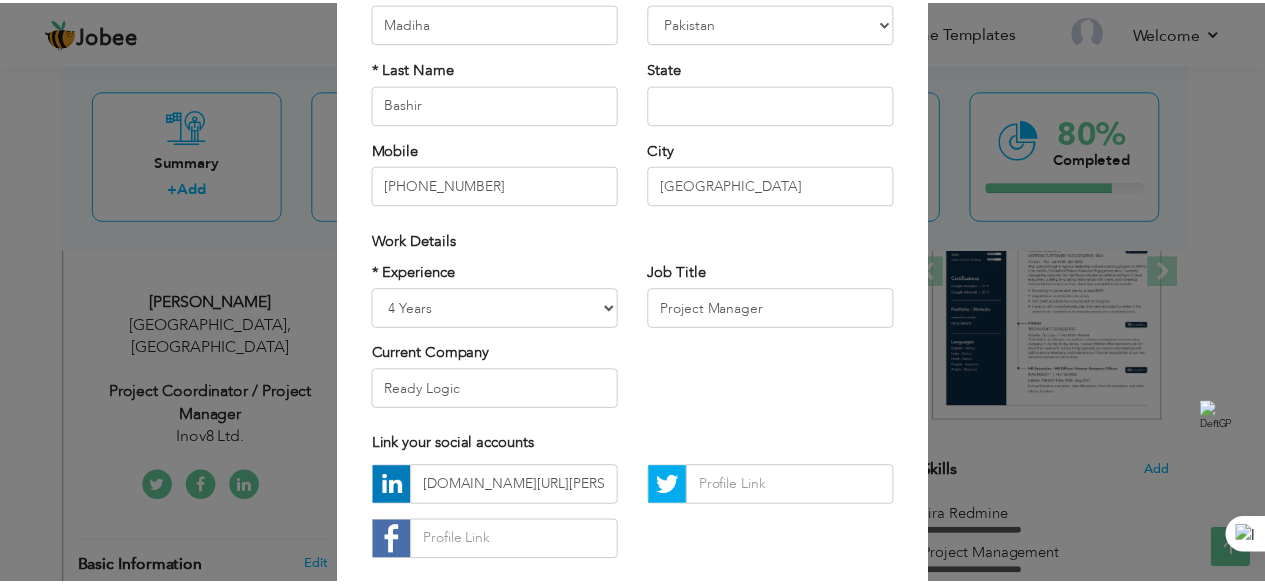 scroll, scrollTop: 311, scrollLeft: 0, axis: vertical 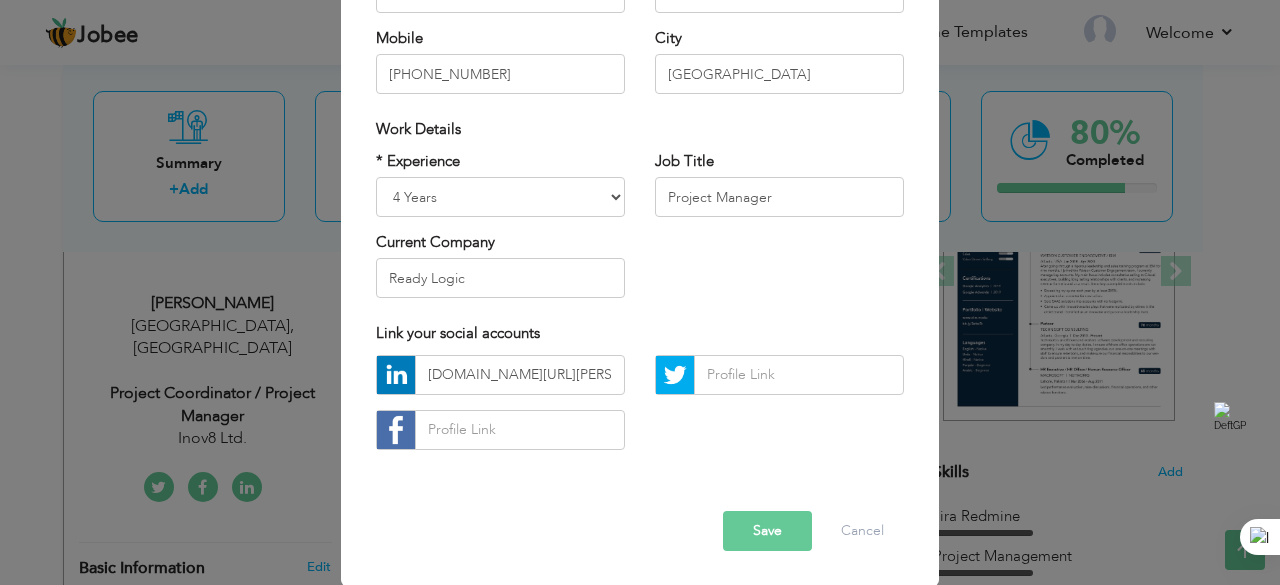 click on "Save" at bounding box center [767, 531] 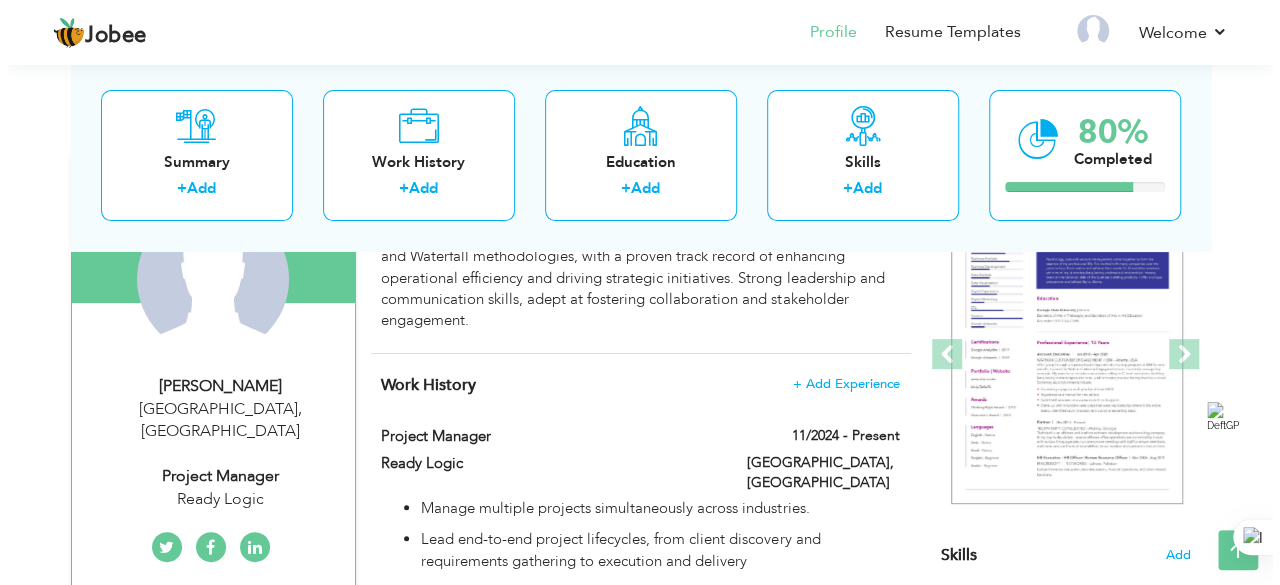 scroll, scrollTop: 222, scrollLeft: 0, axis: vertical 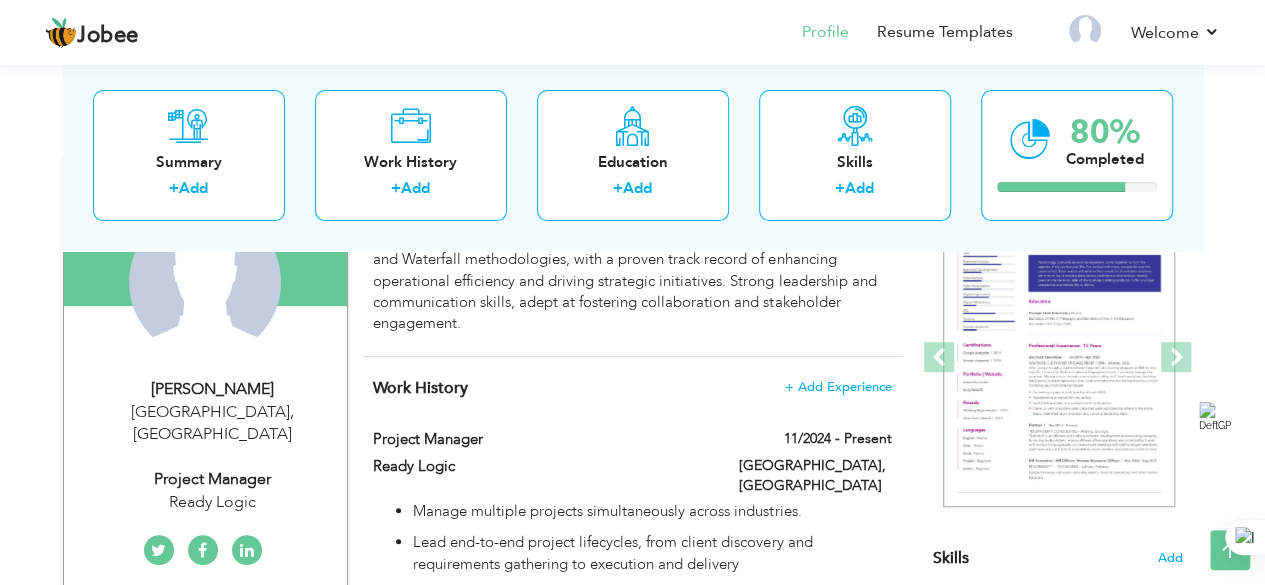 click on "Project Manager" at bounding box center [213, 479] 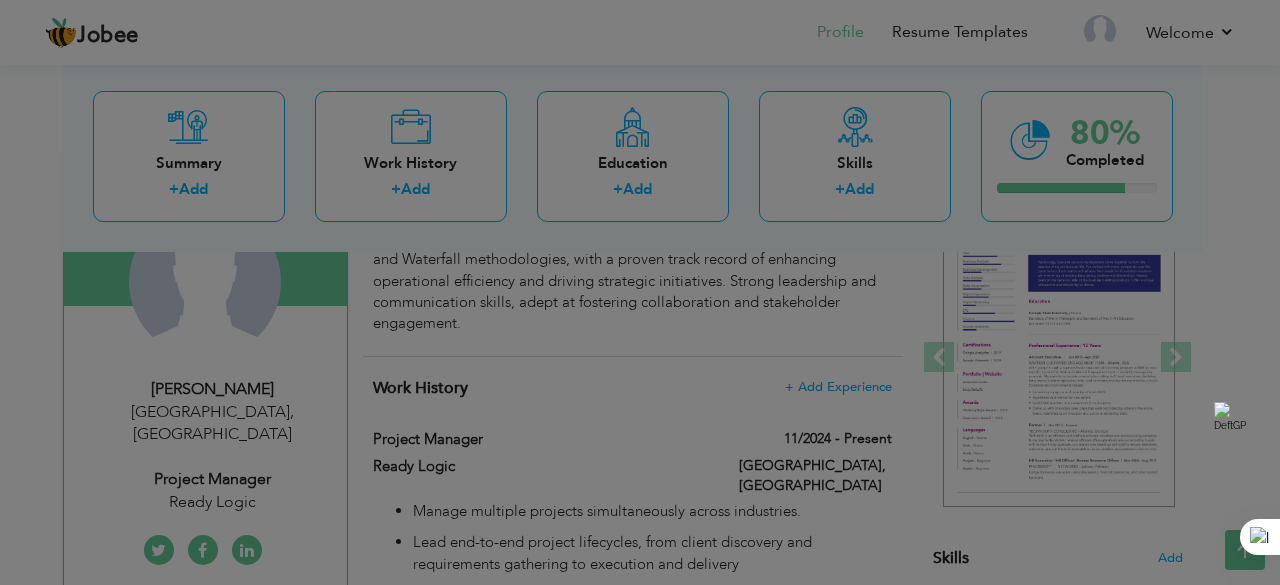 scroll, scrollTop: 0, scrollLeft: 0, axis: both 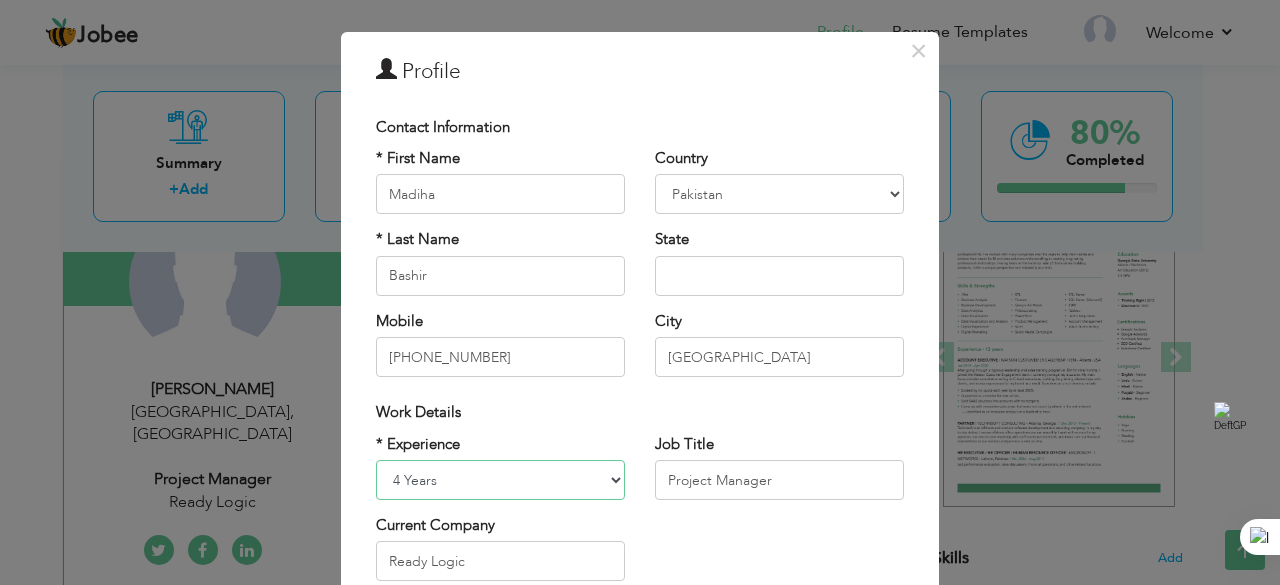 click on "Entry Level Less than 1 Year 1 Year 2 Years 3 Years 4 Years 5 Years 6 Years 7 Years 8 Years 9 Years 10 Years 11 Years 12 Years 13 Years 14 Years 15 Years 16 Years 17 Years 18 Years 19 Years 20 Years 21 Years 22 Years 23 Years 24 Years 25 Years 26 Years 27 Years 28 Years 29 Years 30 Years 31 Years 32 Years 33 Years 34 Years 35 Years More than 35 Years" at bounding box center (500, 480) 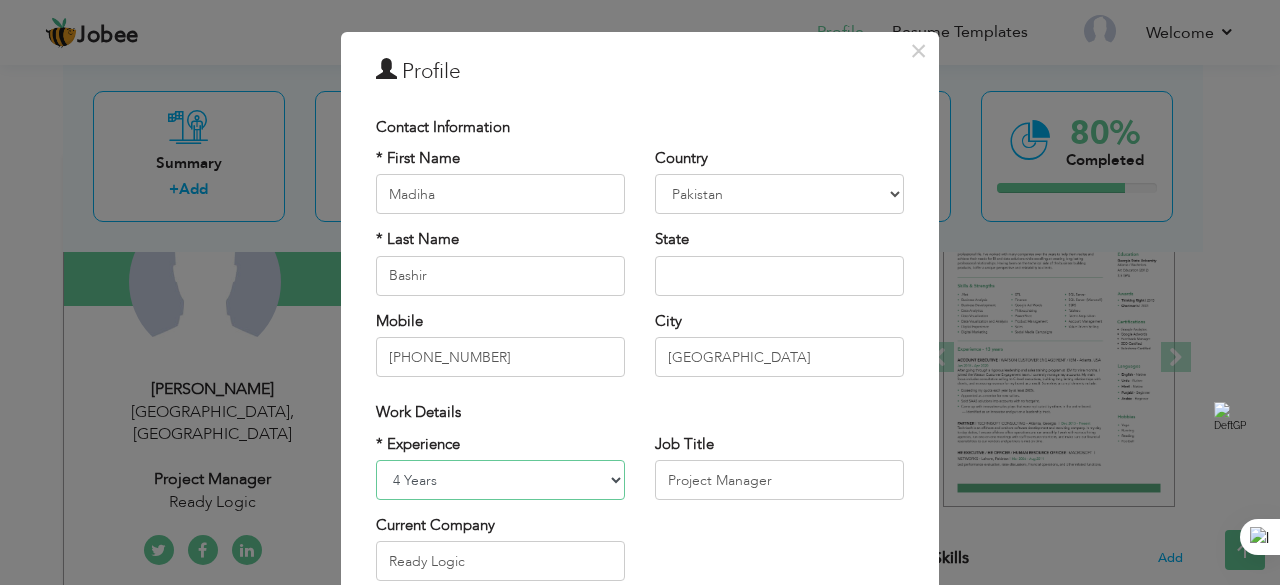 click on "Entry Level Less than 1 Year 1 Year 2 Years 3 Years 4 Years 5 Years 6 Years 7 Years 8 Years 9 Years 10 Years 11 Years 12 Years 13 Years 14 Years 15 Years 16 Years 17 Years 18 Years 19 Years 20 Years 21 Years 22 Years 23 Years 24 Years 25 Years 26 Years 27 Years 28 Years 29 Years 30 Years 31 Years 32 Years 33 Years 34 Years 35 Years More than 35 Years" at bounding box center [500, 480] 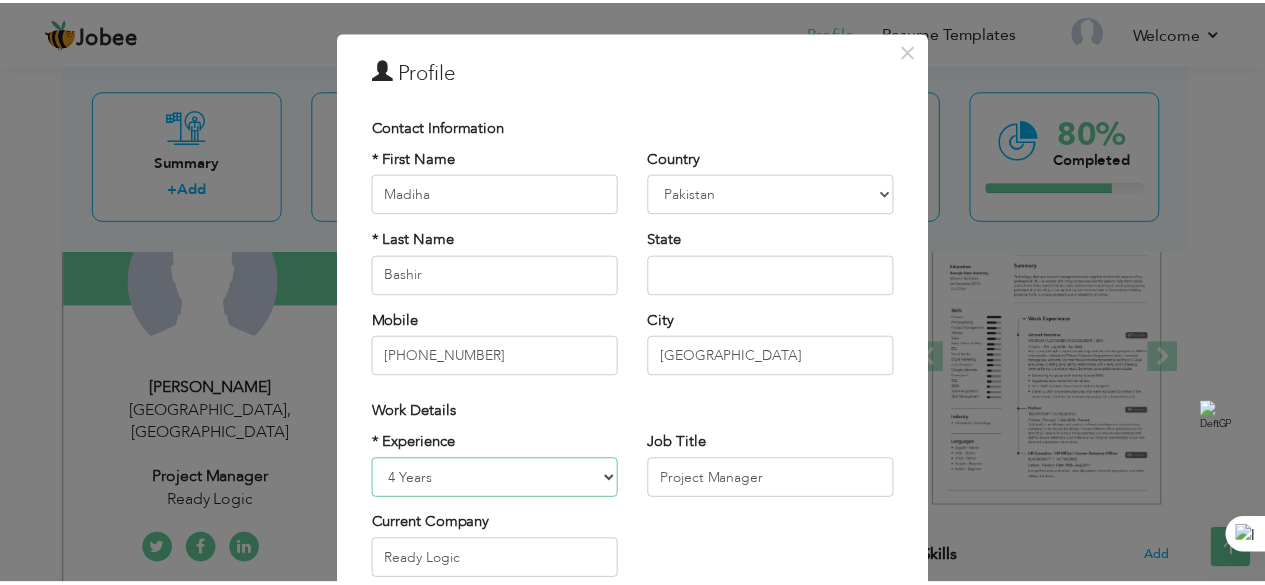 scroll, scrollTop: 311, scrollLeft: 0, axis: vertical 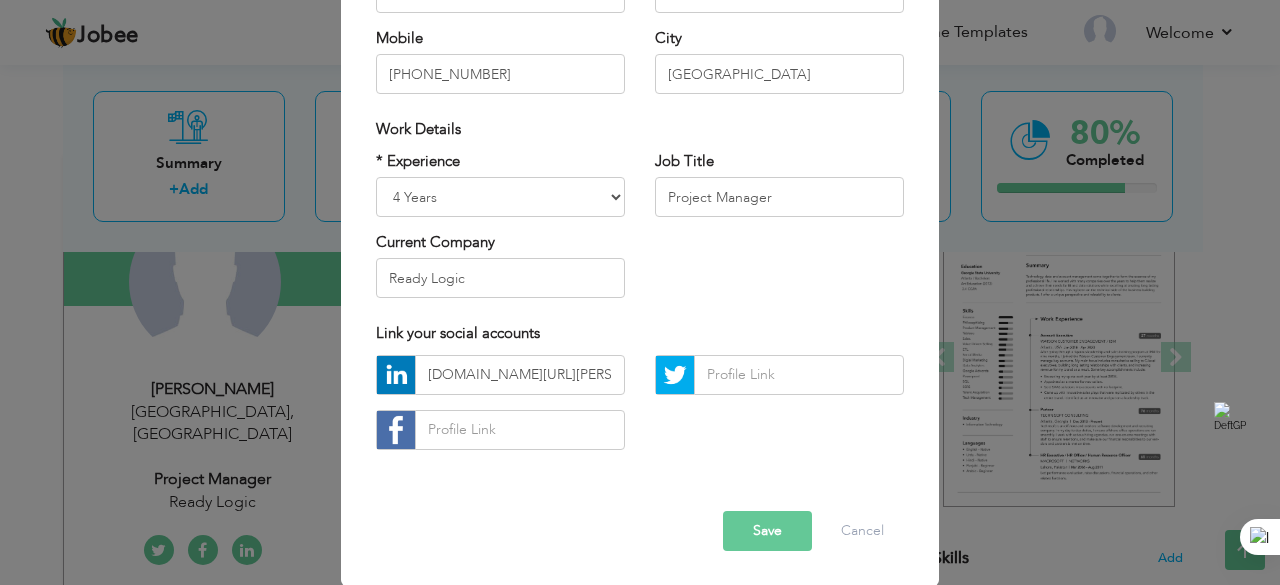 click on "Save" at bounding box center [767, 531] 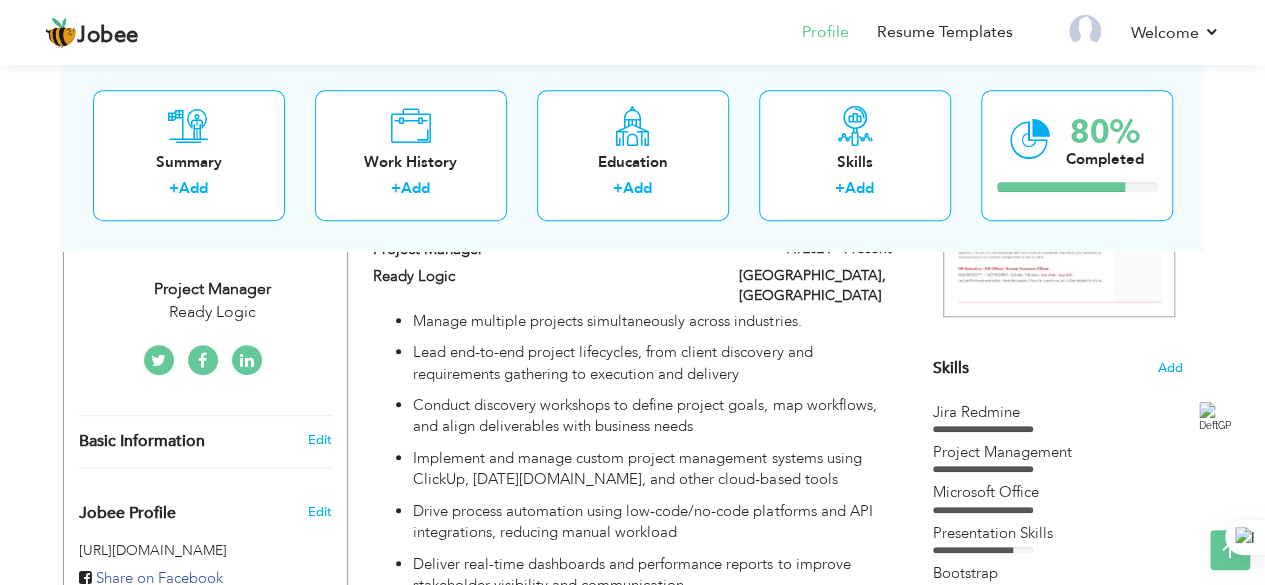 scroll, scrollTop: 410, scrollLeft: 0, axis: vertical 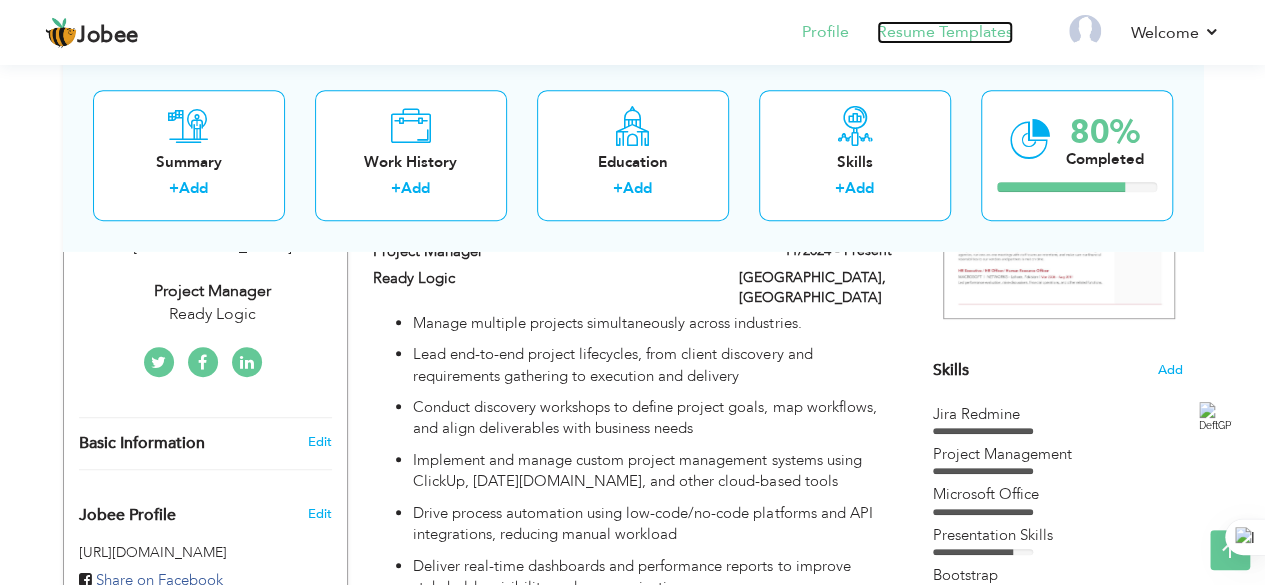click on "Resume Templates" at bounding box center (945, 32) 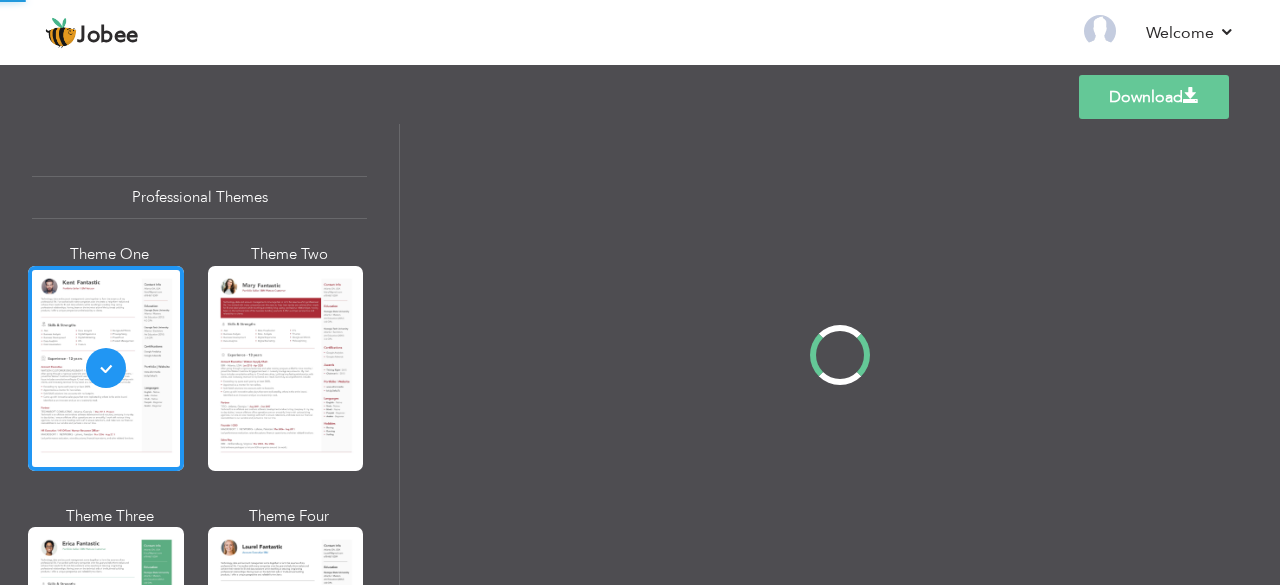 scroll, scrollTop: 0, scrollLeft: 0, axis: both 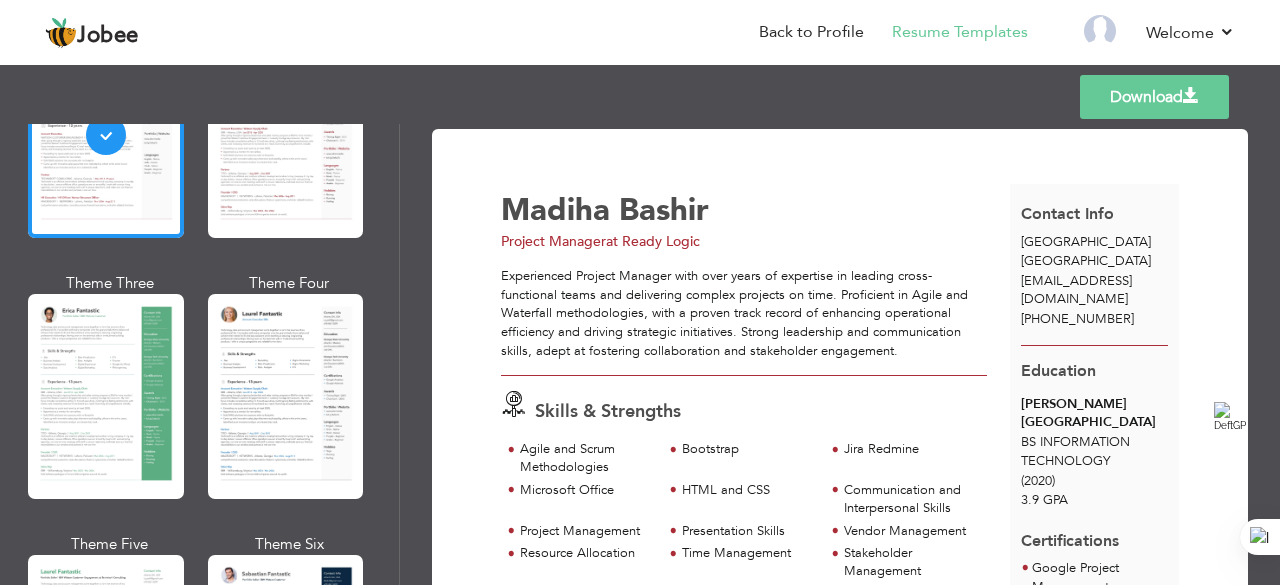 click at bounding box center (286, 396) 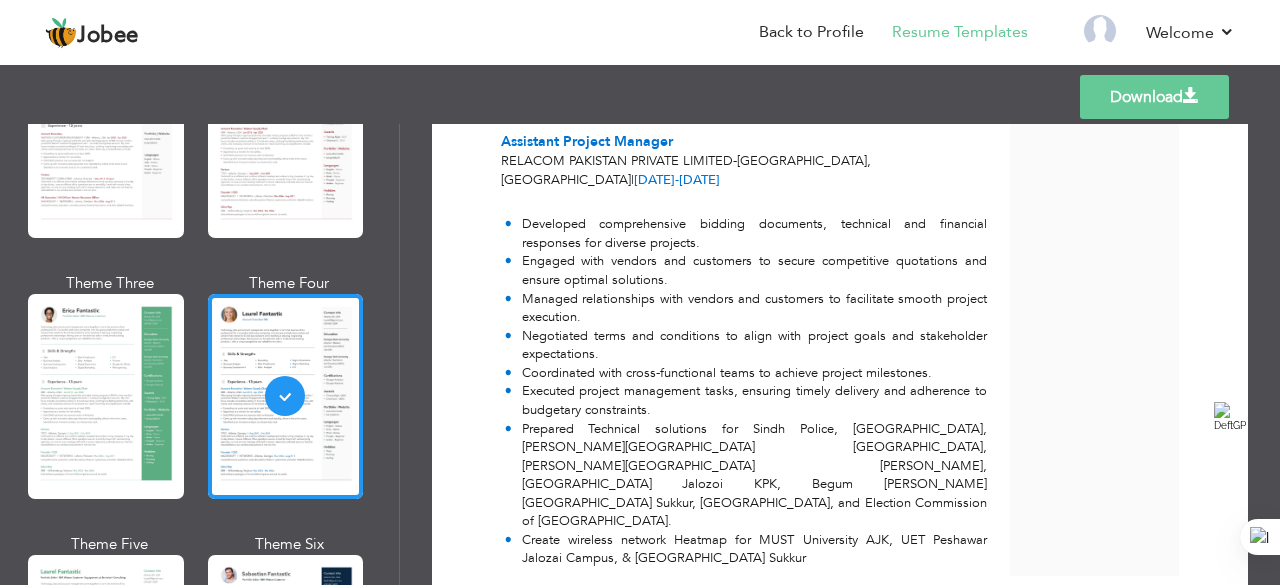 scroll, scrollTop: 1416, scrollLeft: 0, axis: vertical 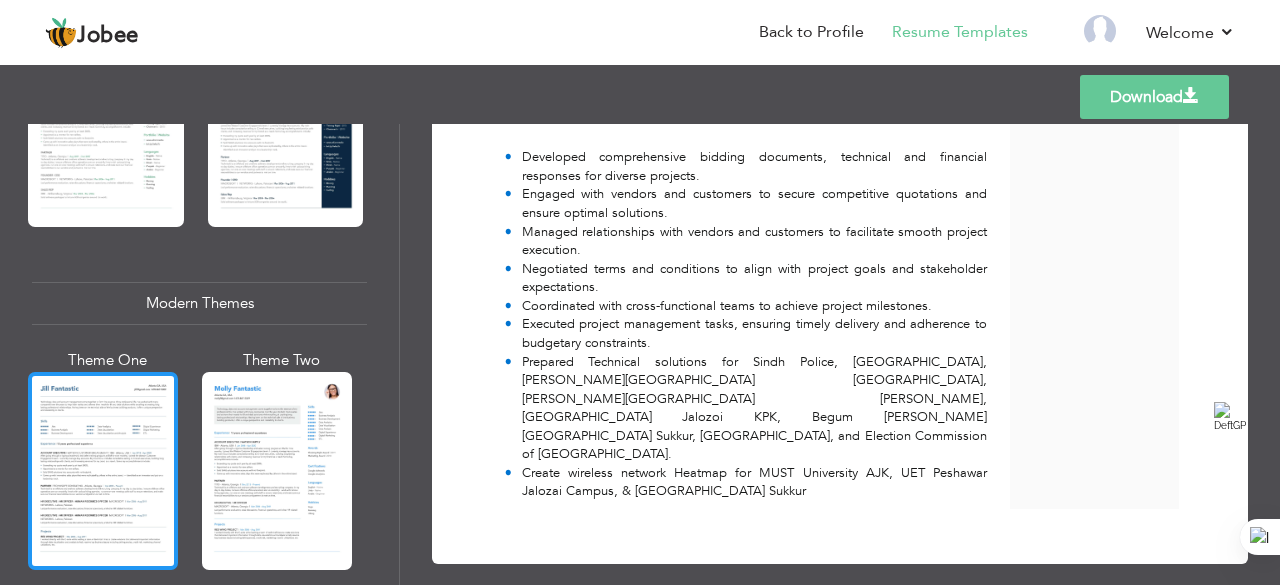 click at bounding box center [103, 471] 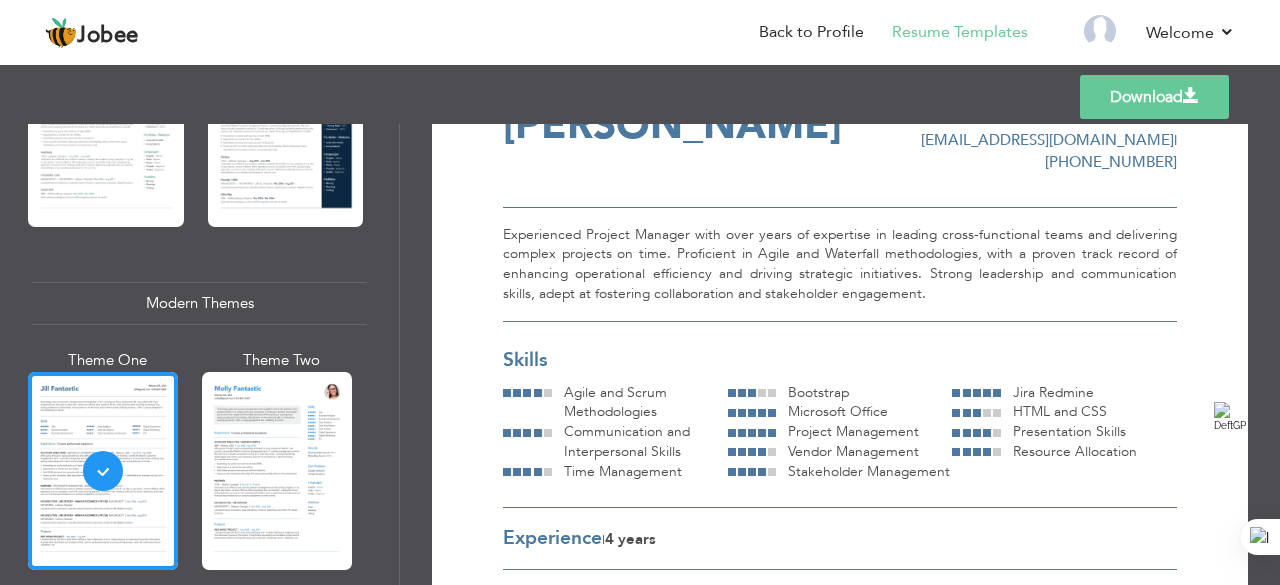 scroll, scrollTop: 0, scrollLeft: 0, axis: both 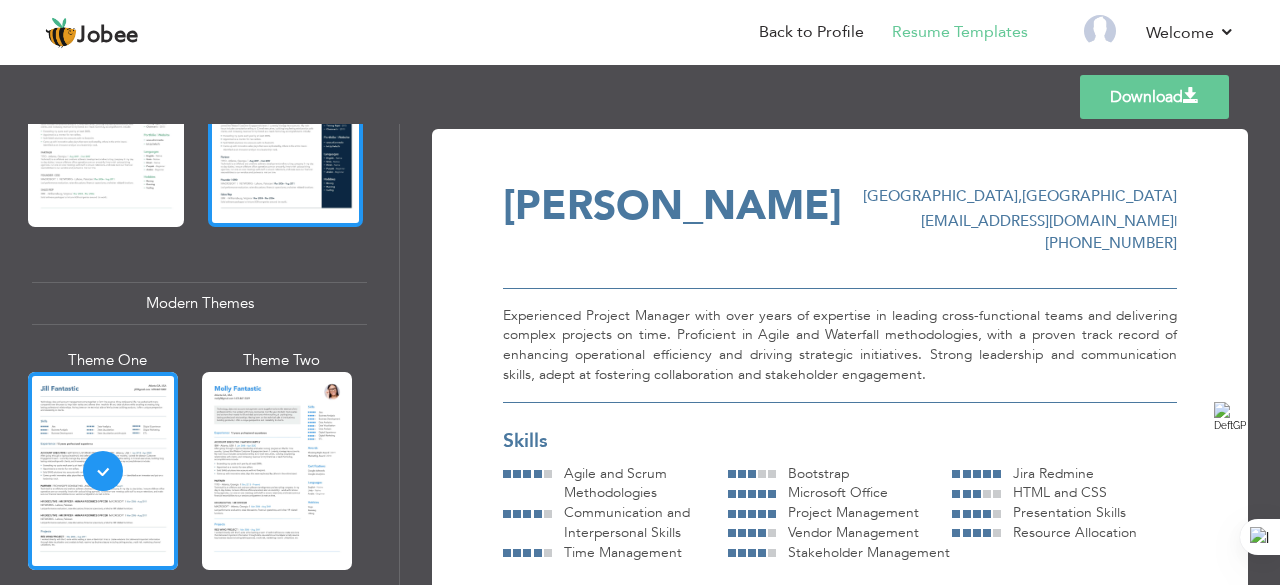 click at bounding box center (286, 124) 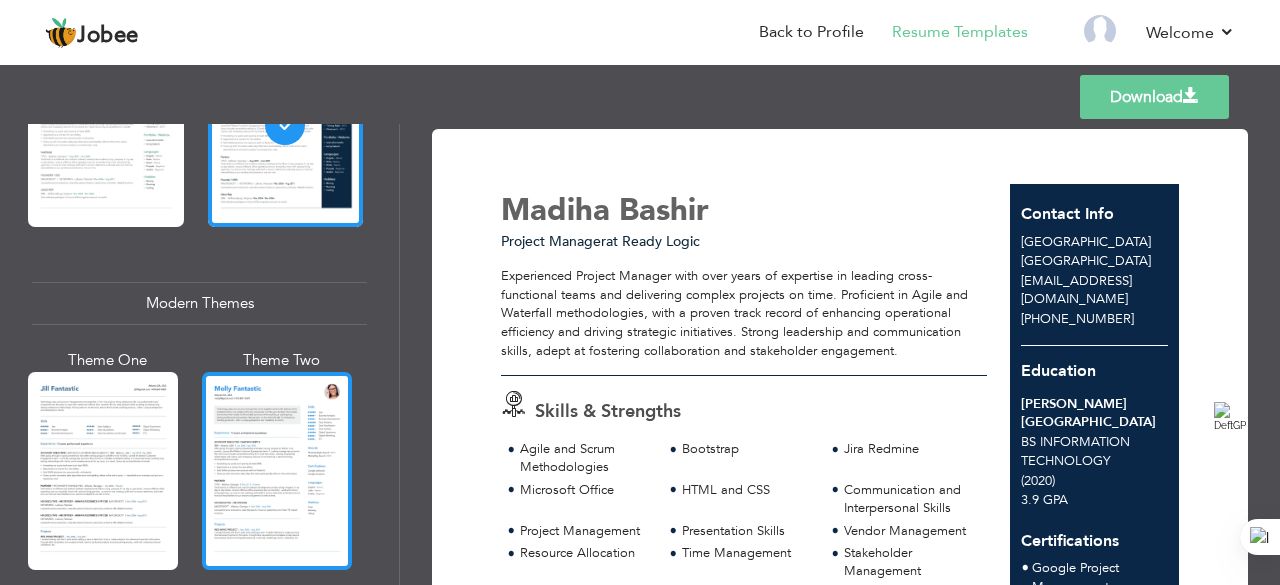click at bounding box center [277, 471] 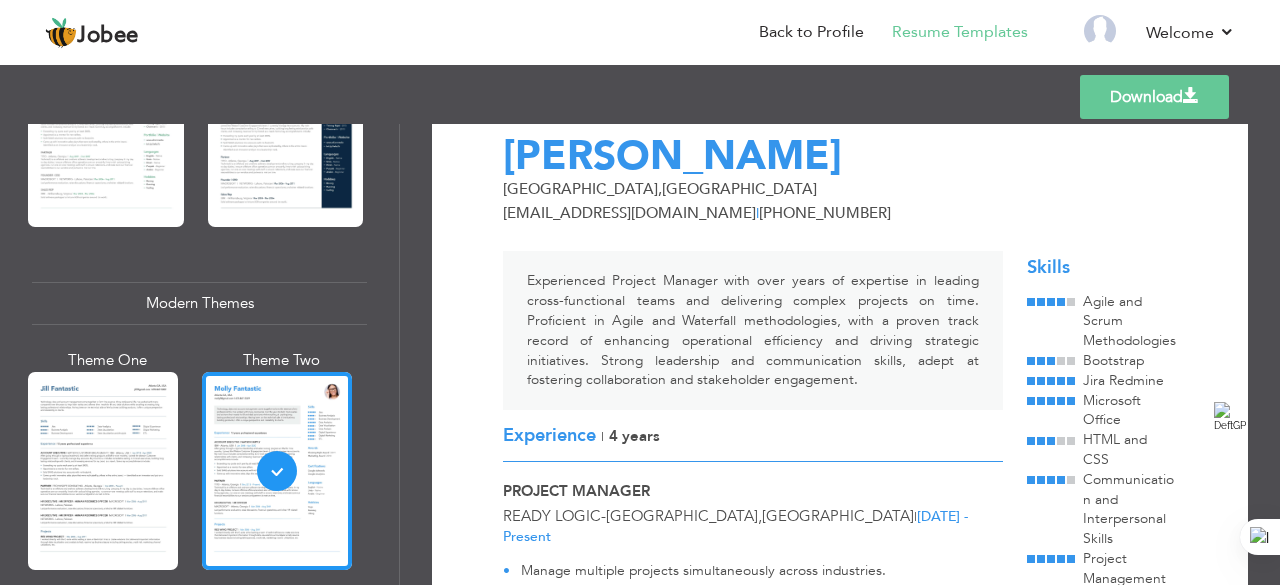 scroll, scrollTop: 0, scrollLeft: 0, axis: both 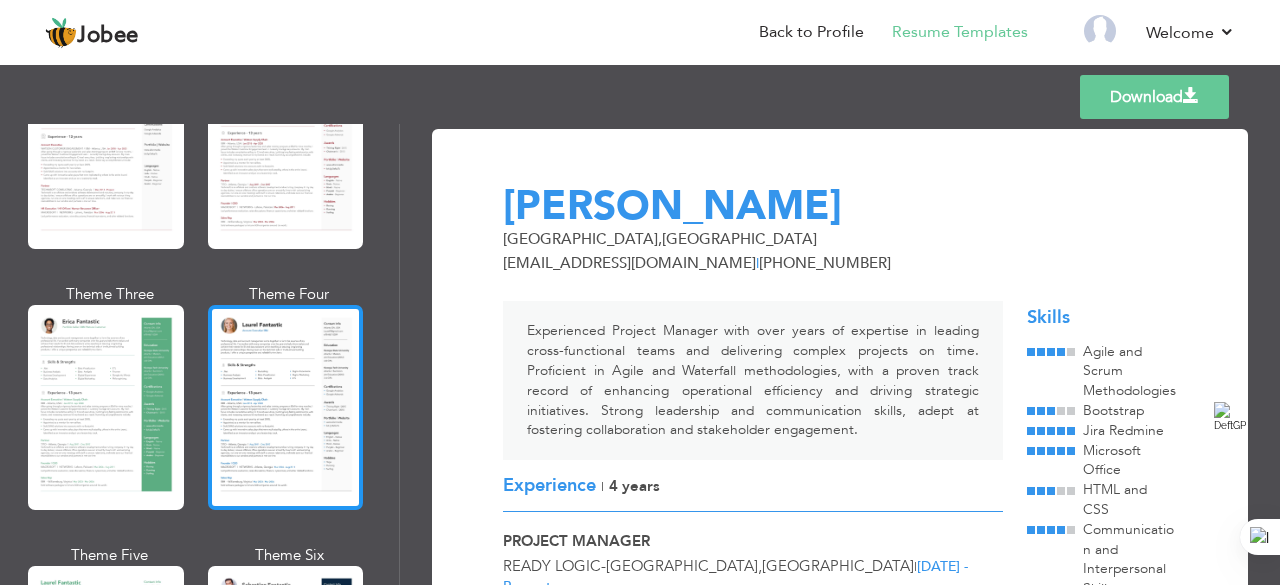 click at bounding box center (286, 407) 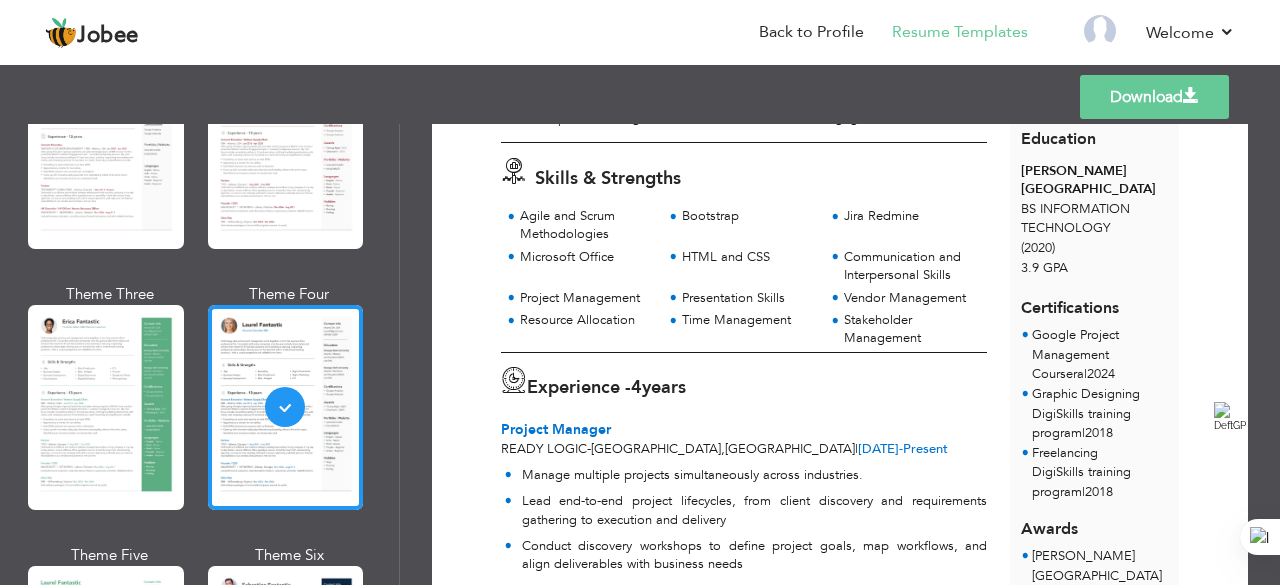 scroll, scrollTop: 210, scrollLeft: 0, axis: vertical 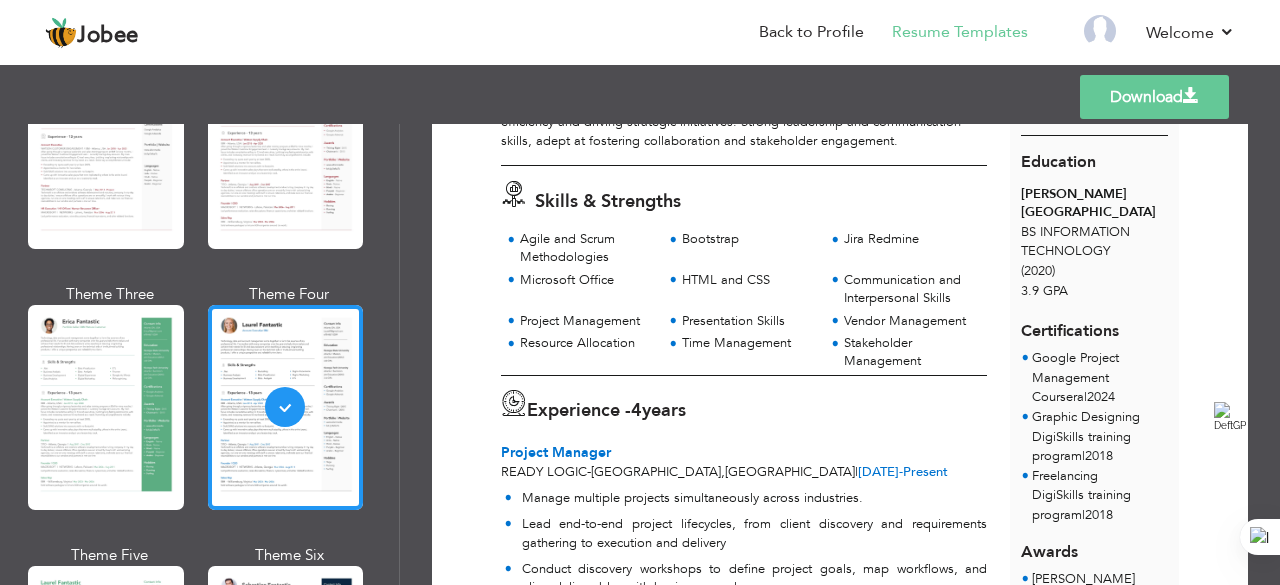 click on "Jira Redmine" at bounding box center [909, 239] 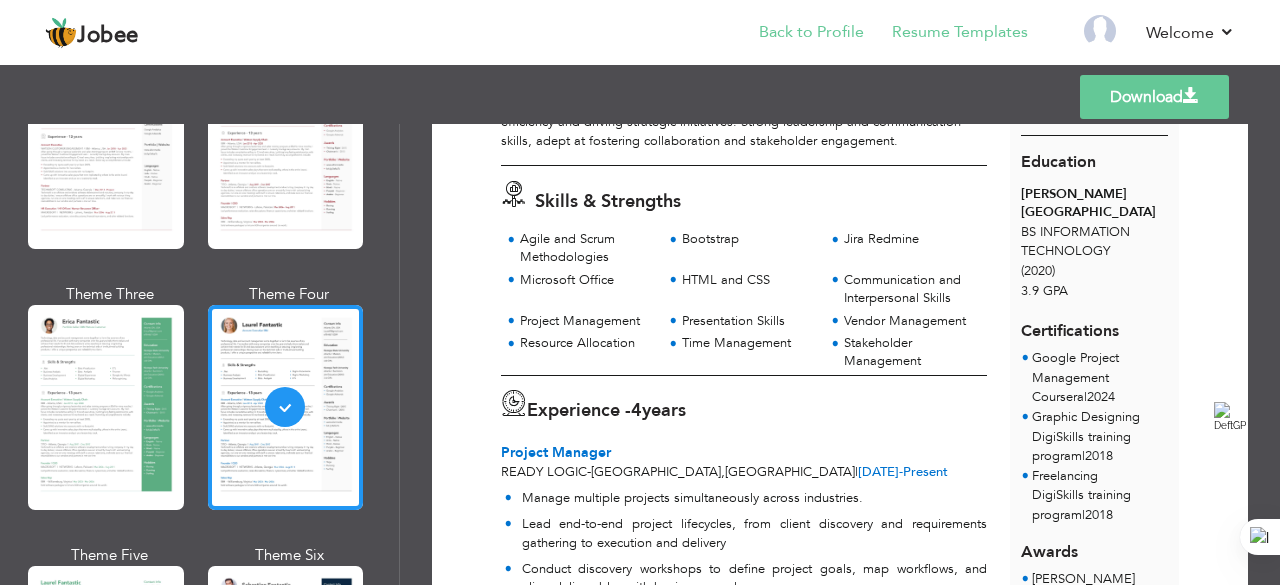 click on "Back to Profile" at bounding box center (797, 34) 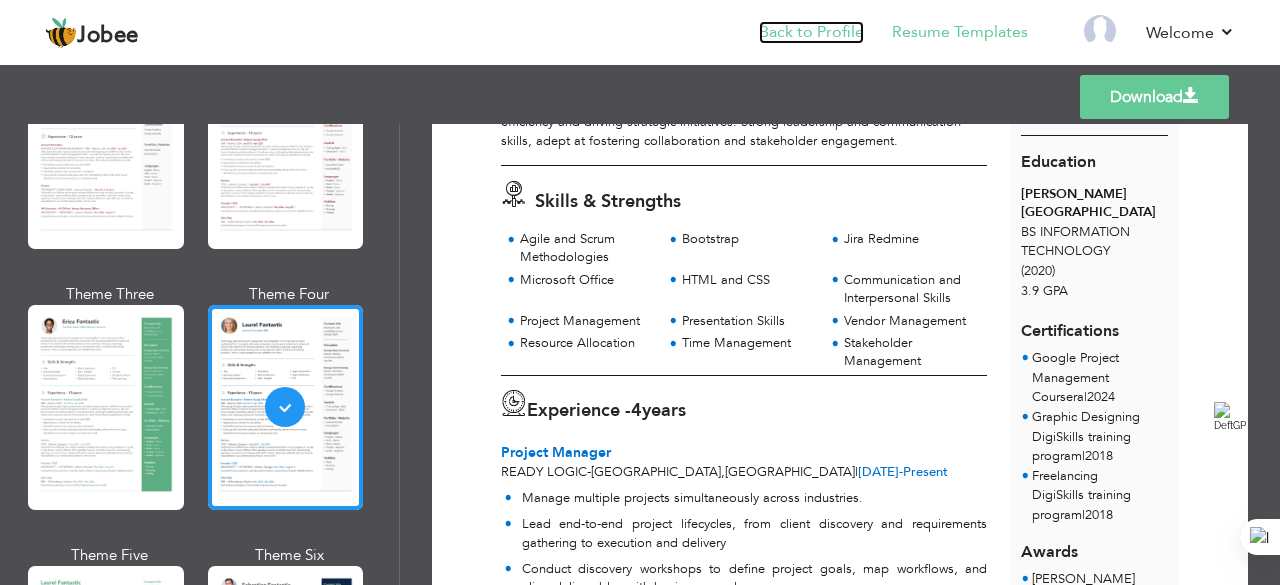 click on "Back to Profile" at bounding box center [811, 32] 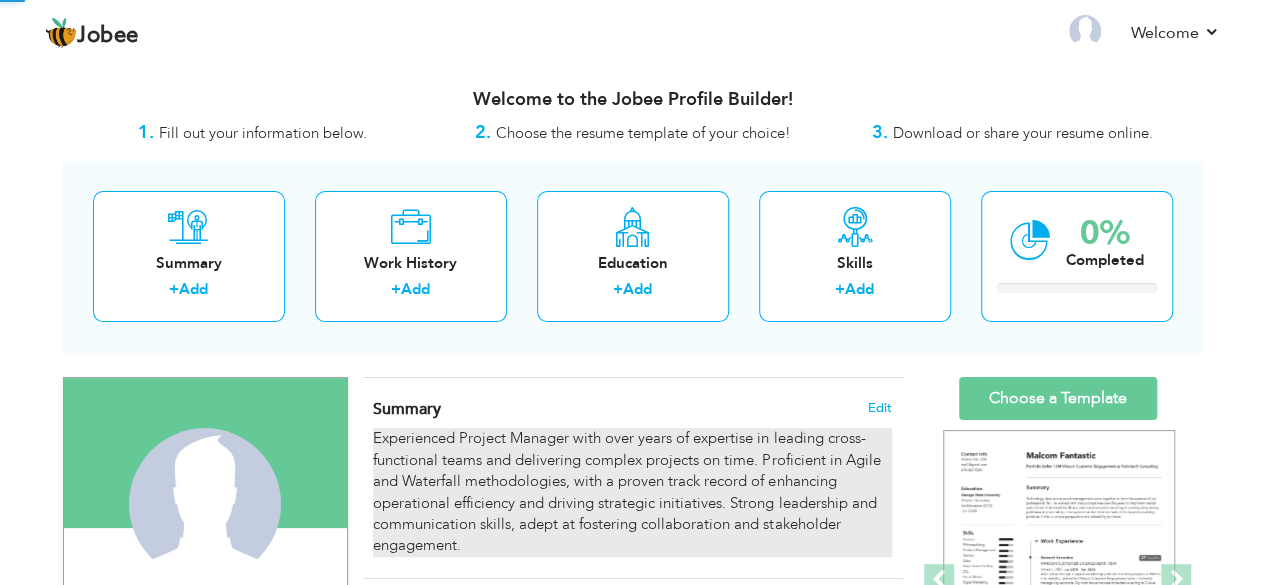 scroll, scrollTop: 267, scrollLeft: 0, axis: vertical 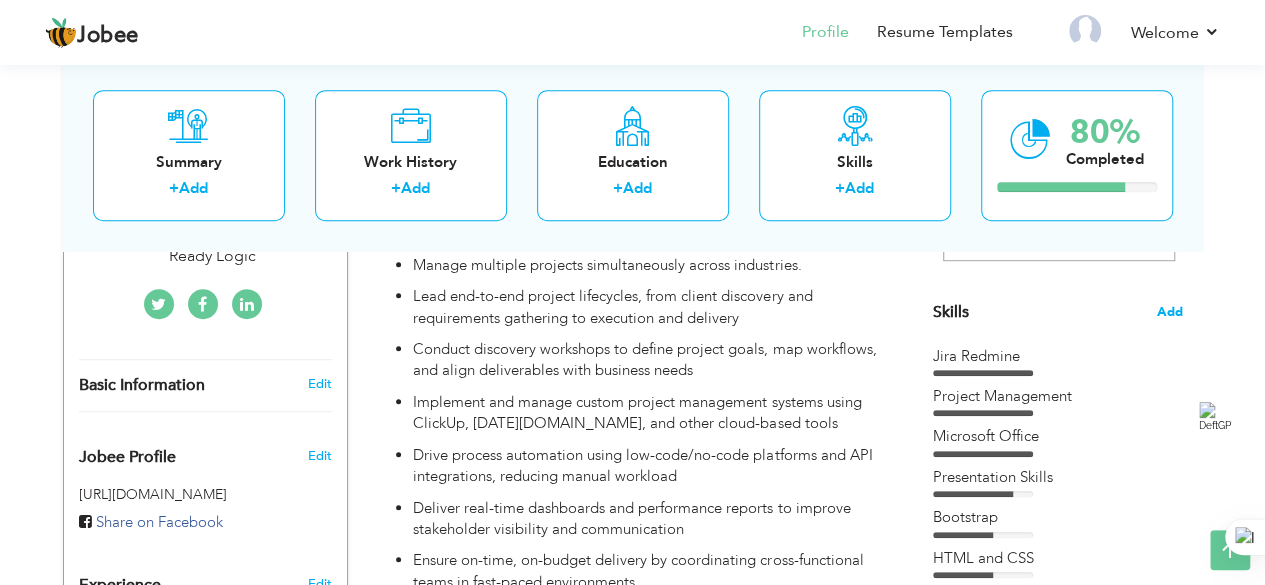 click on "Add" at bounding box center (1170, 312) 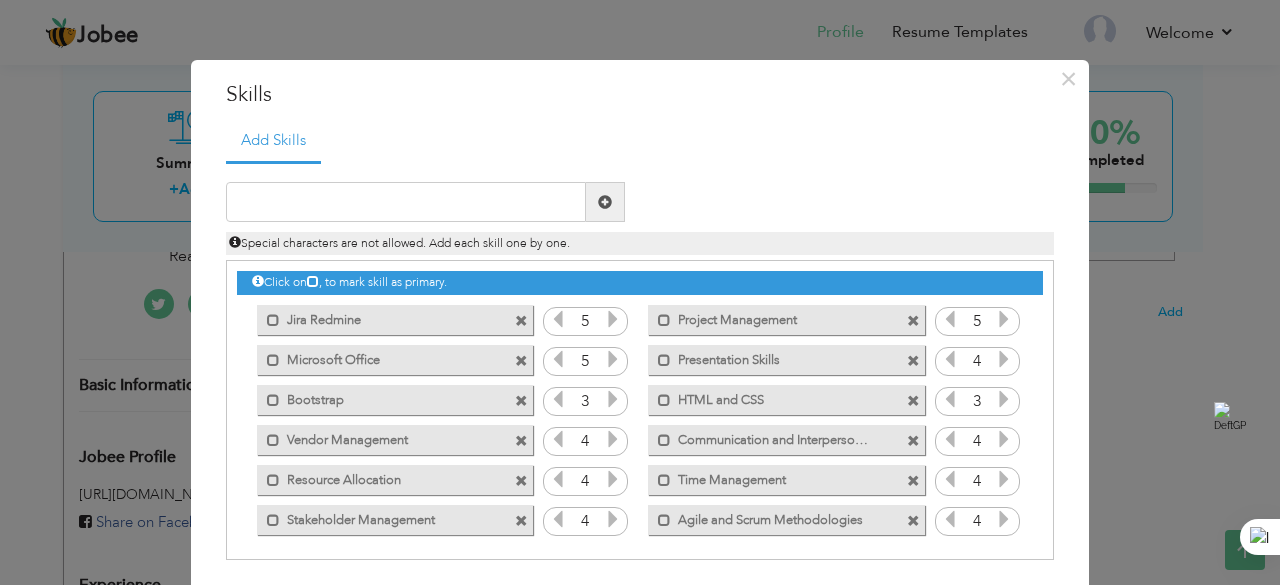 click at bounding box center (558, 399) 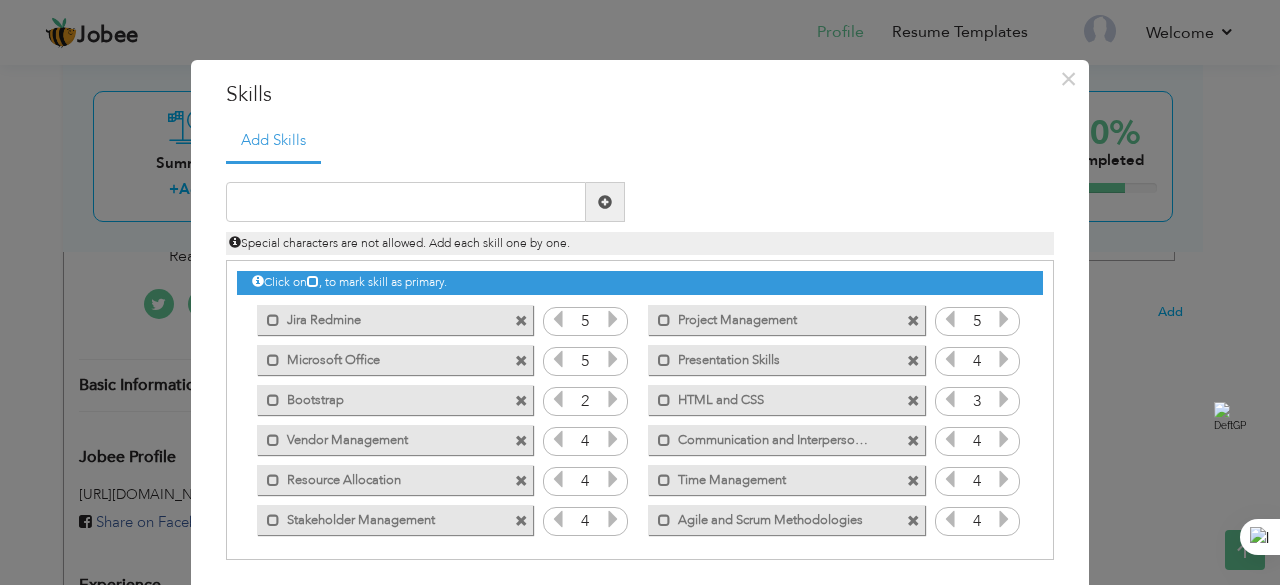 click at bounding box center (521, 321) 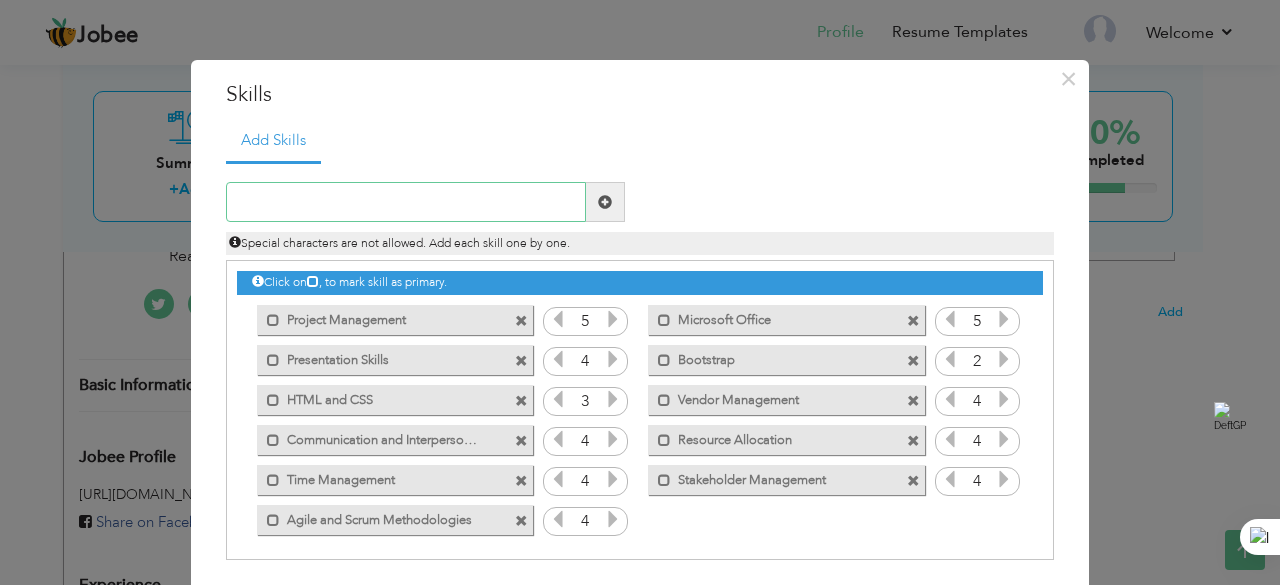 click at bounding box center (406, 202) 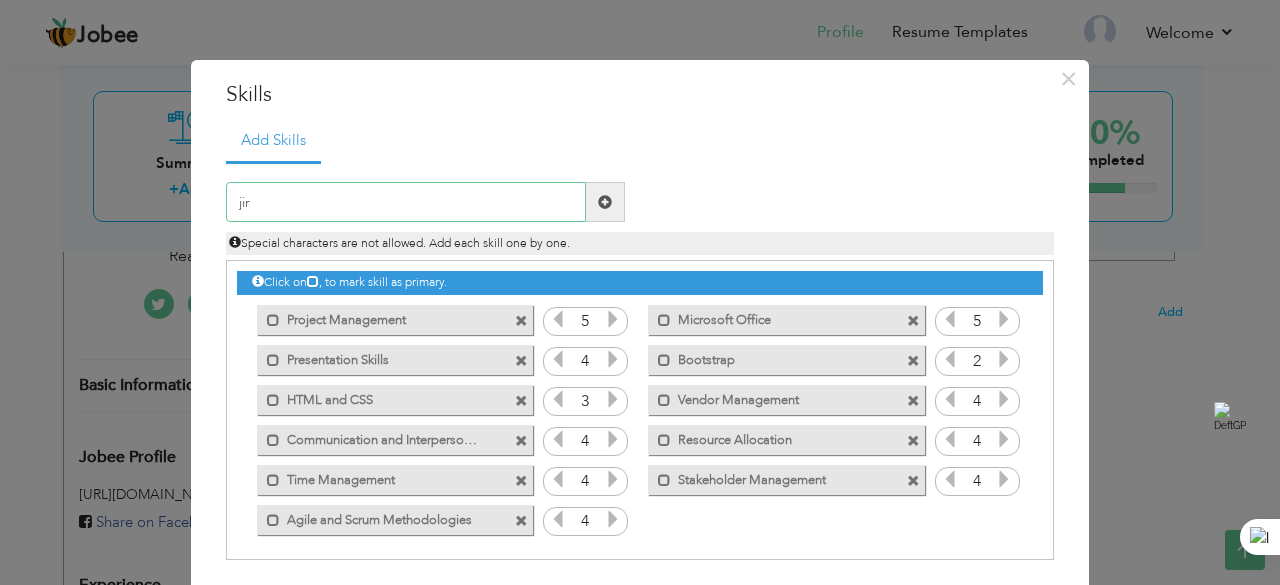 type on "jira" 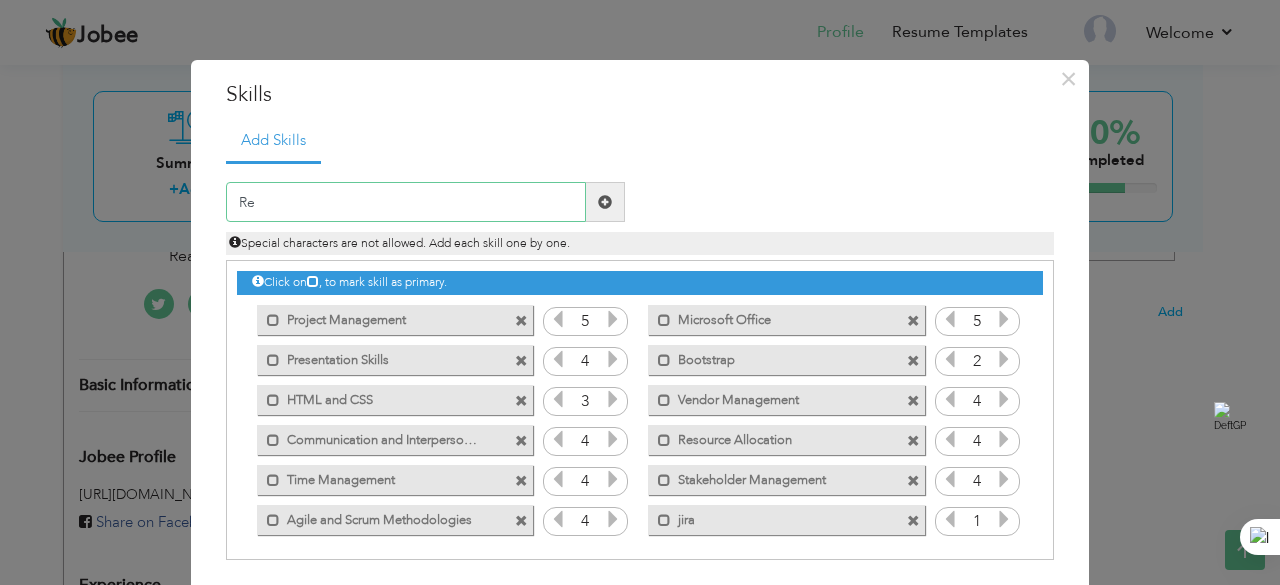 type on "R" 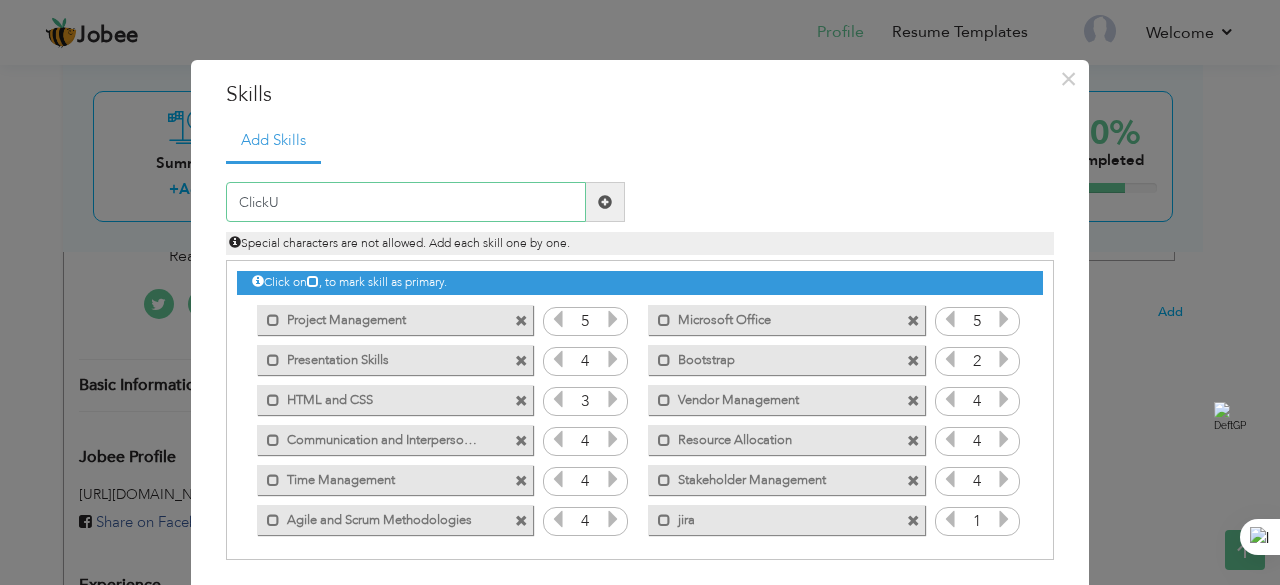 type on "ClickUp" 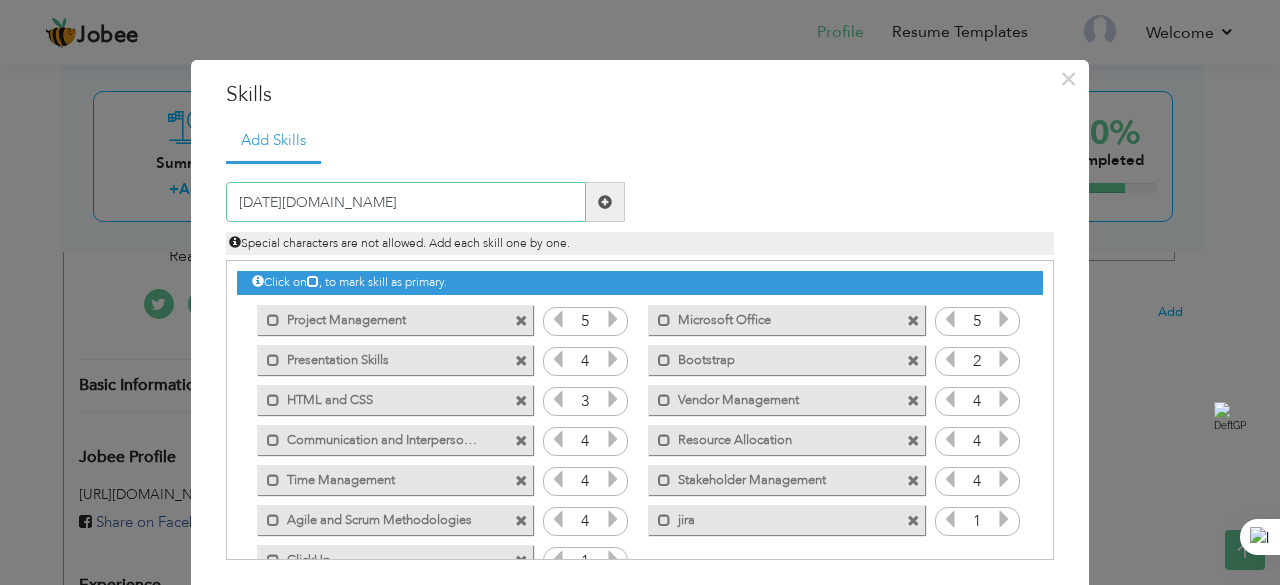 type on "Monday.com" 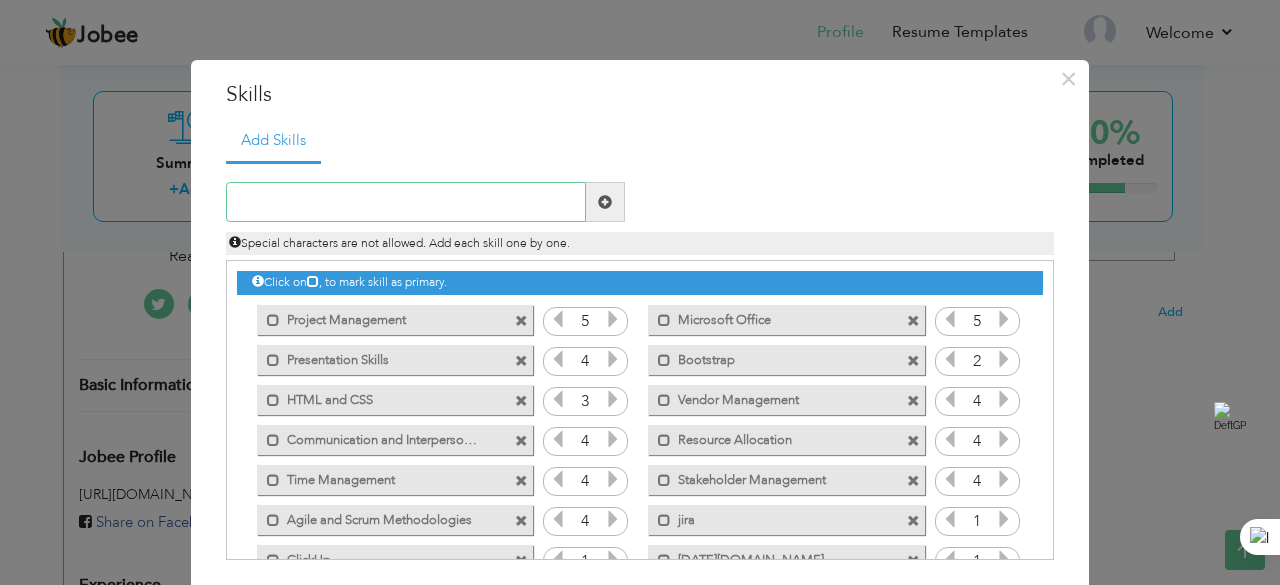 scroll, scrollTop: 44, scrollLeft: 0, axis: vertical 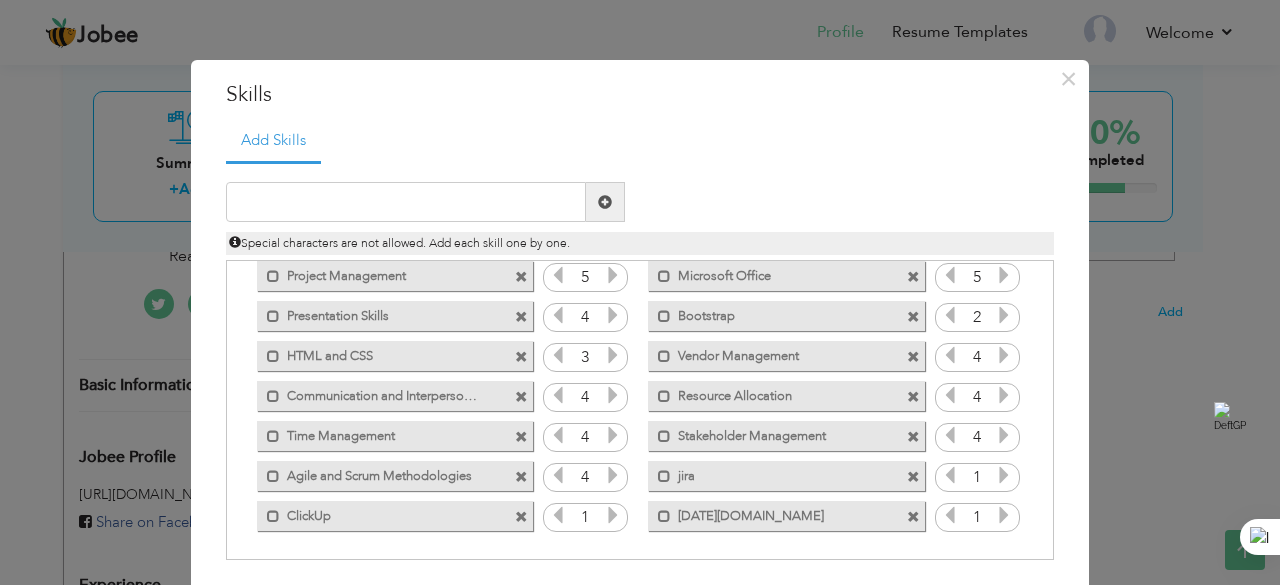 click at bounding box center (913, 477) 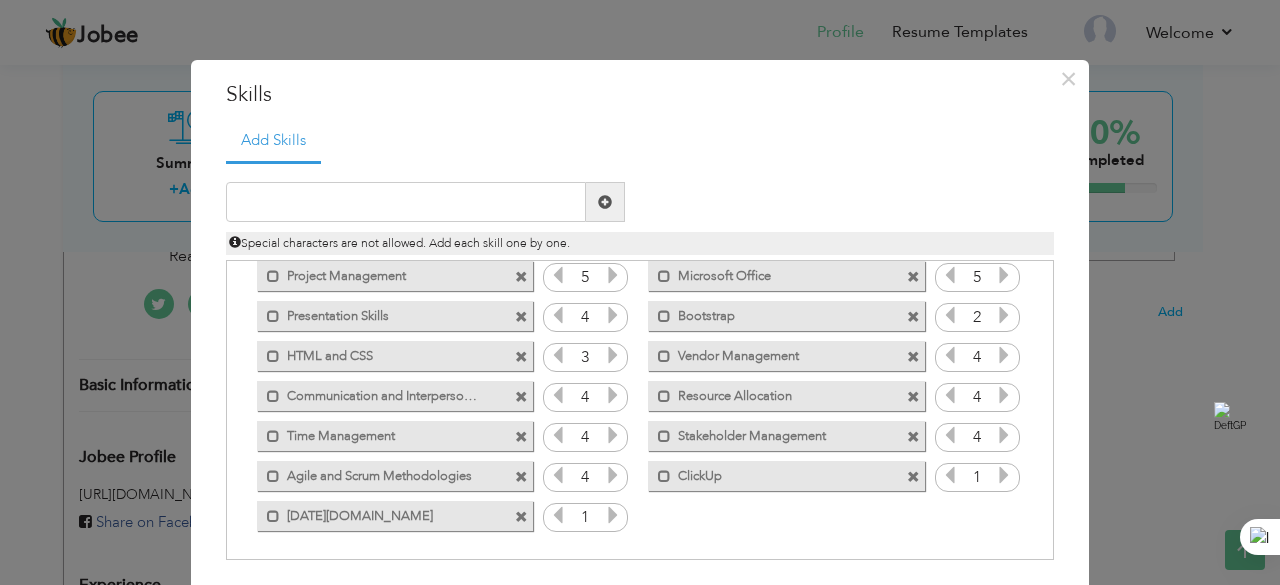 click at bounding box center (1004, 475) 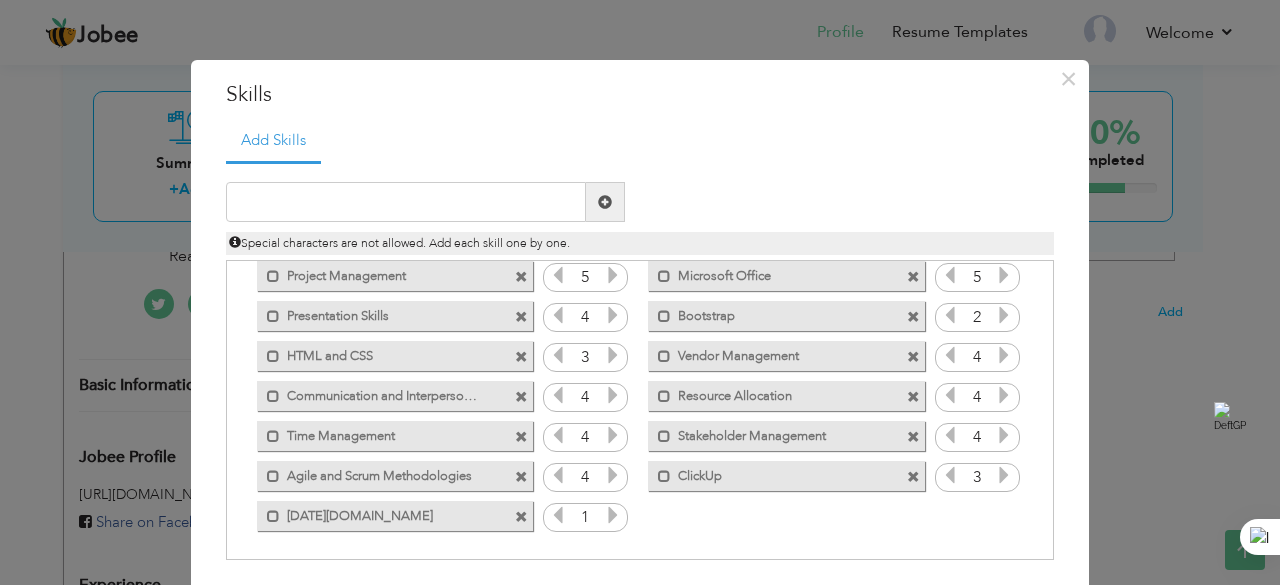 click at bounding box center [1004, 475] 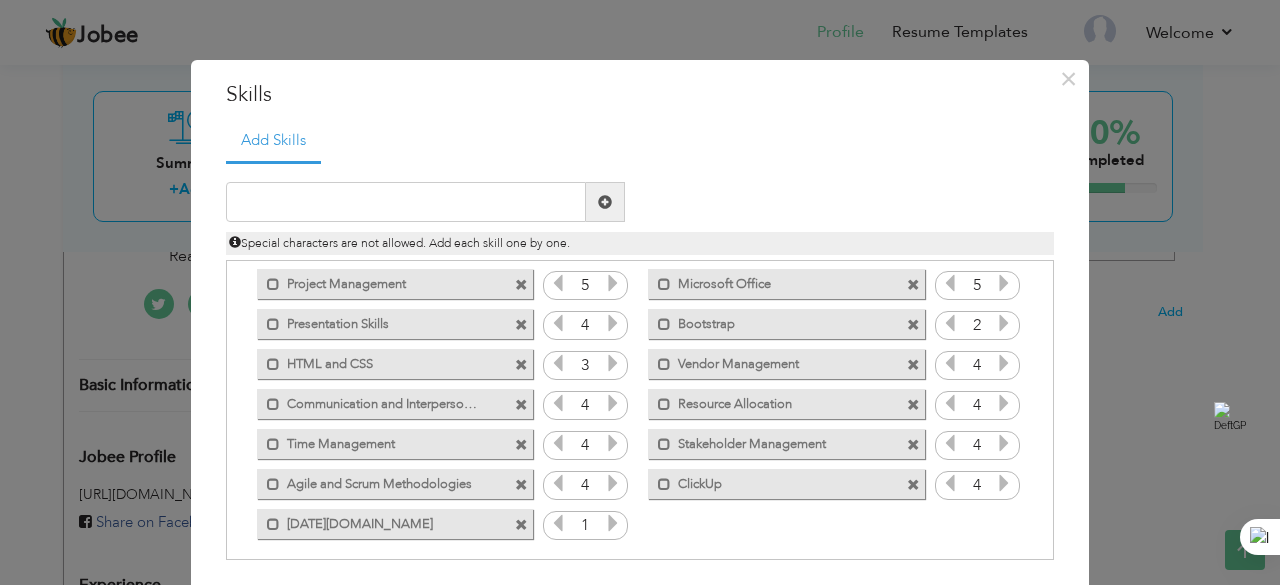 scroll, scrollTop: 35, scrollLeft: 0, axis: vertical 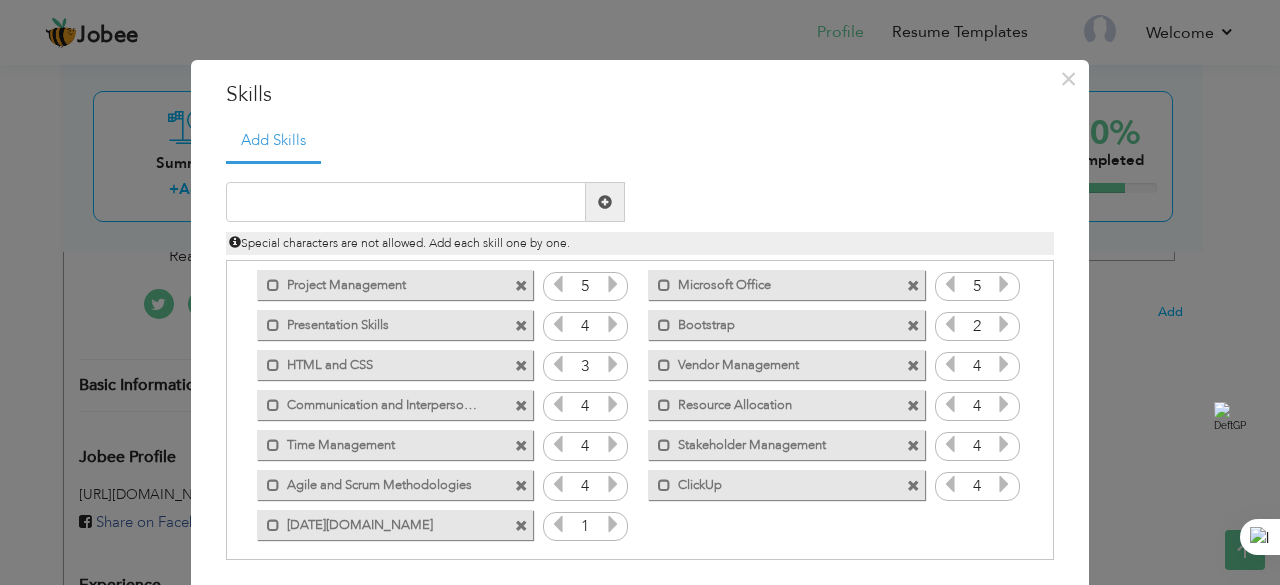 click at bounding box center (613, 524) 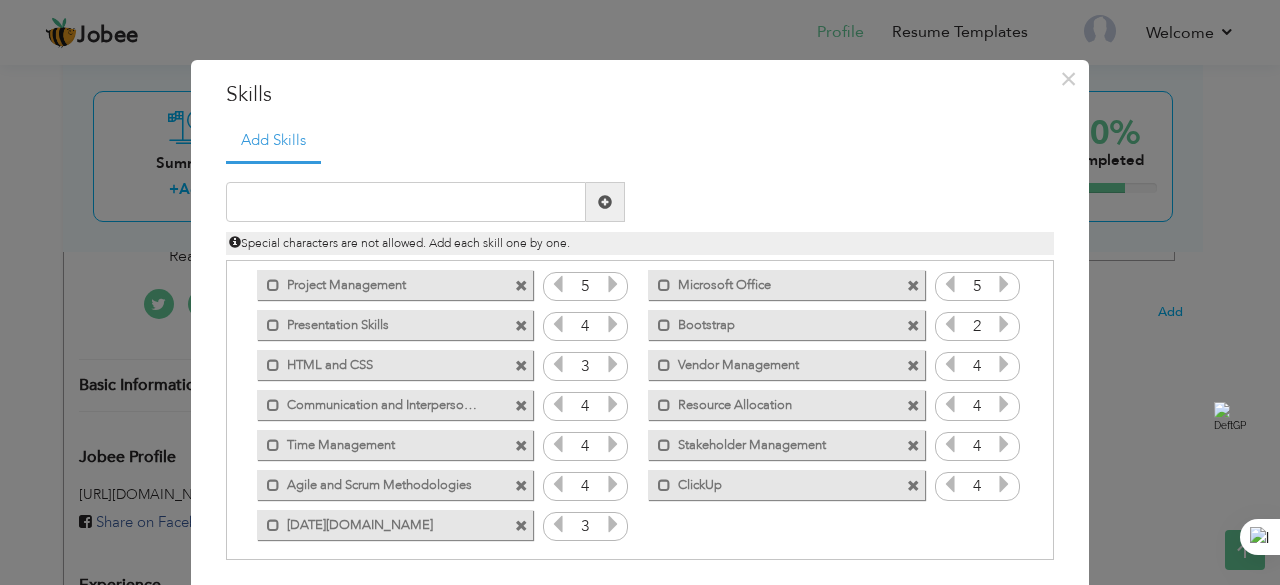 click at bounding box center (613, 524) 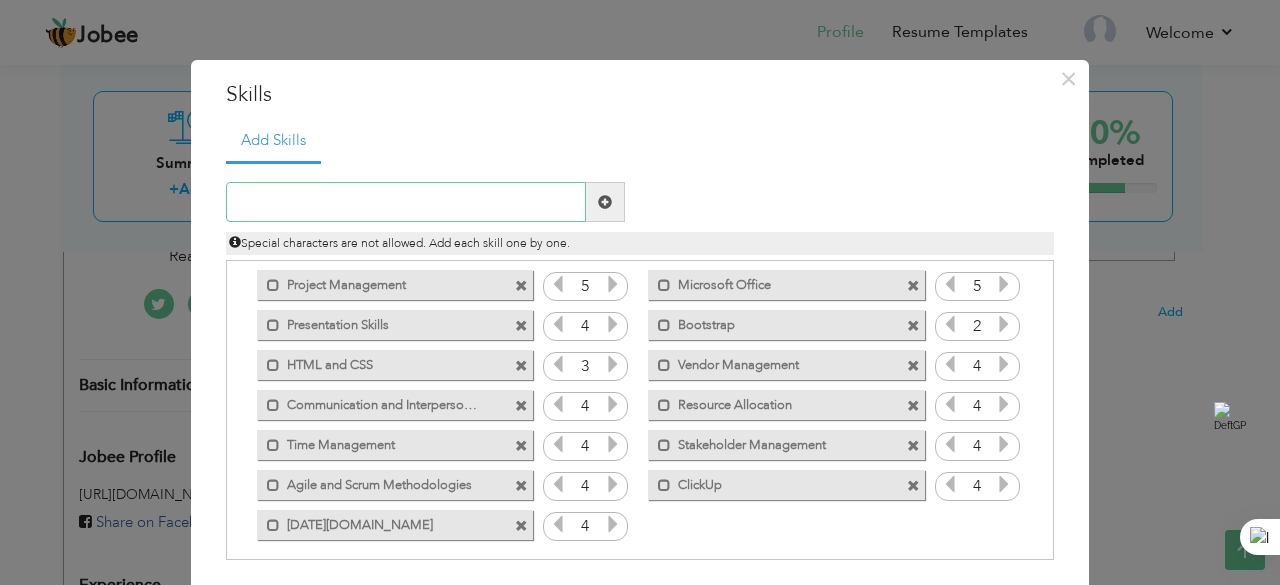 click at bounding box center (406, 202) 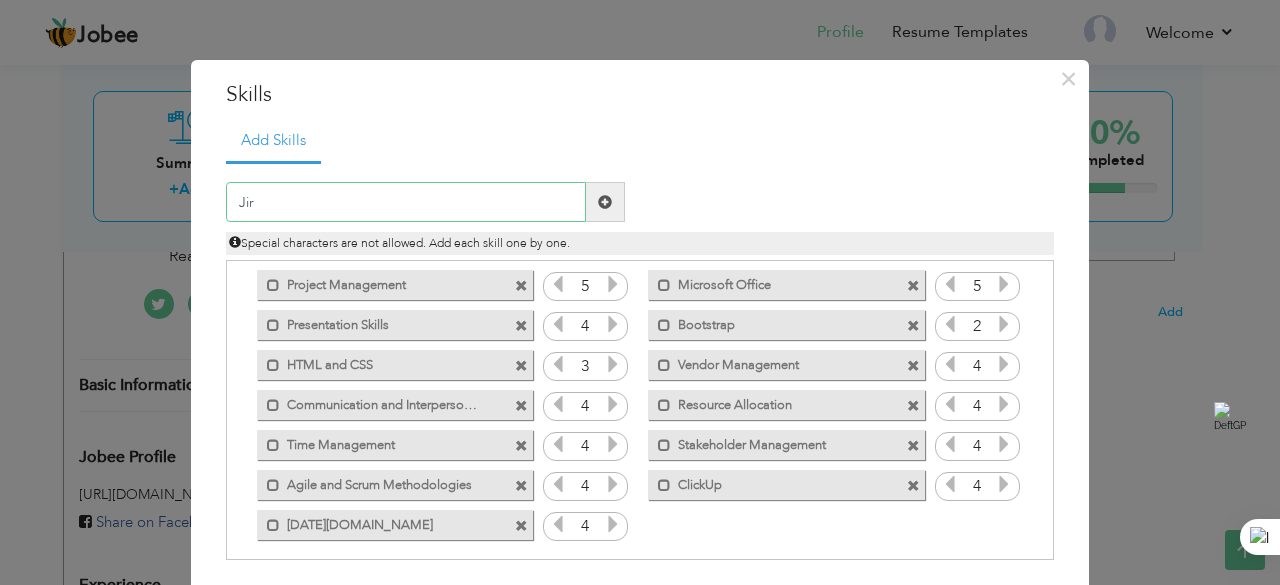 type on "Jira" 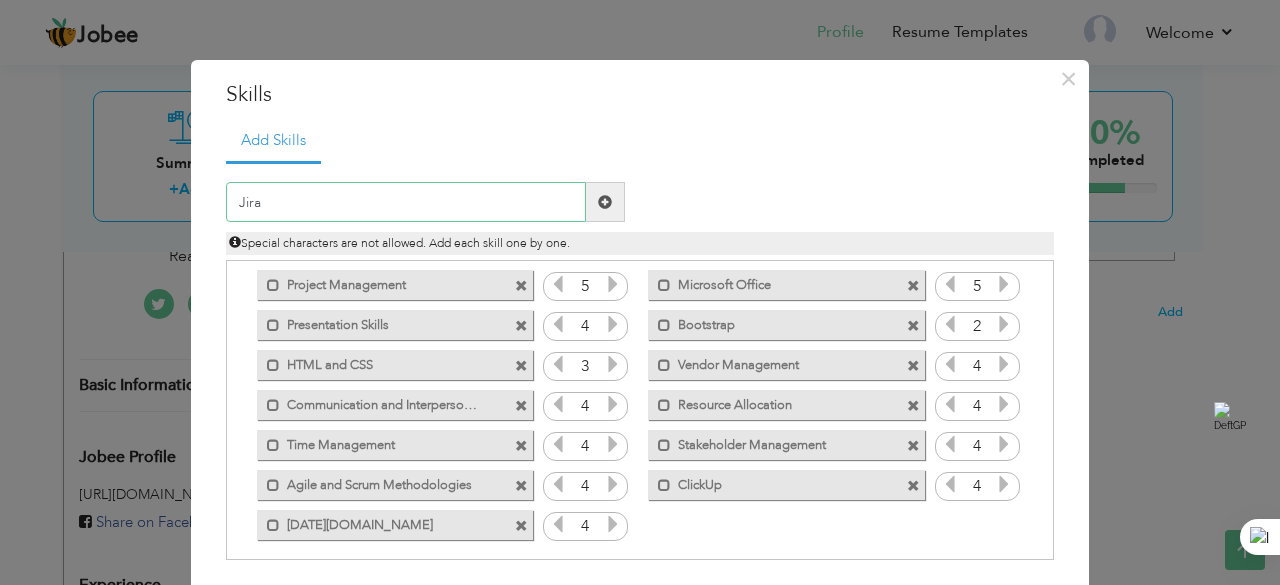 type 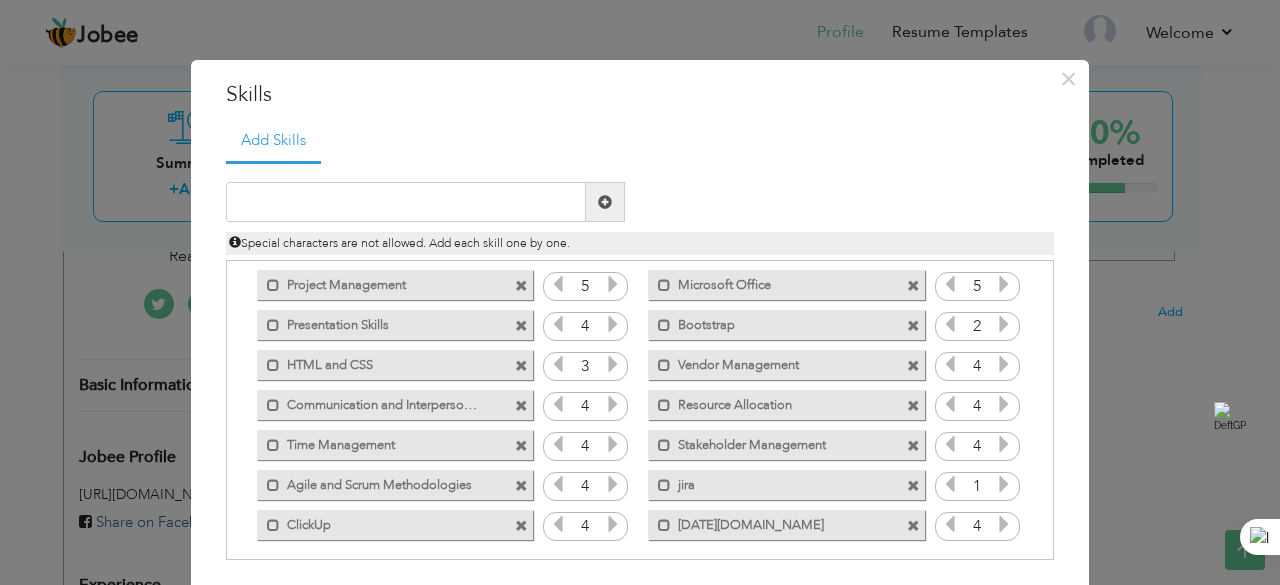 click at bounding box center [1004, 484] 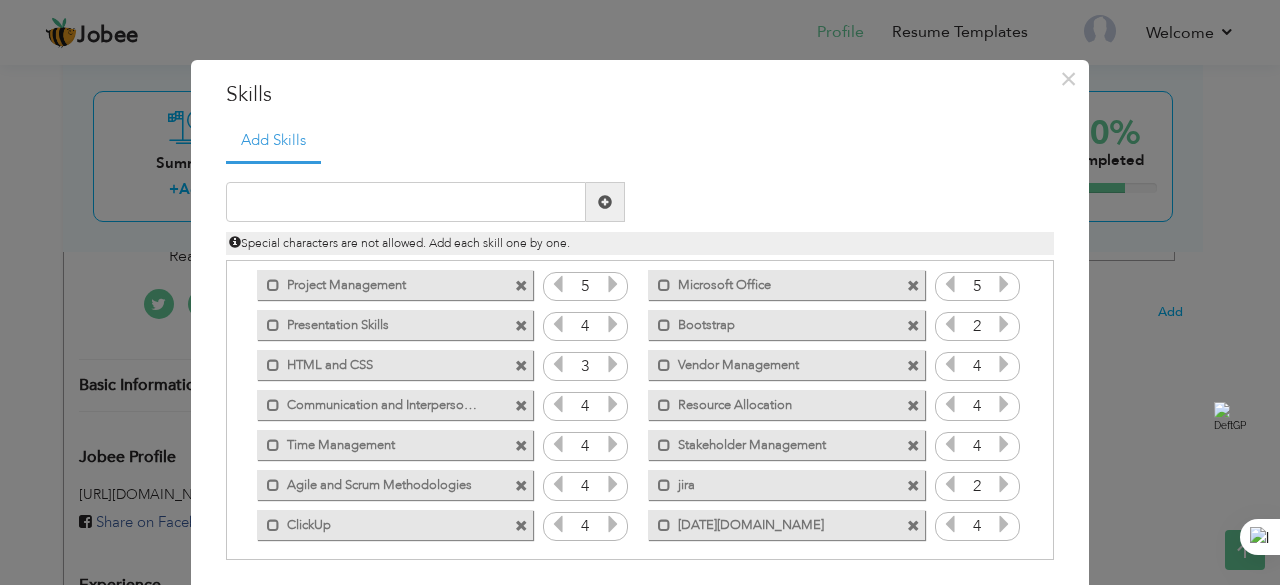 click at bounding box center [1004, 484] 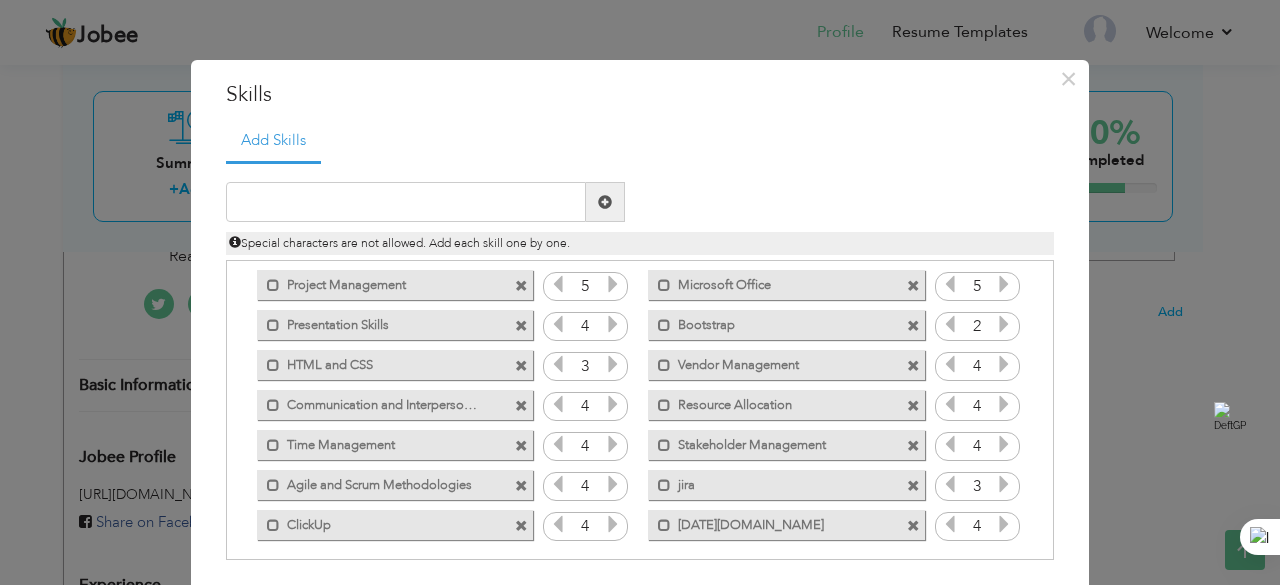 click at bounding box center (1004, 484) 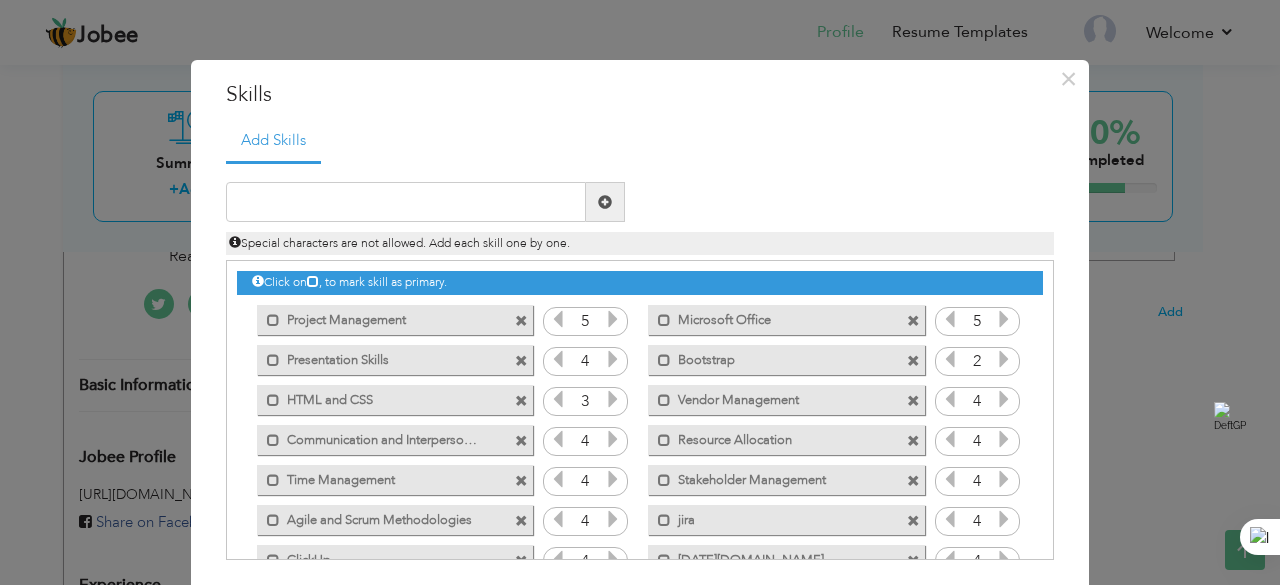 scroll, scrollTop: 44, scrollLeft: 0, axis: vertical 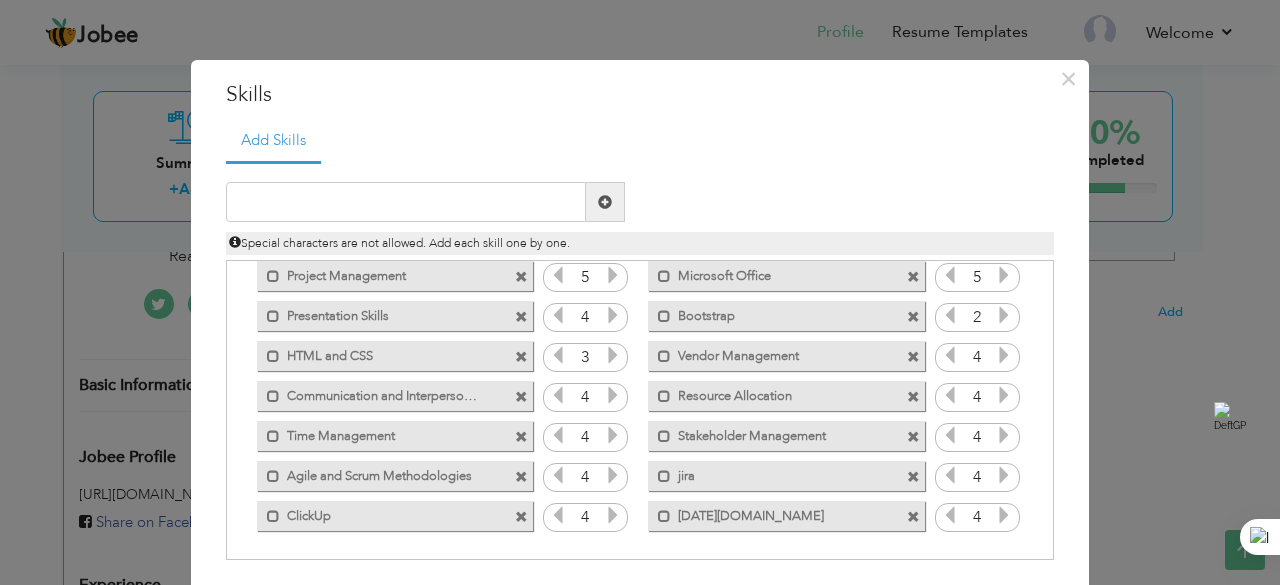 click on "×
Skills
Add Skills
Duplicate entry Mark as primary skill. 5 5 5" at bounding box center (640, 292) 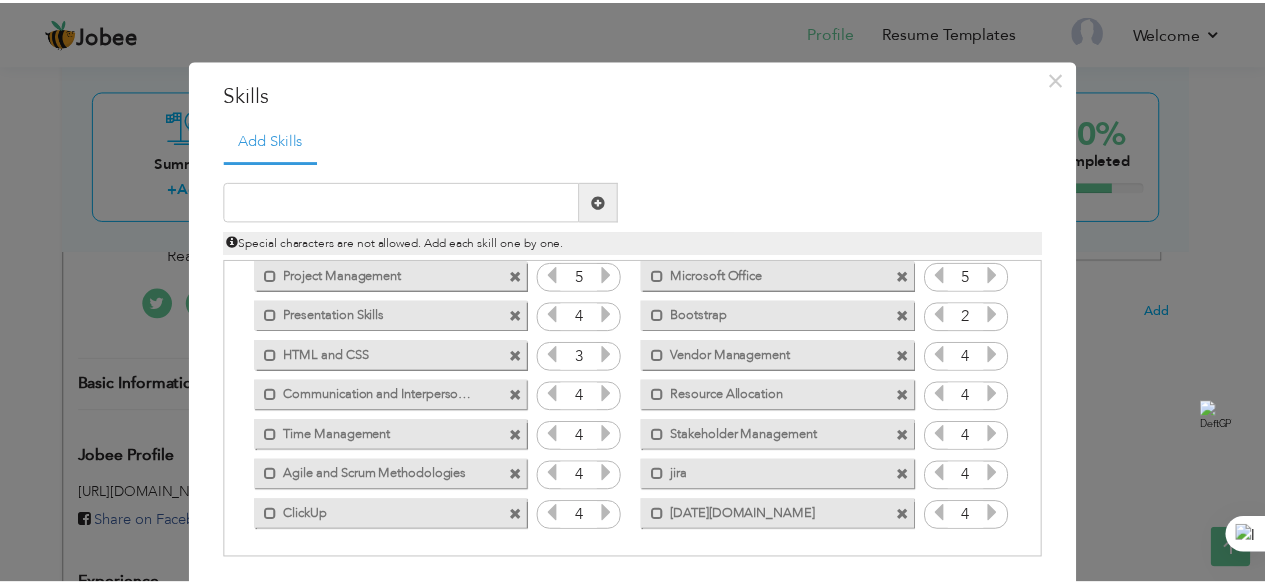 scroll, scrollTop: 0, scrollLeft: 0, axis: both 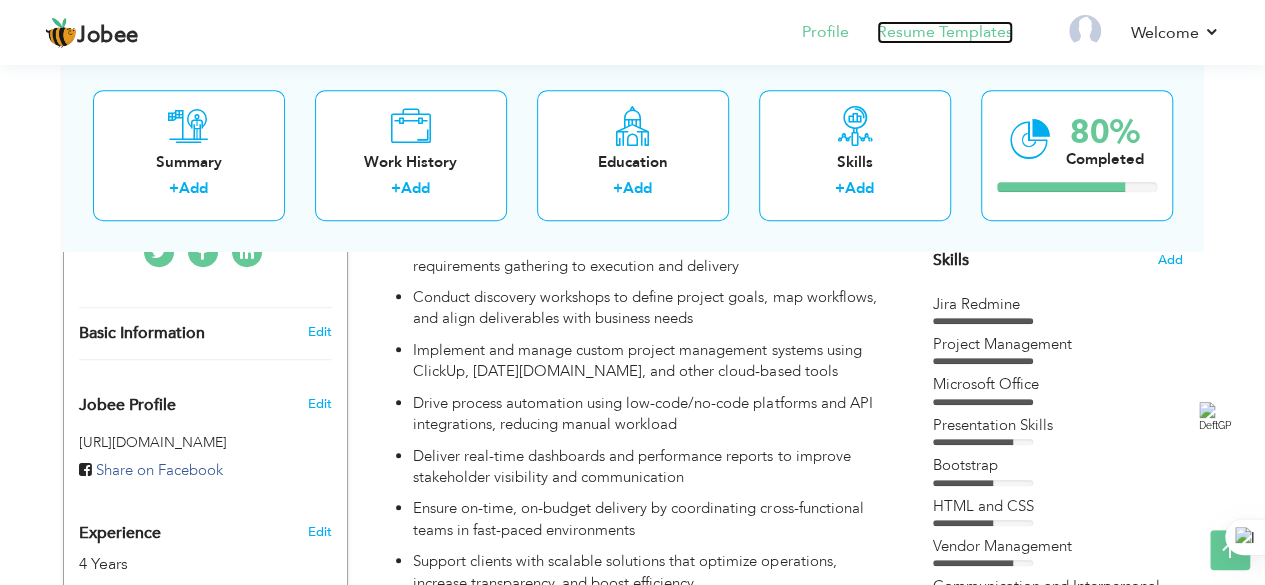 click on "Resume Templates" at bounding box center [945, 32] 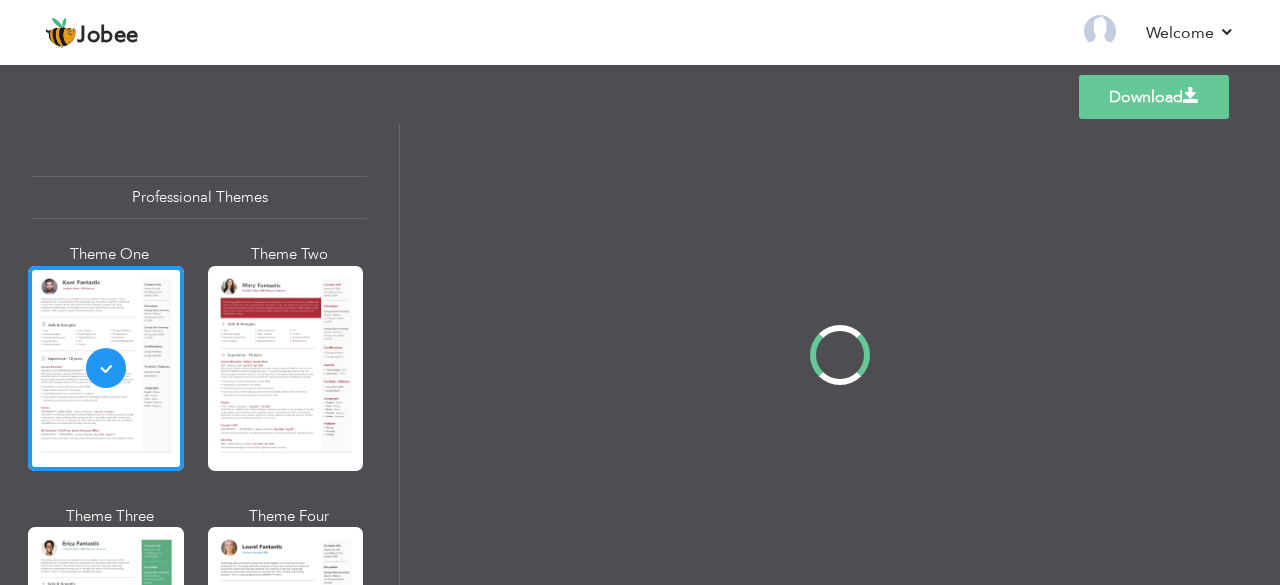 scroll, scrollTop: 0, scrollLeft: 0, axis: both 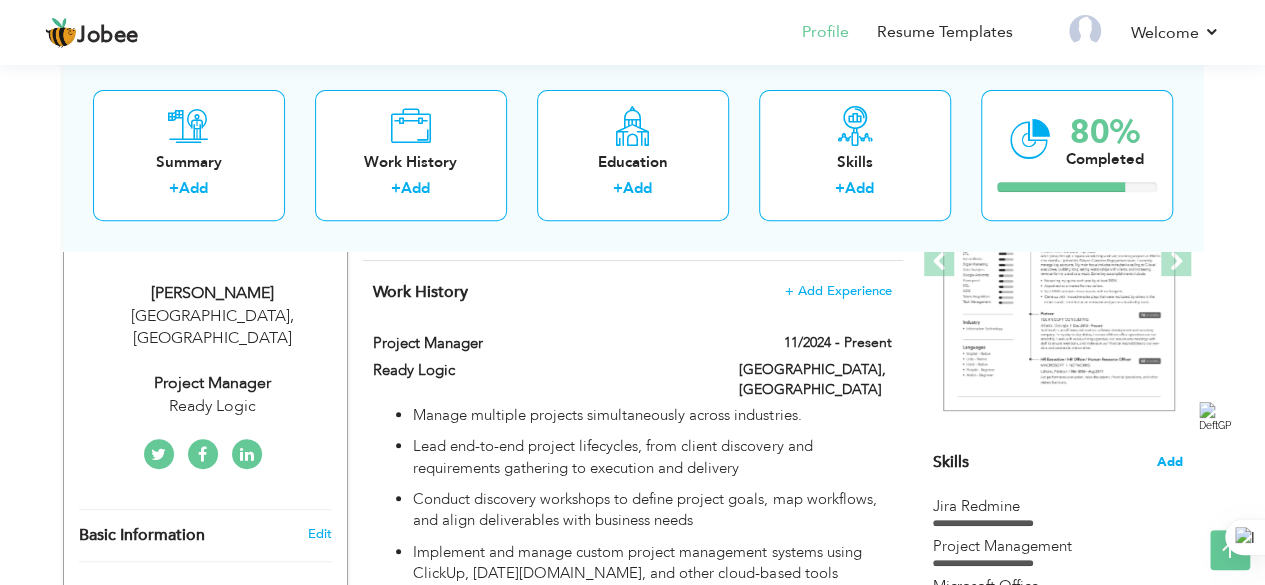 click on "Add" at bounding box center [1170, 462] 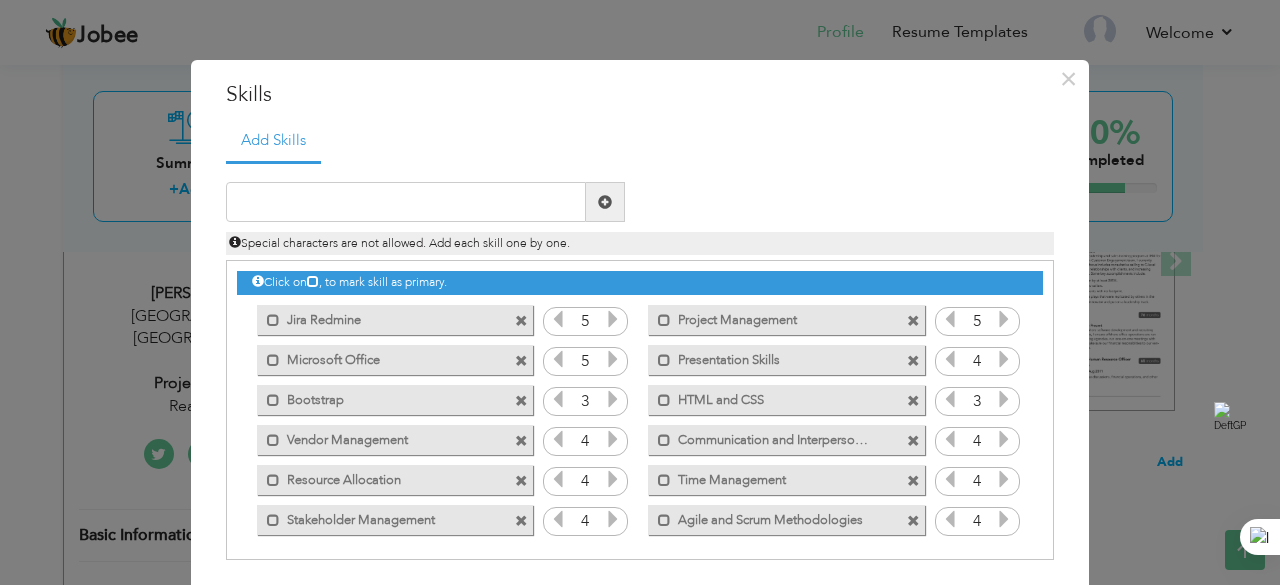 click on "×
Skills
Add Skills
Duplicate entry Mark as primary skill. 5 5 5" at bounding box center [640, 292] 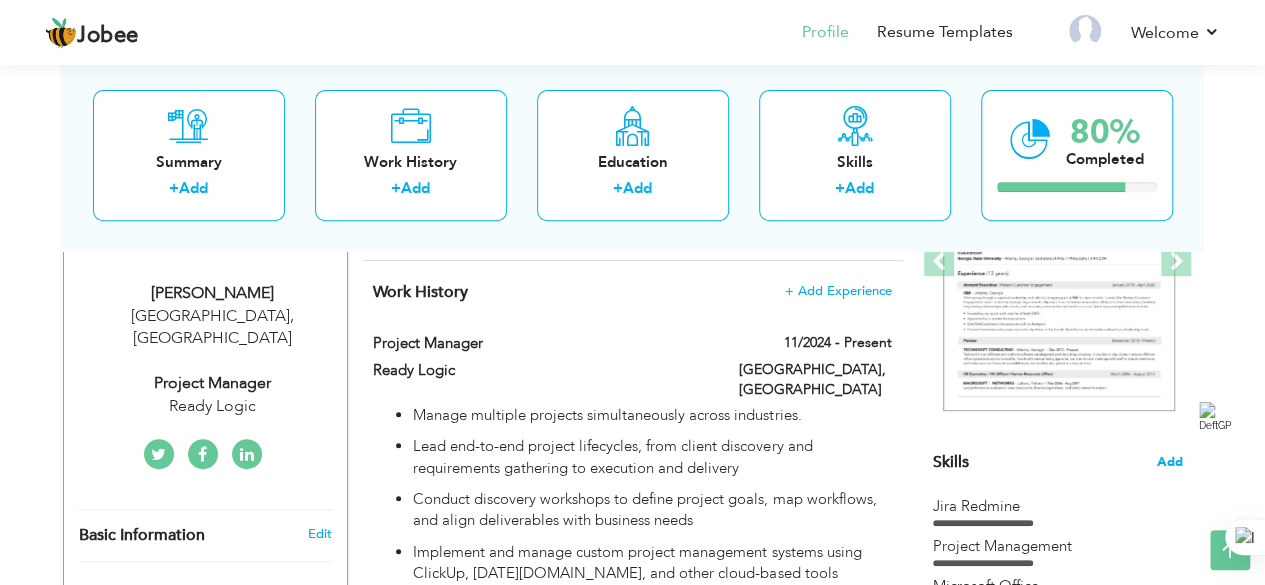 click on "Add" at bounding box center [1170, 462] 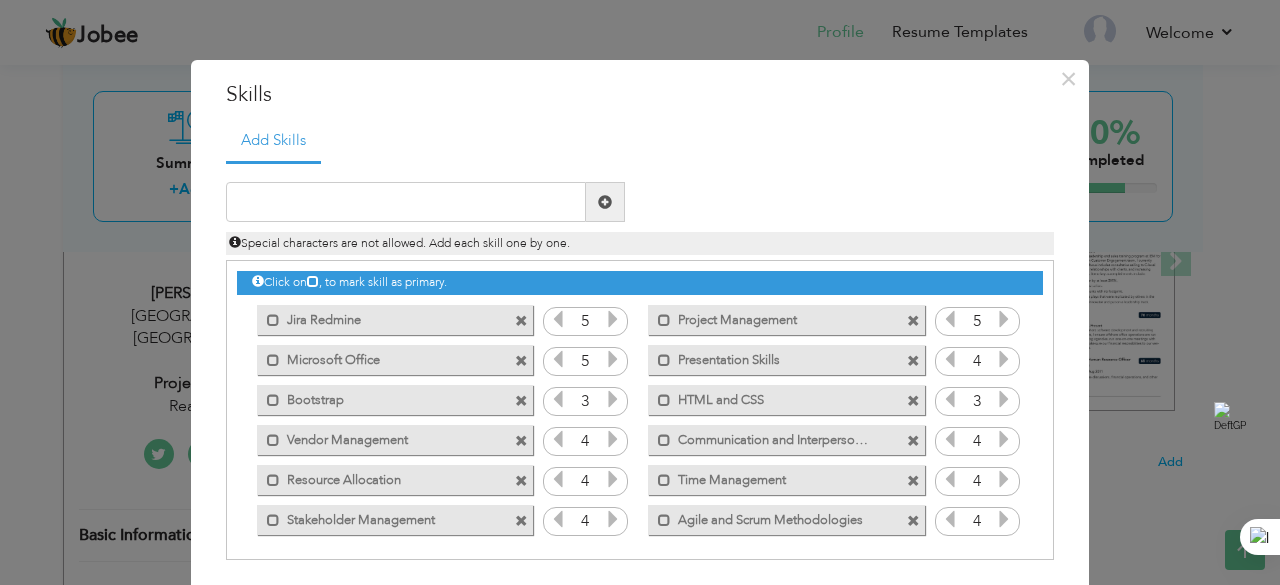 click at bounding box center [521, 321] 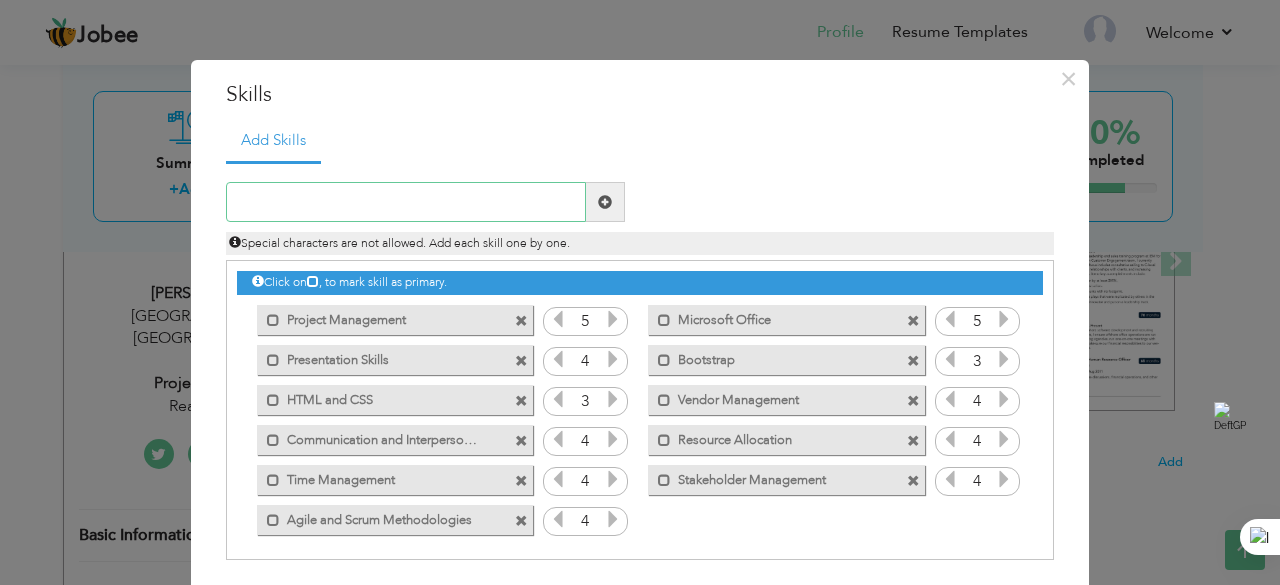 click at bounding box center [406, 202] 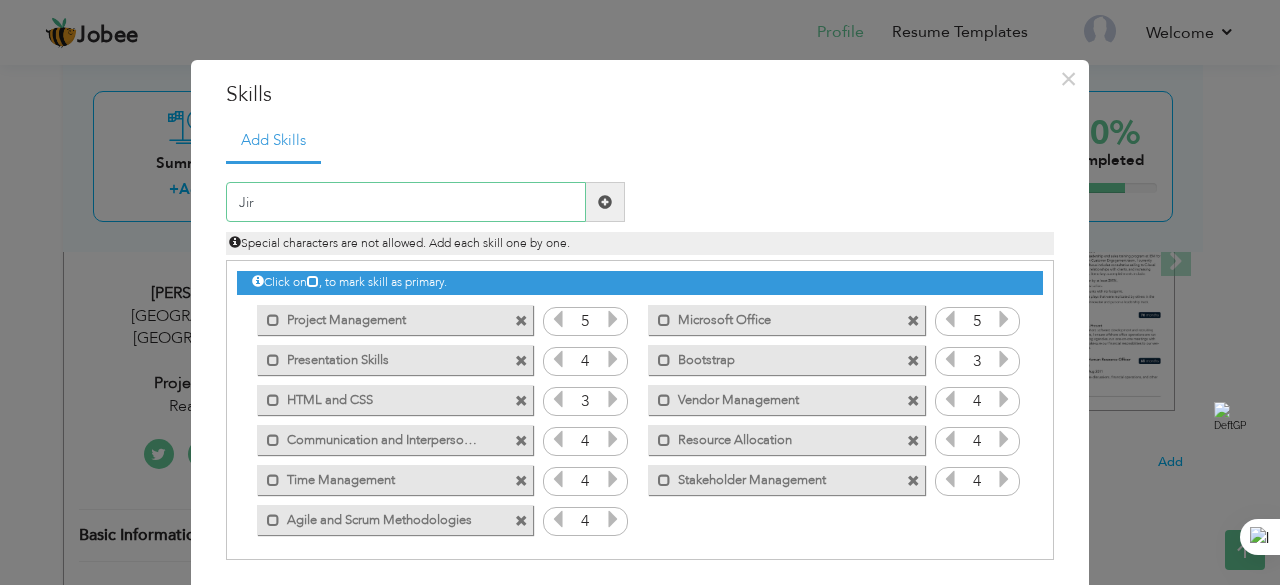 type on "Jira" 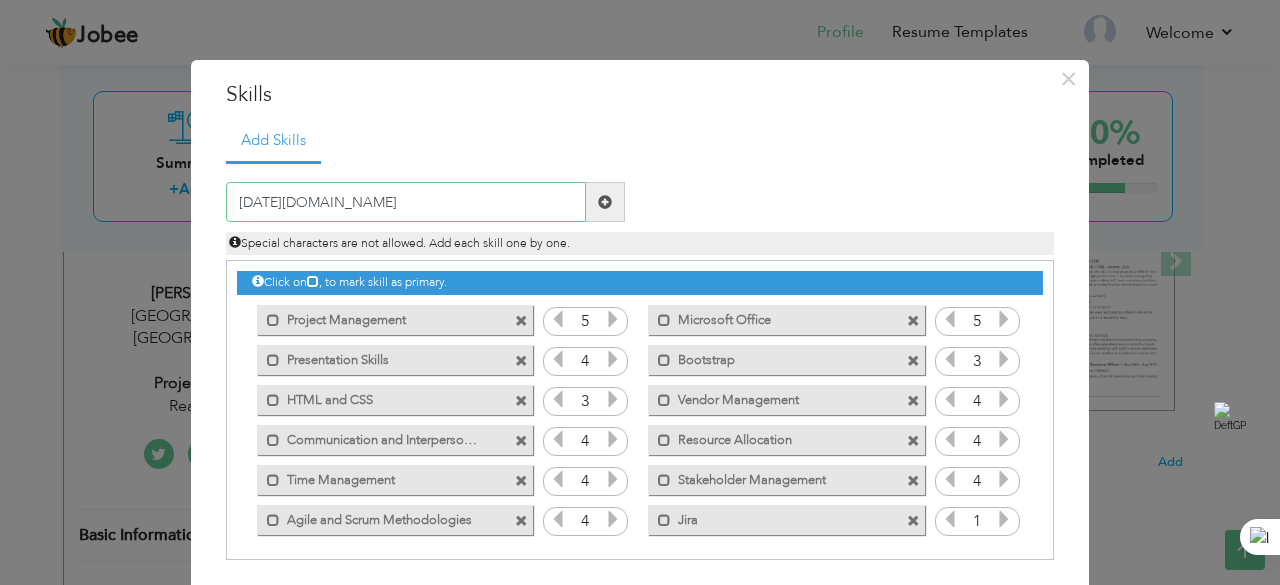 type on "[DATE][DOMAIN_NAME]" 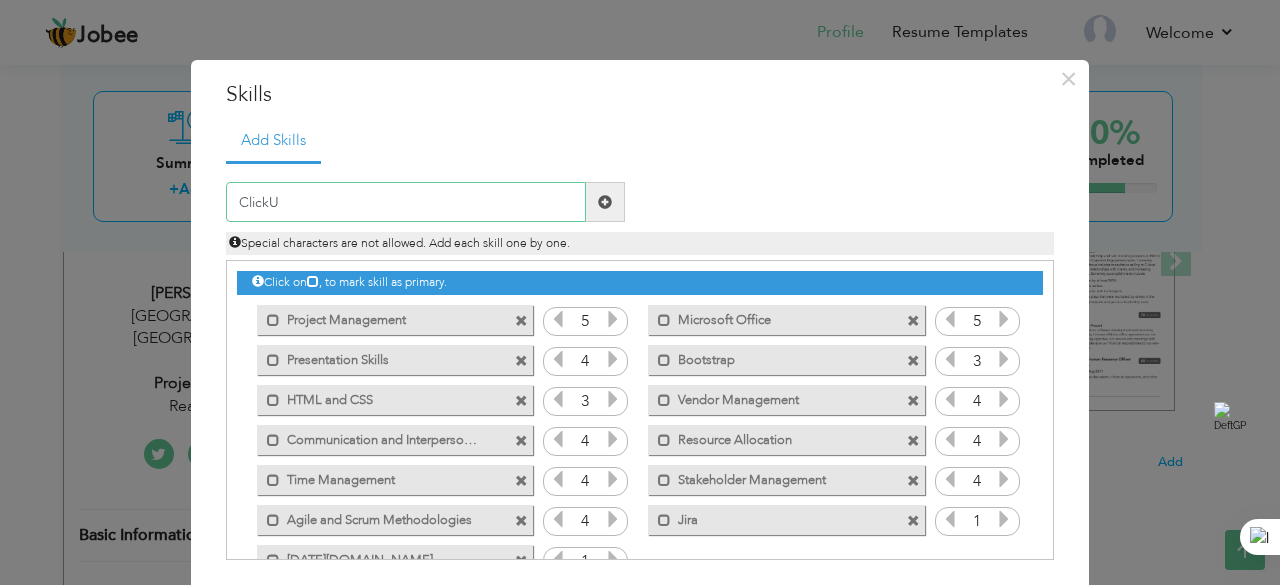 type on "ClickUp" 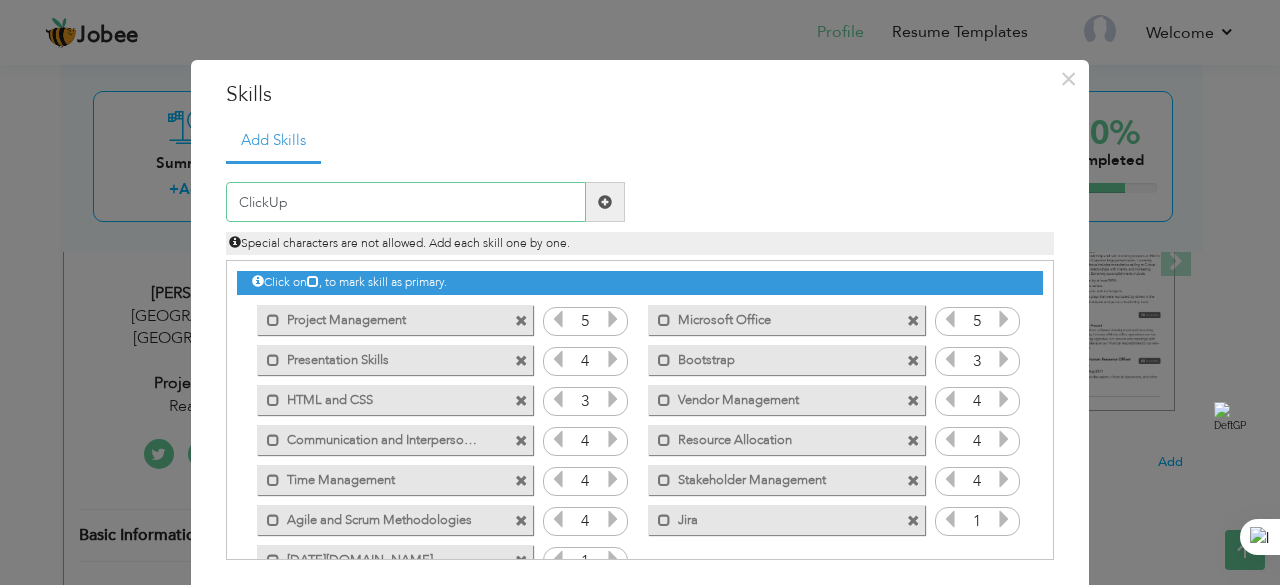 type 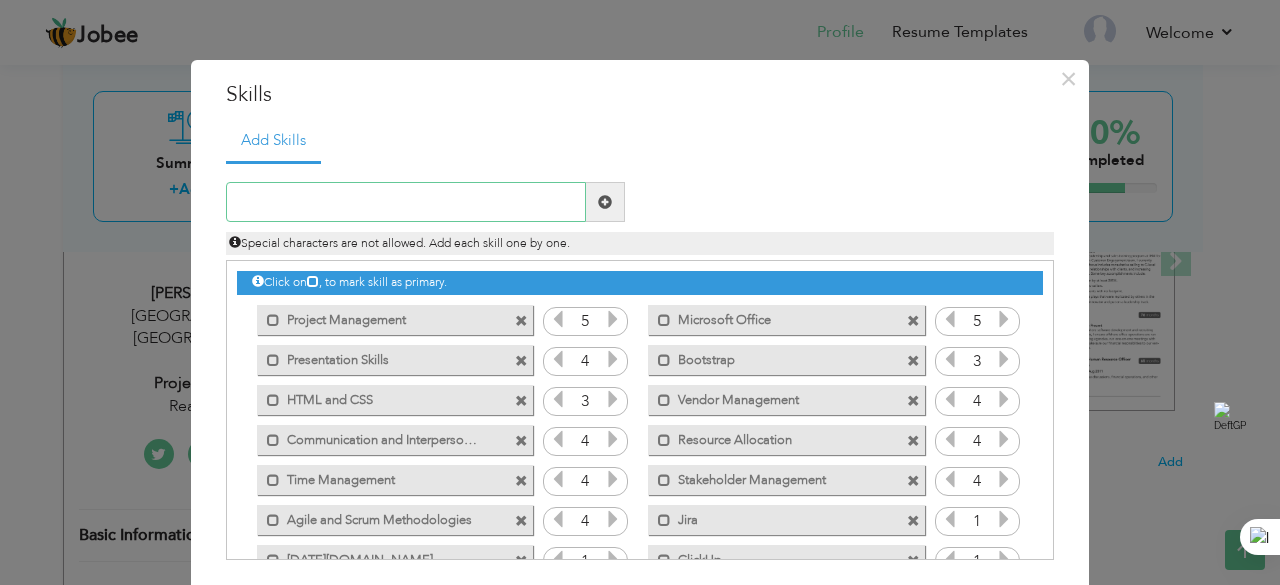 scroll, scrollTop: 44, scrollLeft: 0, axis: vertical 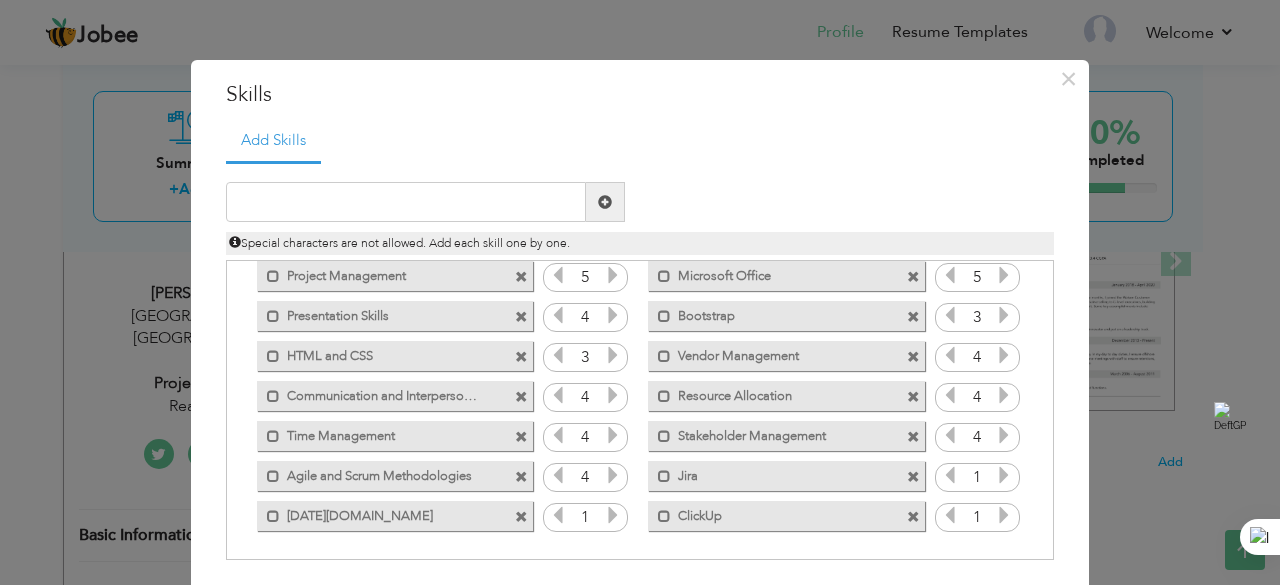 click at bounding box center [1004, 515] 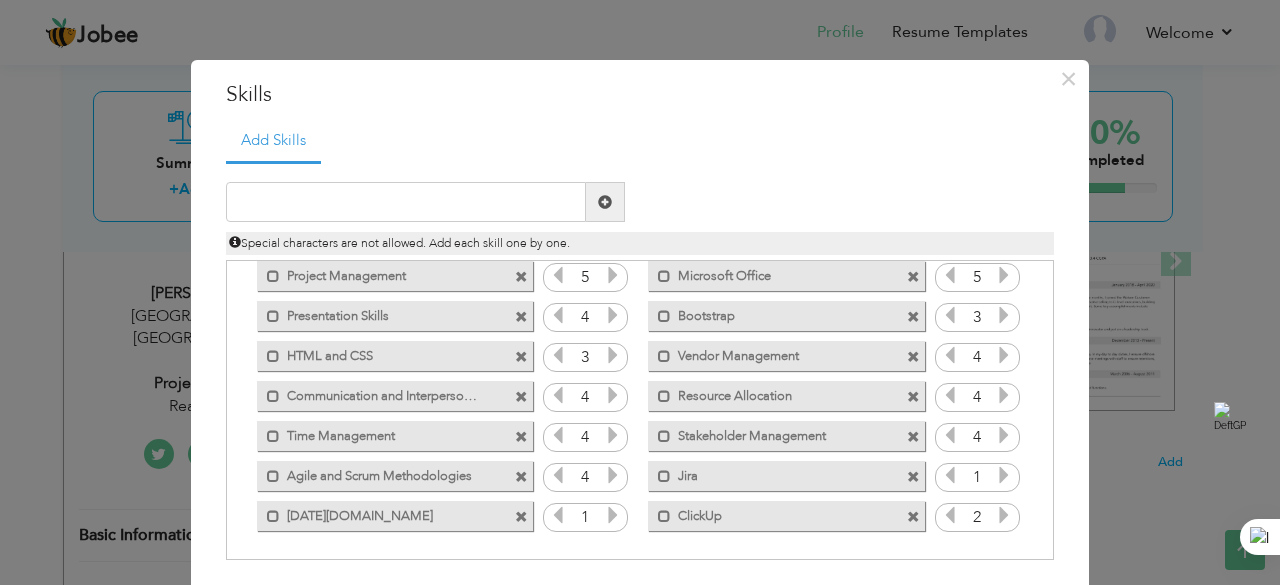 click at bounding box center (1004, 515) 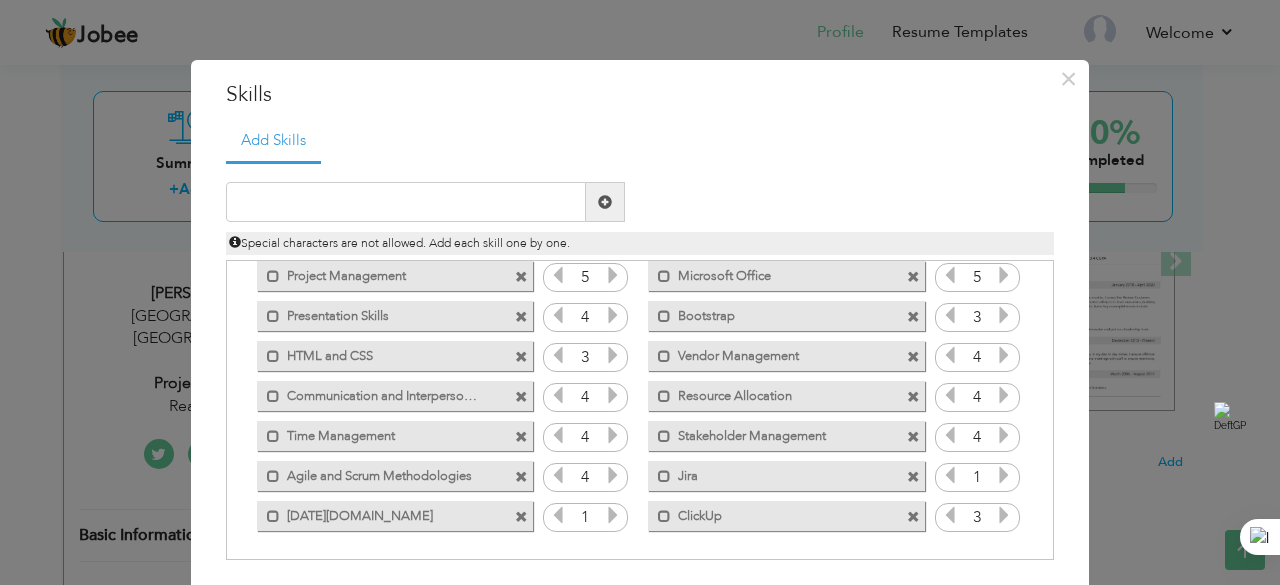 click at bounding box center (1004, 515) 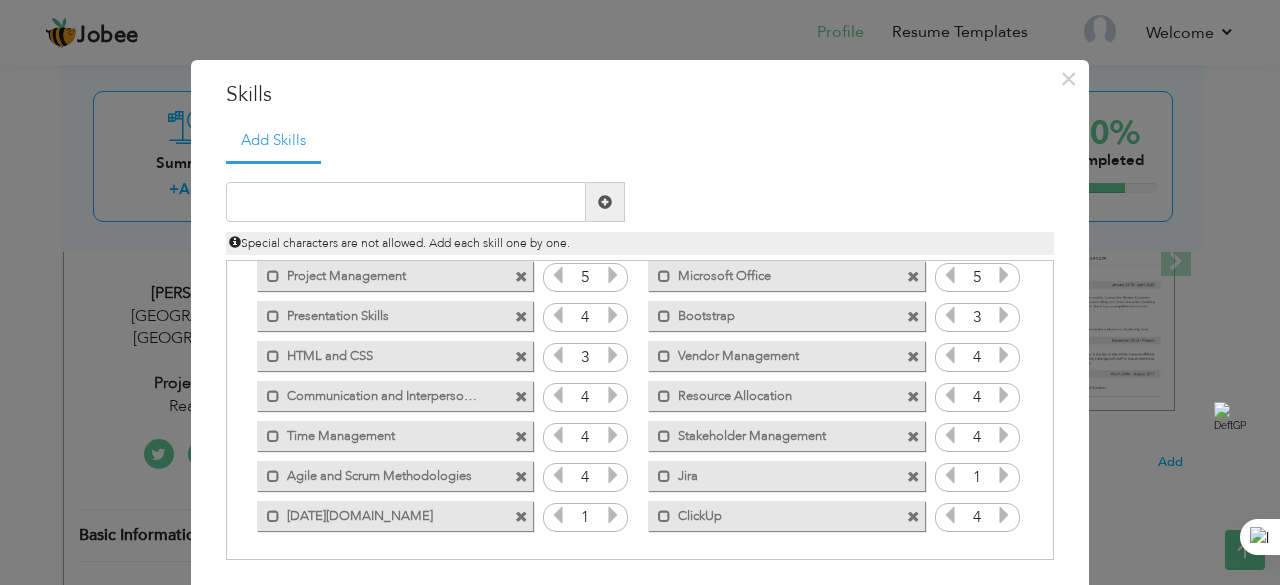click at bounding box center [1004, 515] 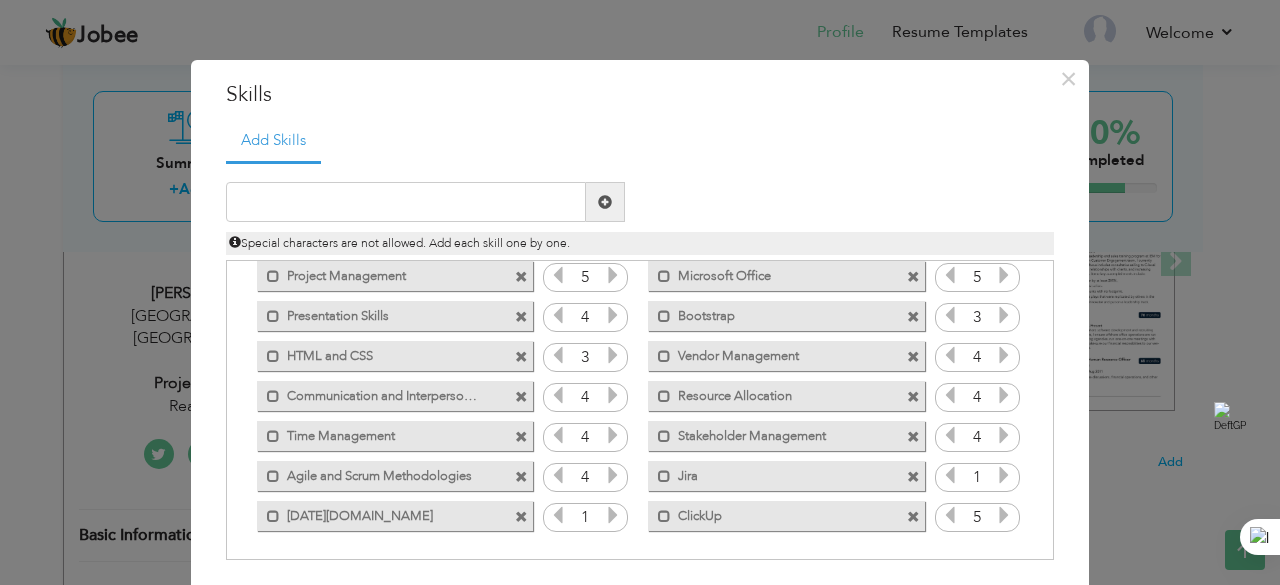 click at bounding box center (950, 515) 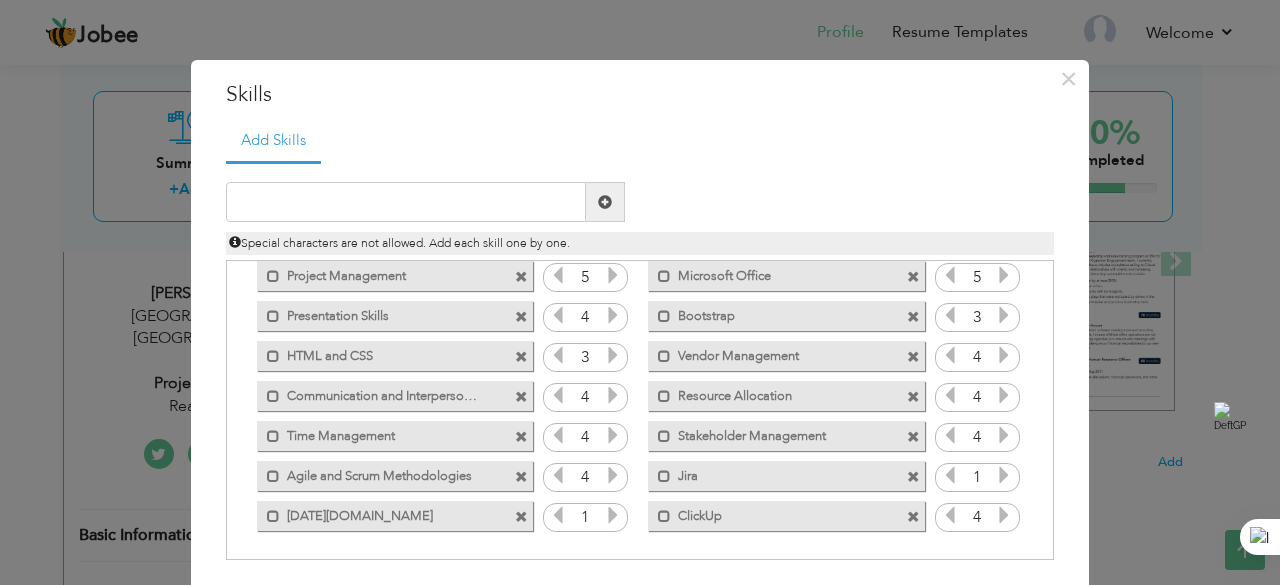 click at bounding box center [1004, 475] 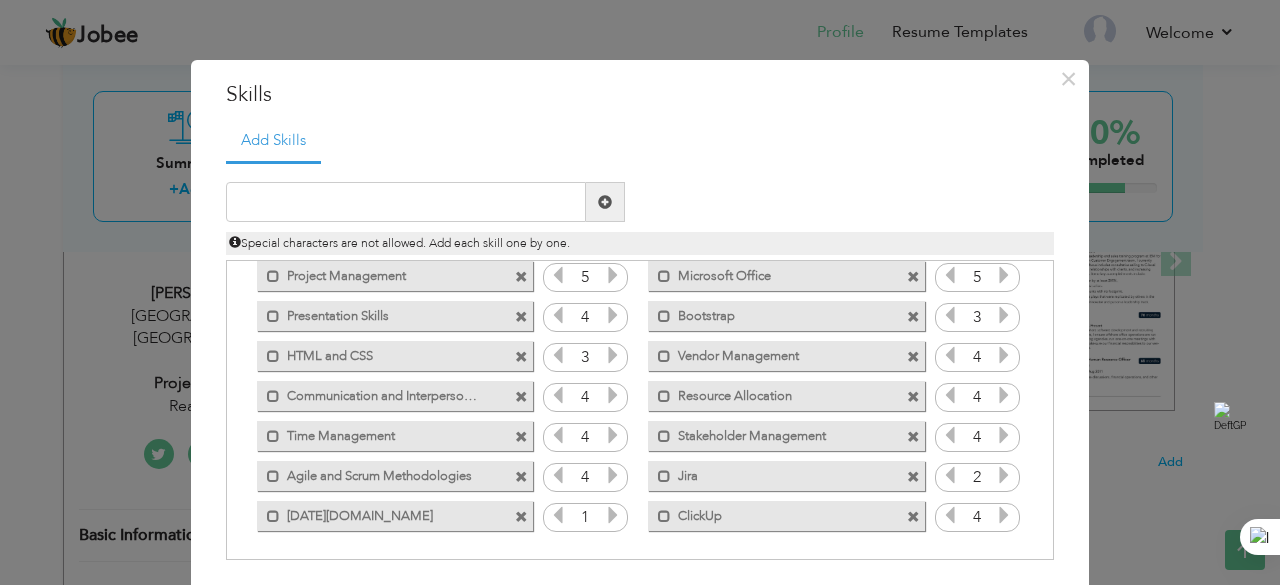 click at bounding box center [1004, 475] 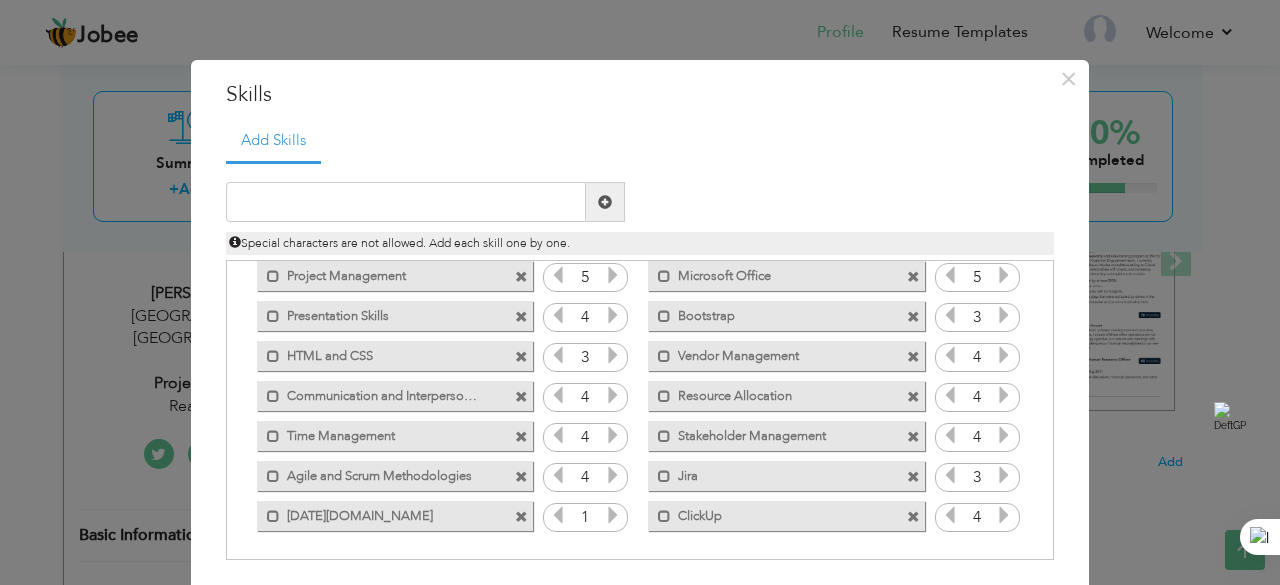 click at bounding box center [1004, 475] 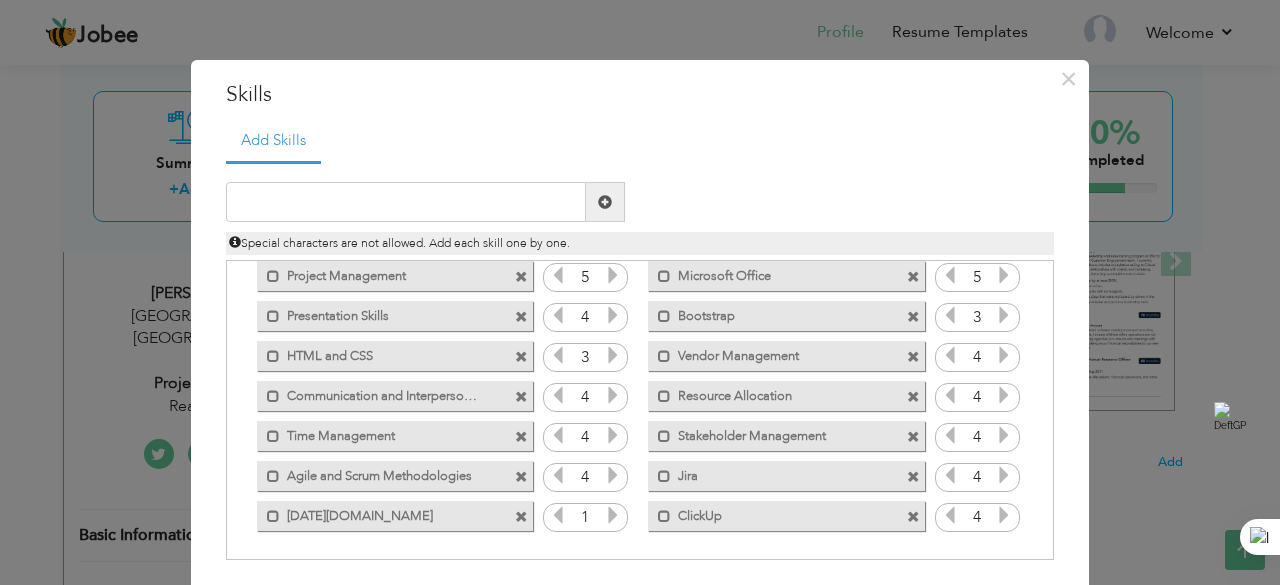 click at bounding box center [613, 515] 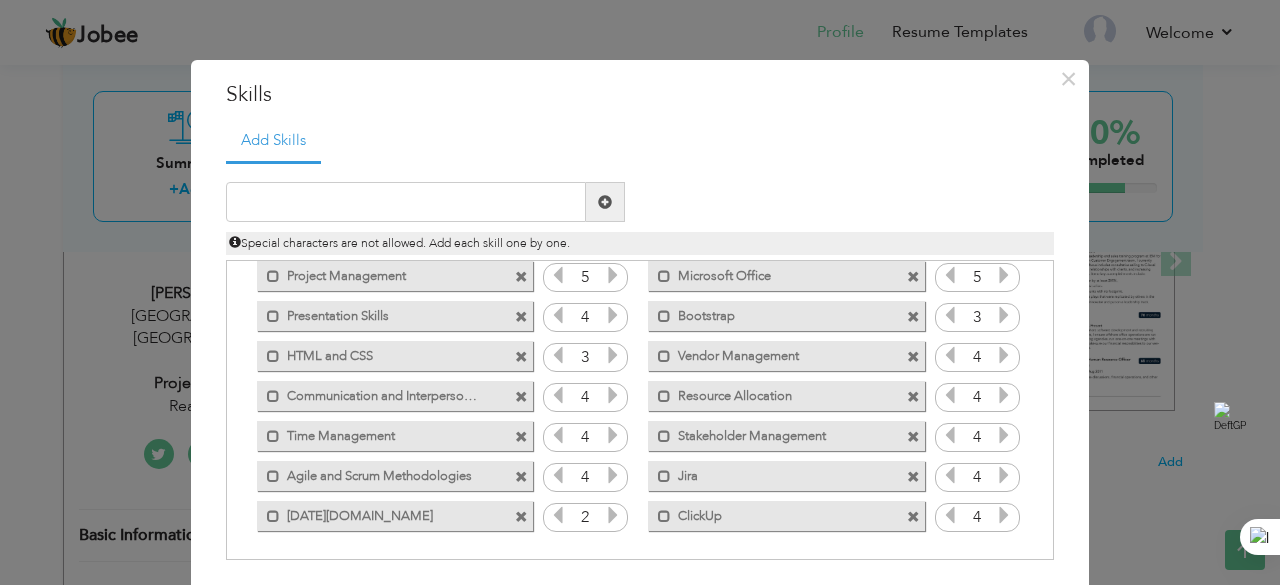 click at bounding box center (613, 515) 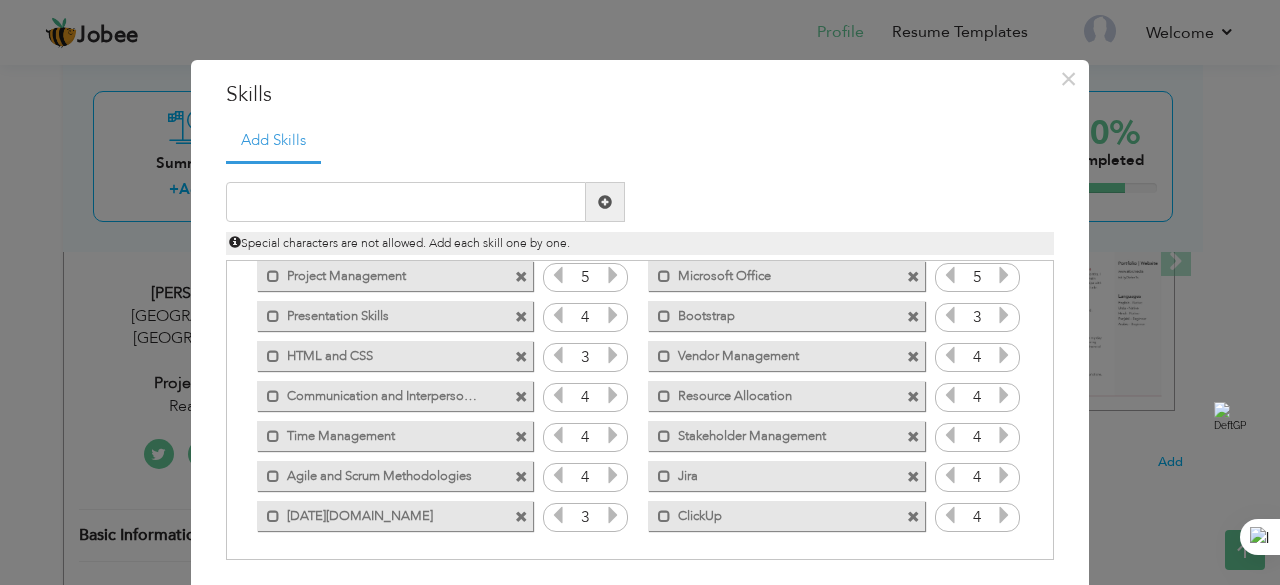 click at bounding box center (613, 515) 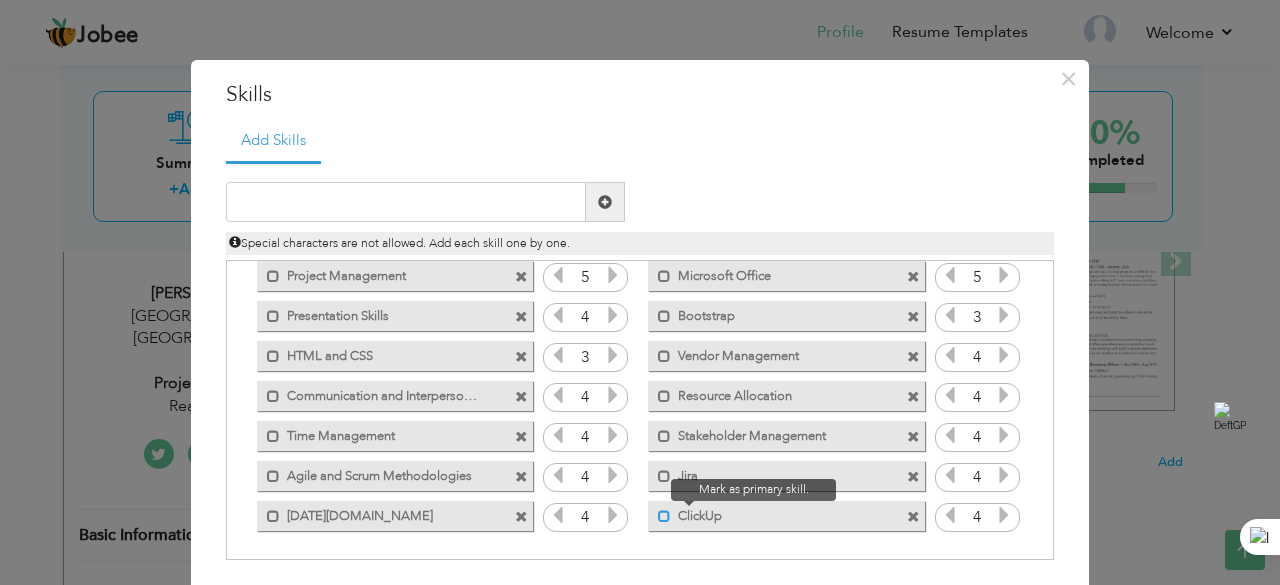 click at bounding box center [664, 516] 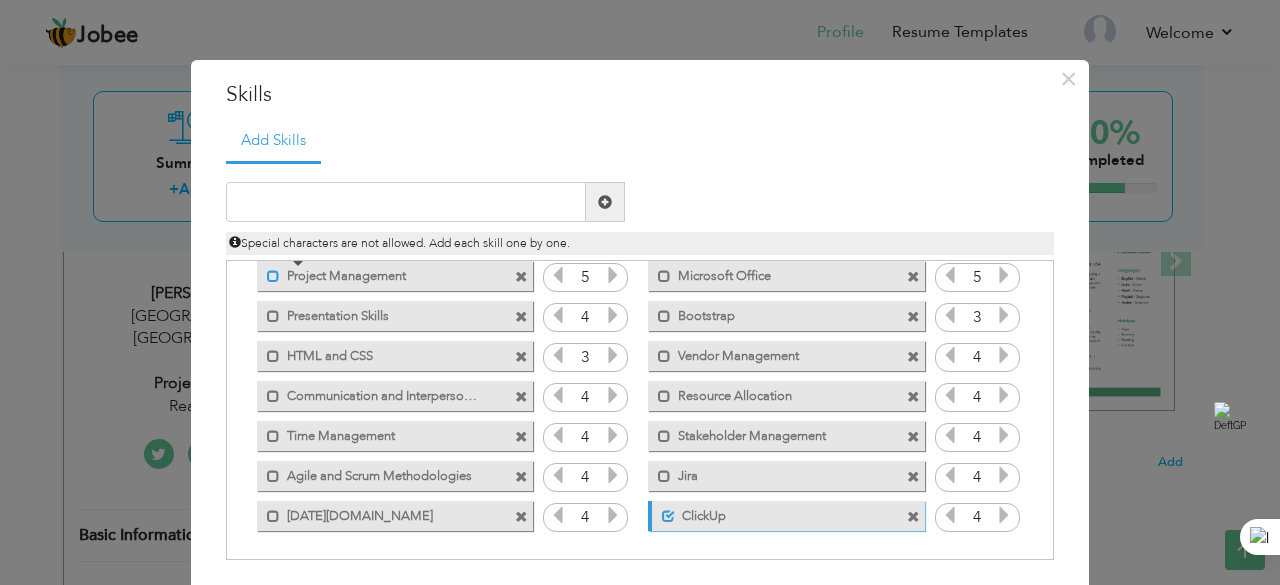 click at bounding box center (273, 276) 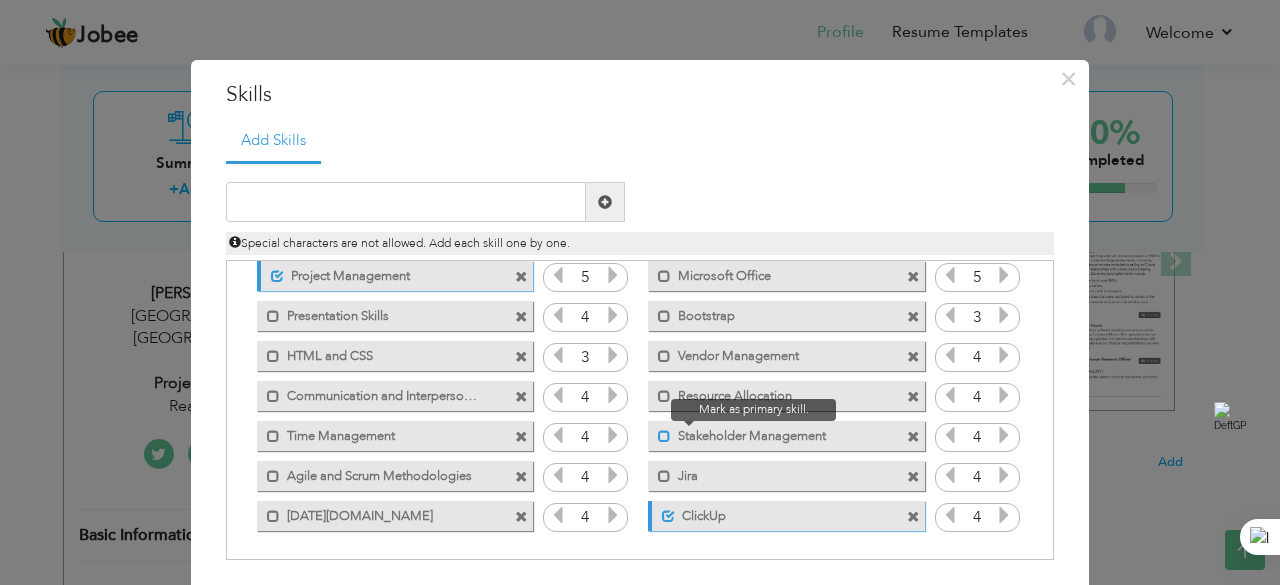 click at bounding box center [664, 436] 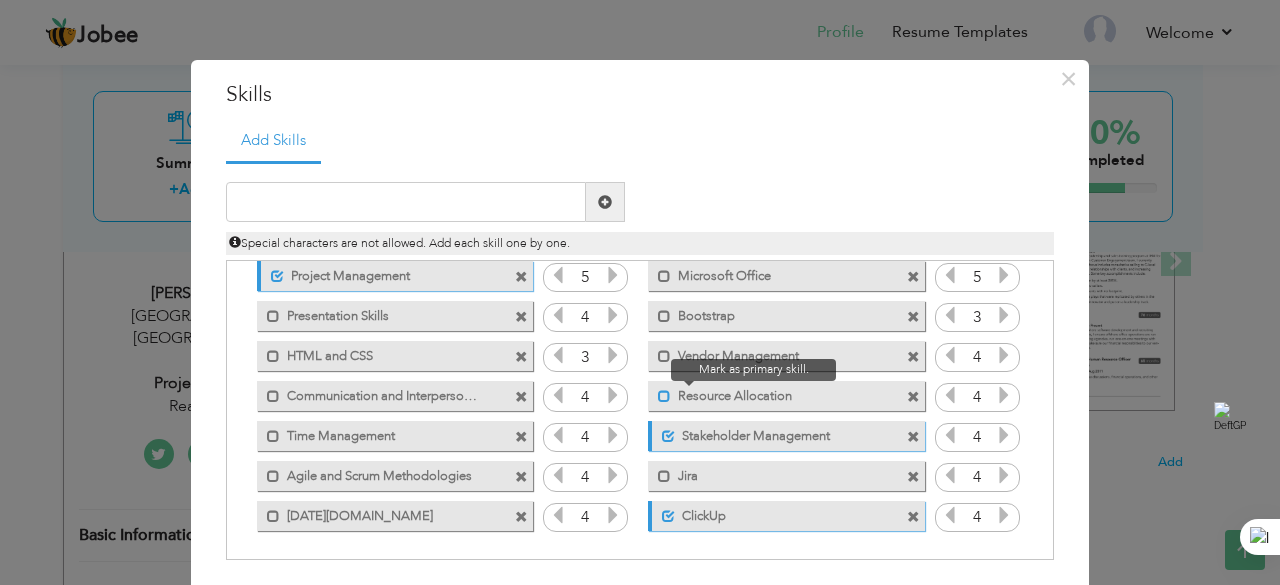 click at bounding box center [664, 396] 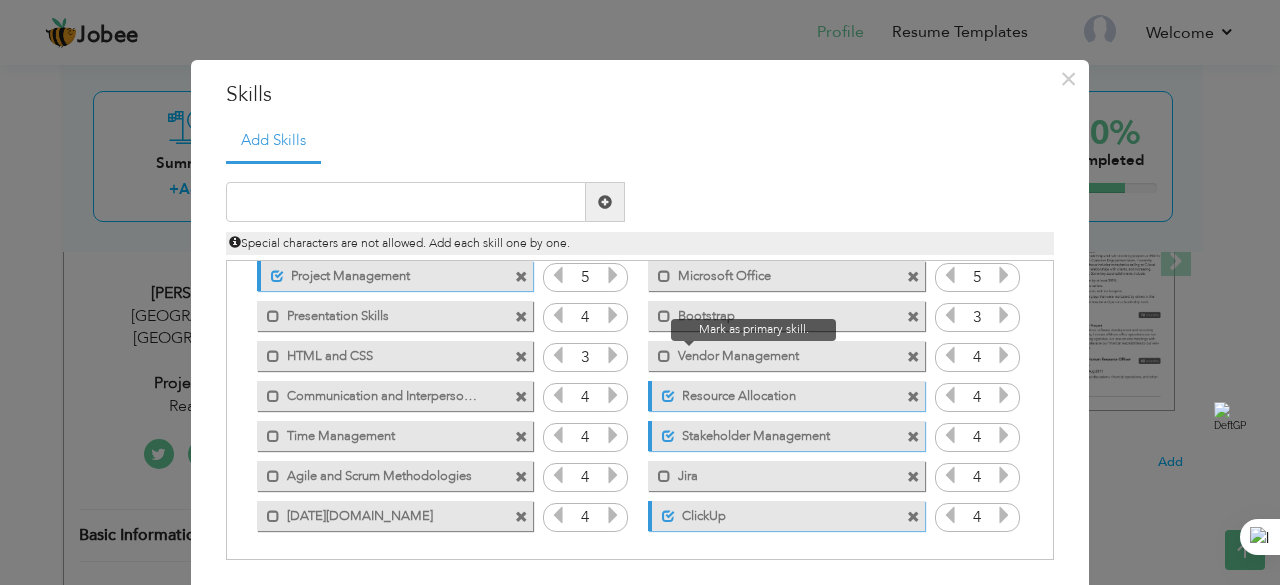 click at bounding box center (659, 351) 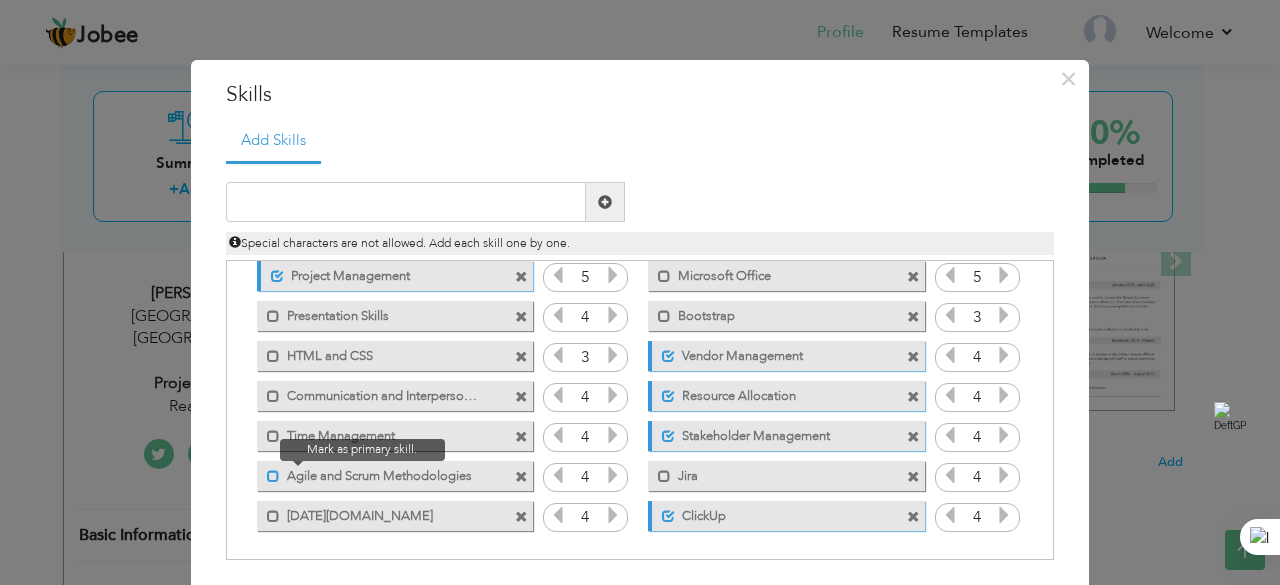 click at bounding box center [273, 476] 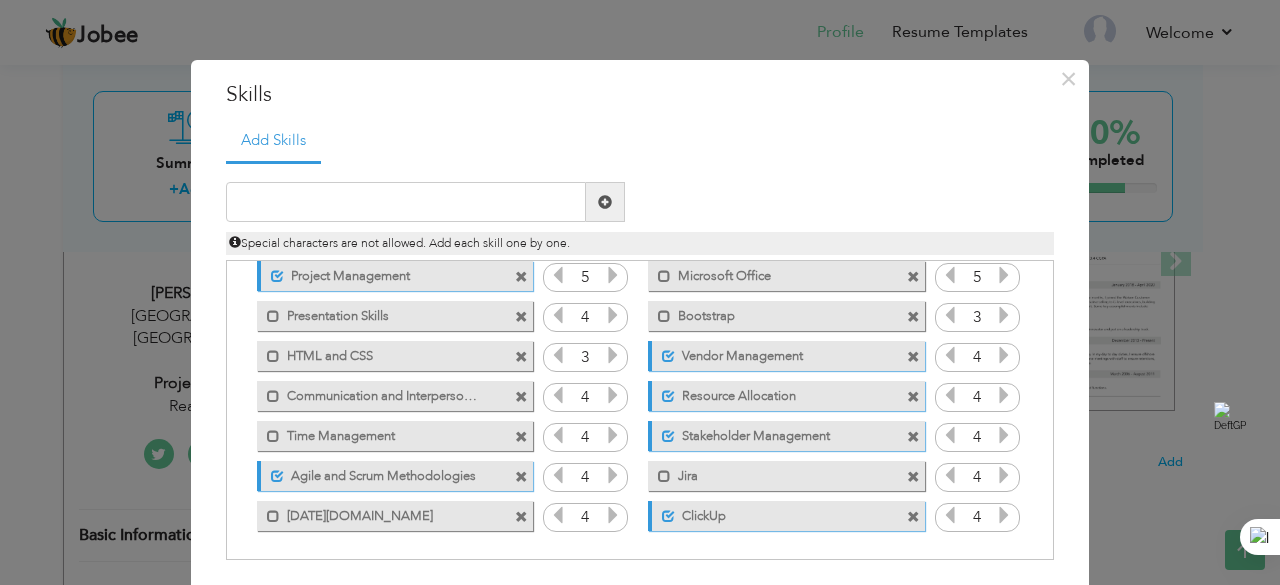 scroll, scrollTop: 79, scrollLeft: 0, axis: vertical 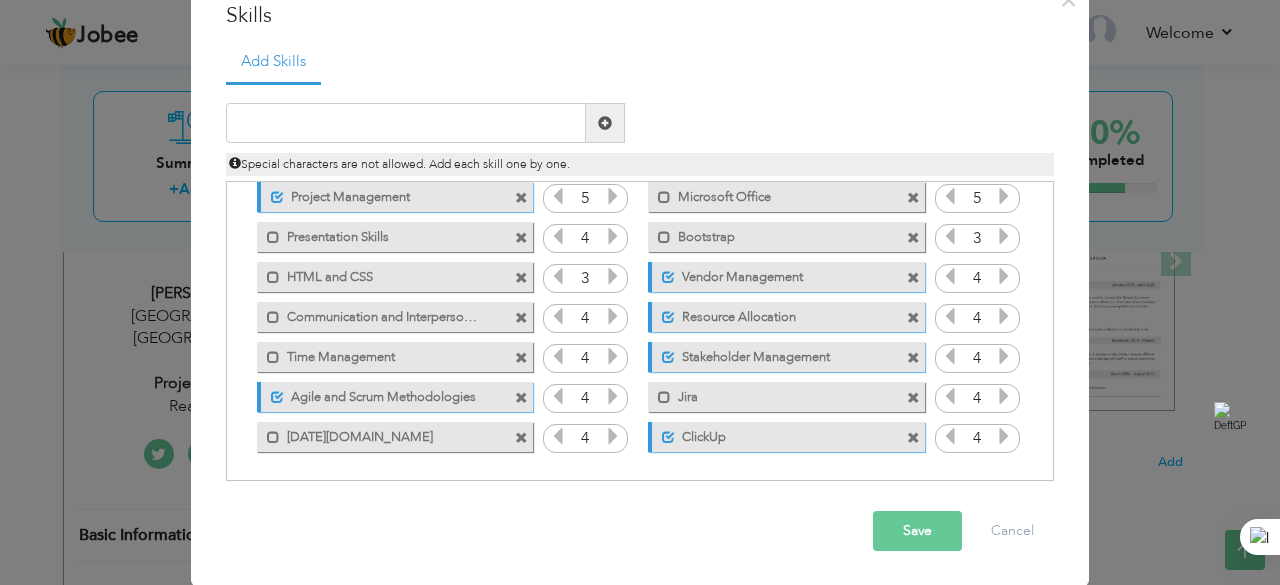 click on "Save" at bounding box center (917, 531) 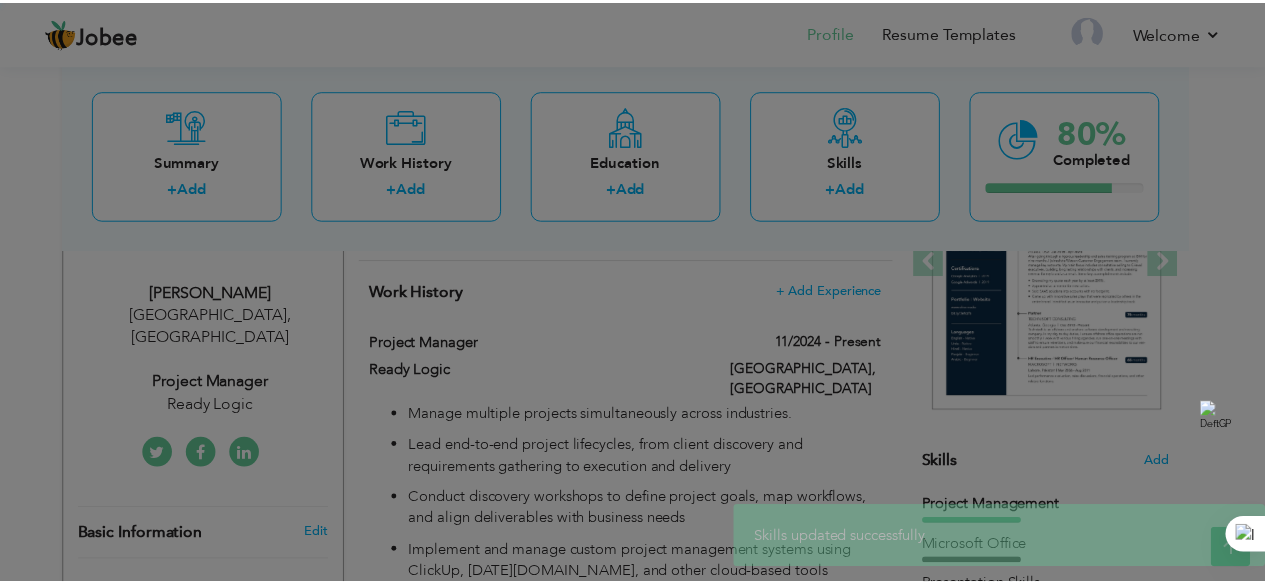 scroll, scrollTop: 0, scrollLeft: 0, axis: both 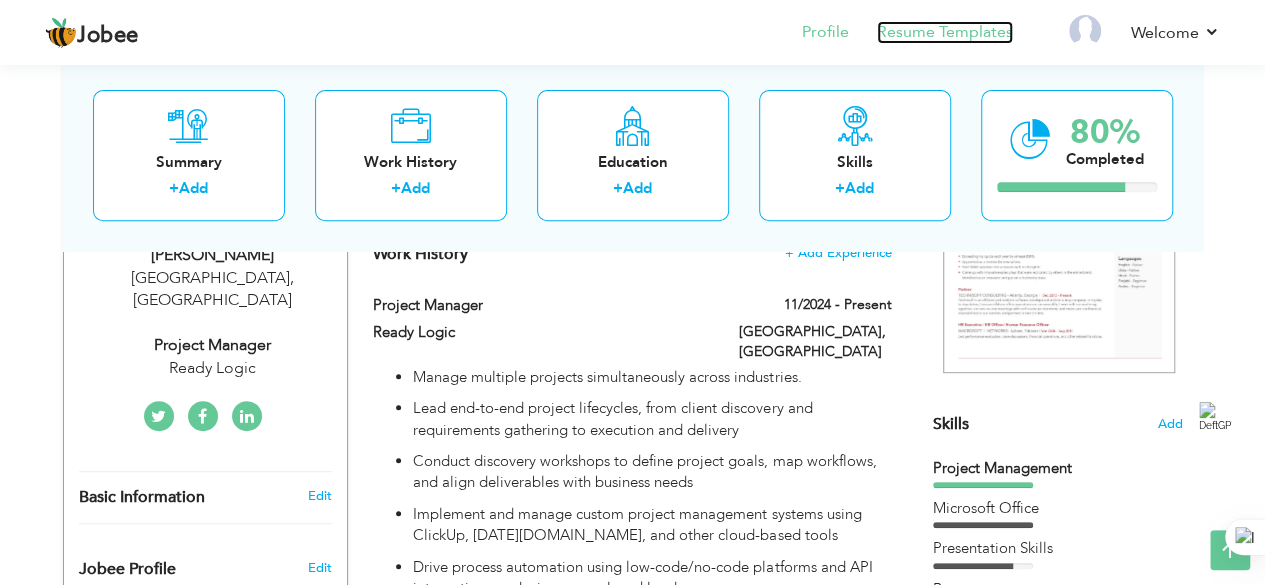 click on "Resume Templates" at bounding box center (945, 32) 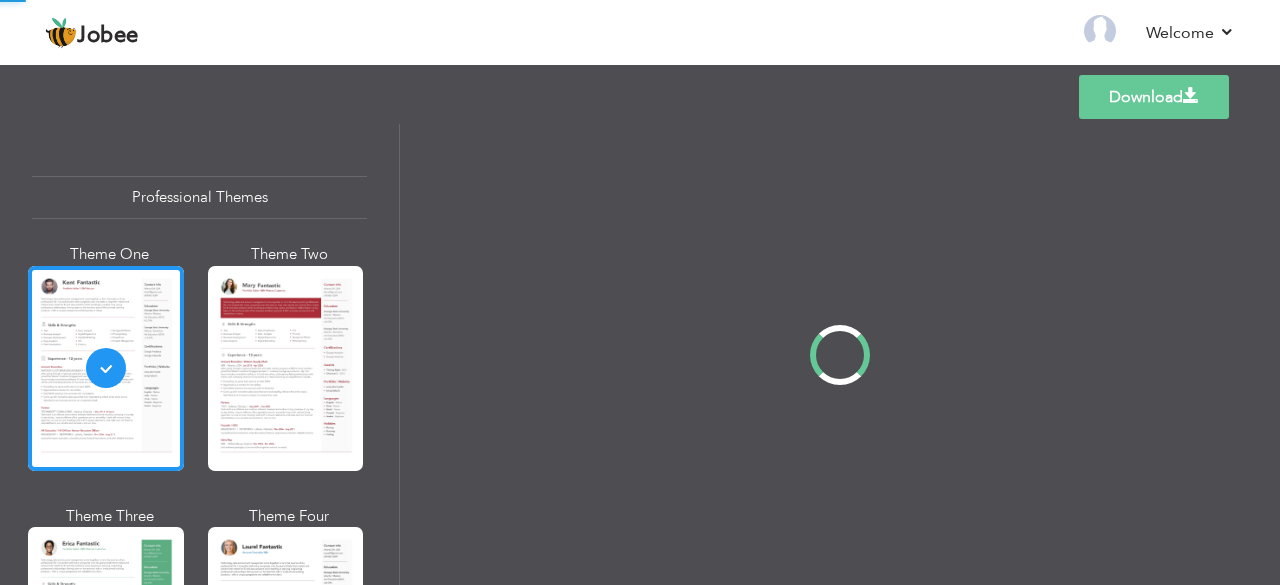 scroll, scrollTop: 0, scrollLeft: 0, axis: both 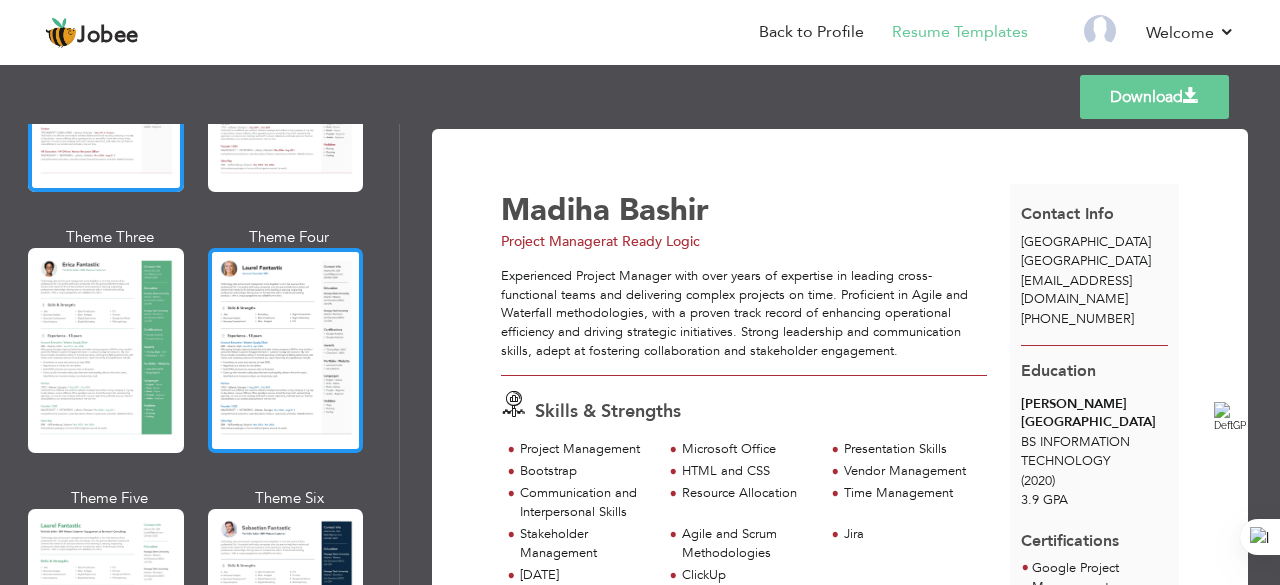 click at bounding box center (286, 350) 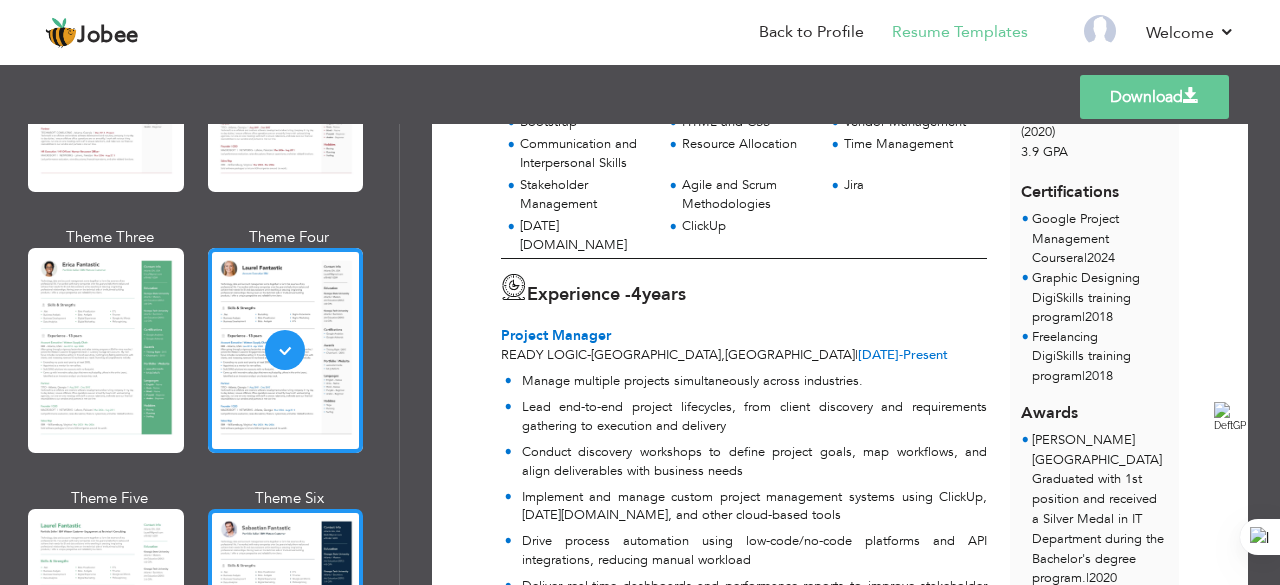 scroll, scrollTop: 350, scrollLeft: 0, axis: vertical 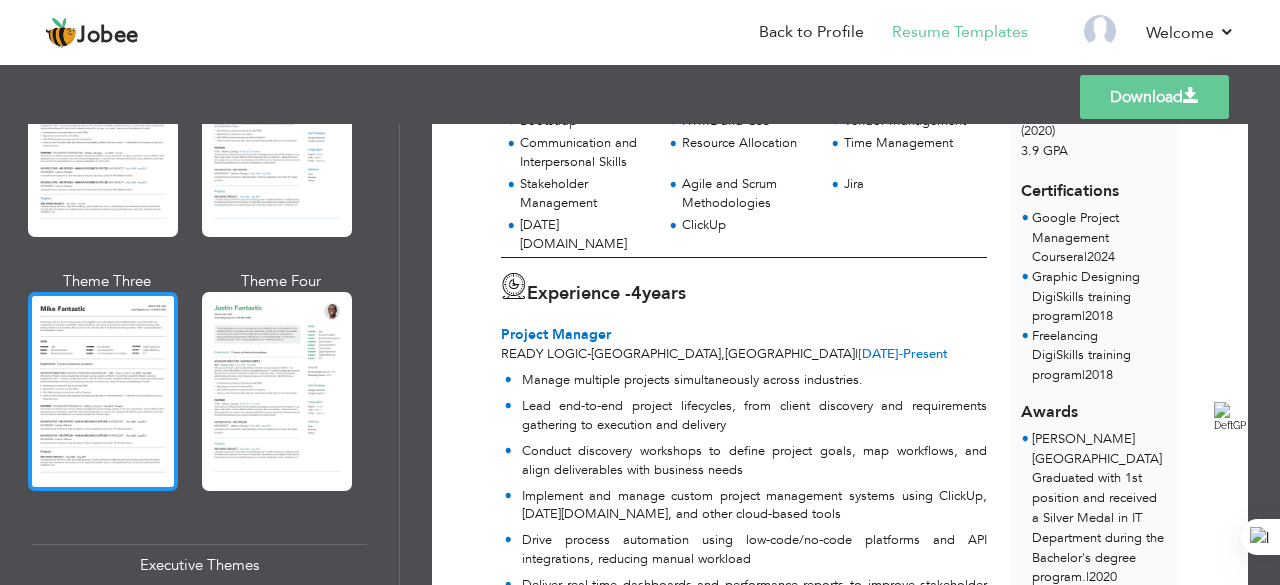 click at bounding box center (103, 391) 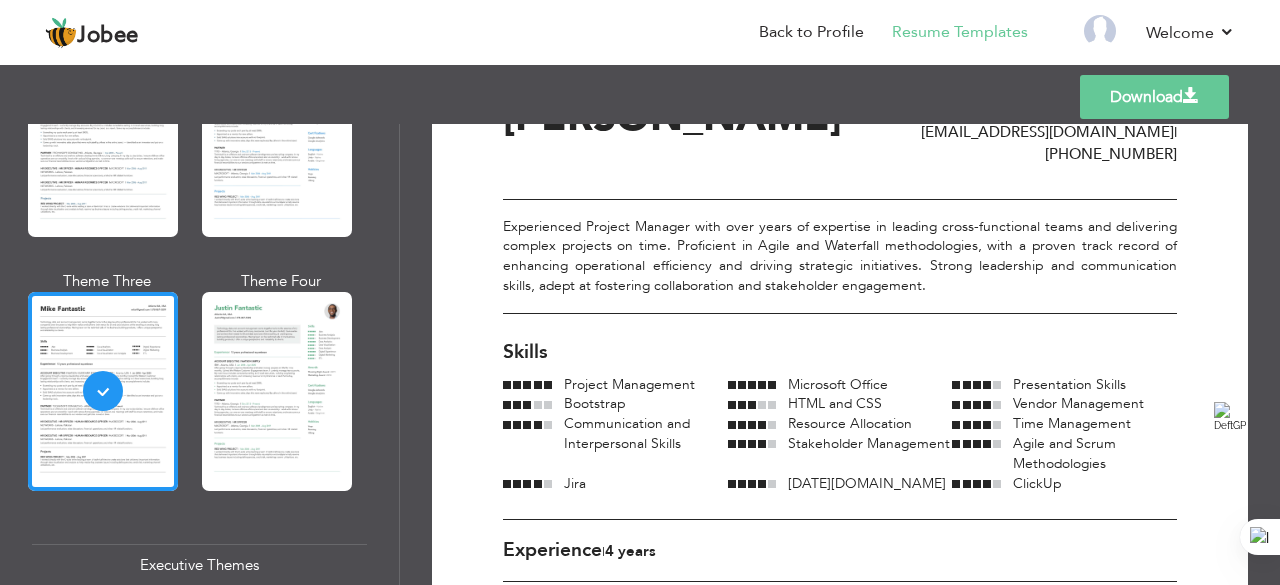 scroll, scrollTop: 0, scrollLeft: 0, axis: both 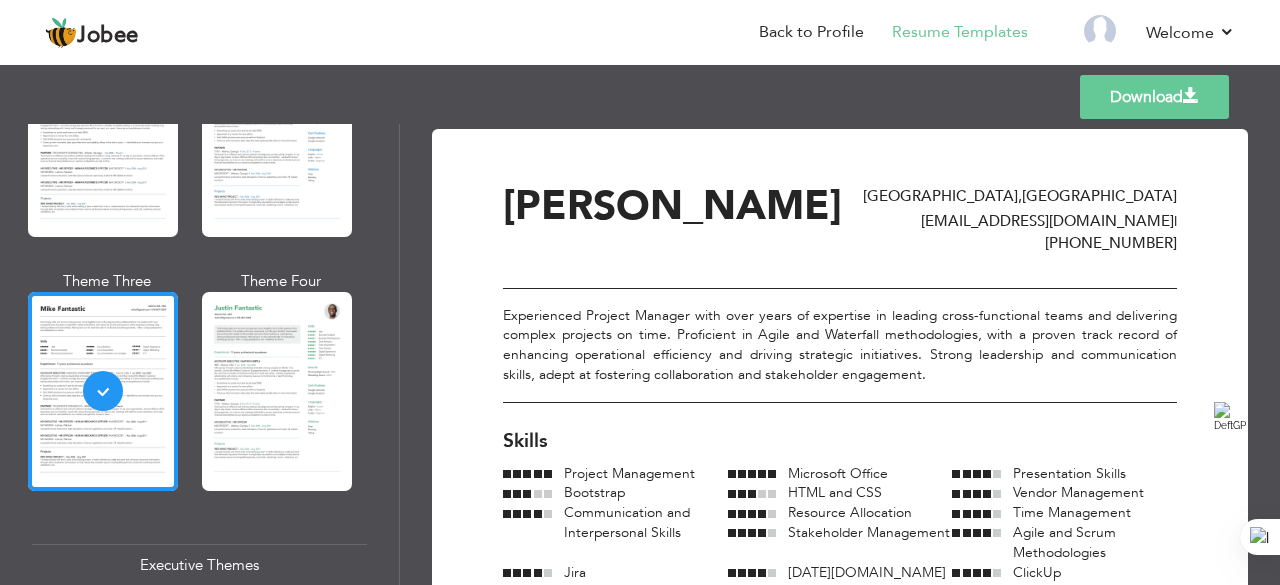 click on "Download" at bounding box center [1154, 97] 